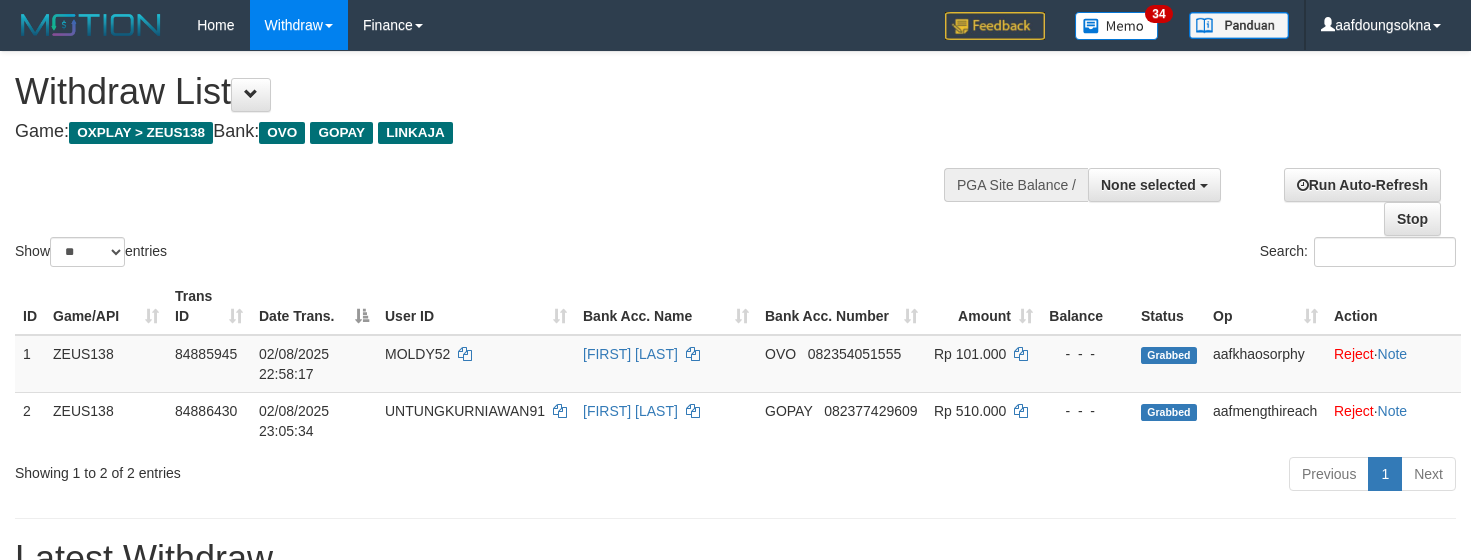 select 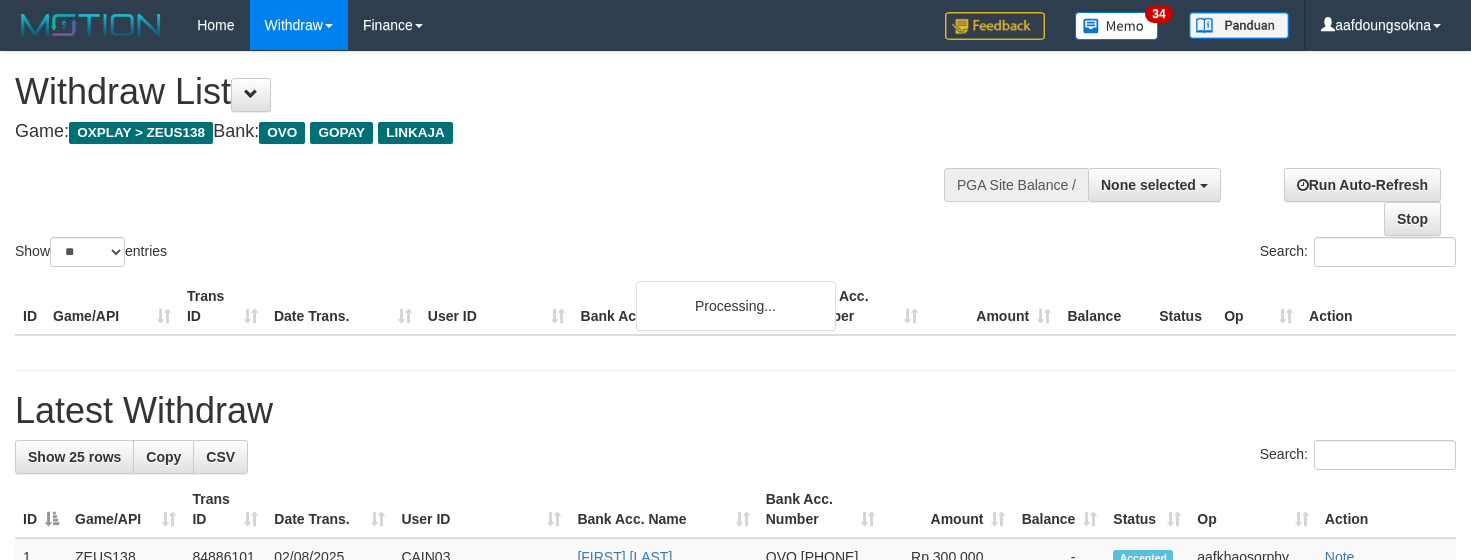 select 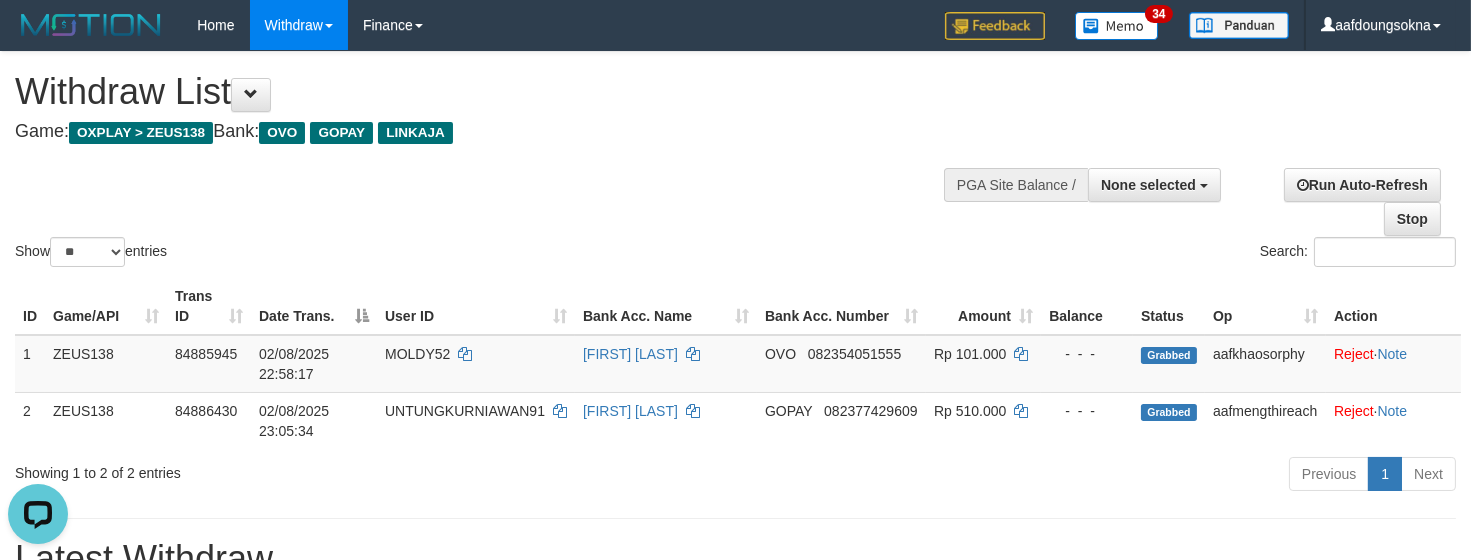 scroll, scrollTop: 0, scrollLeft: 0, axis: both 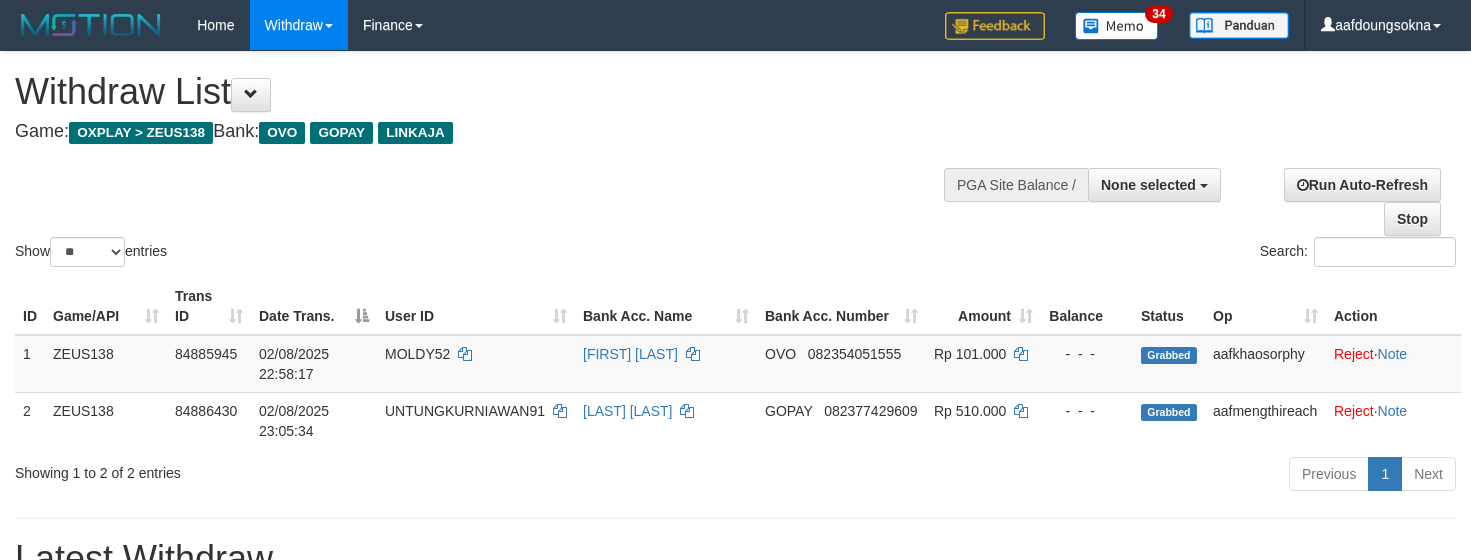 select 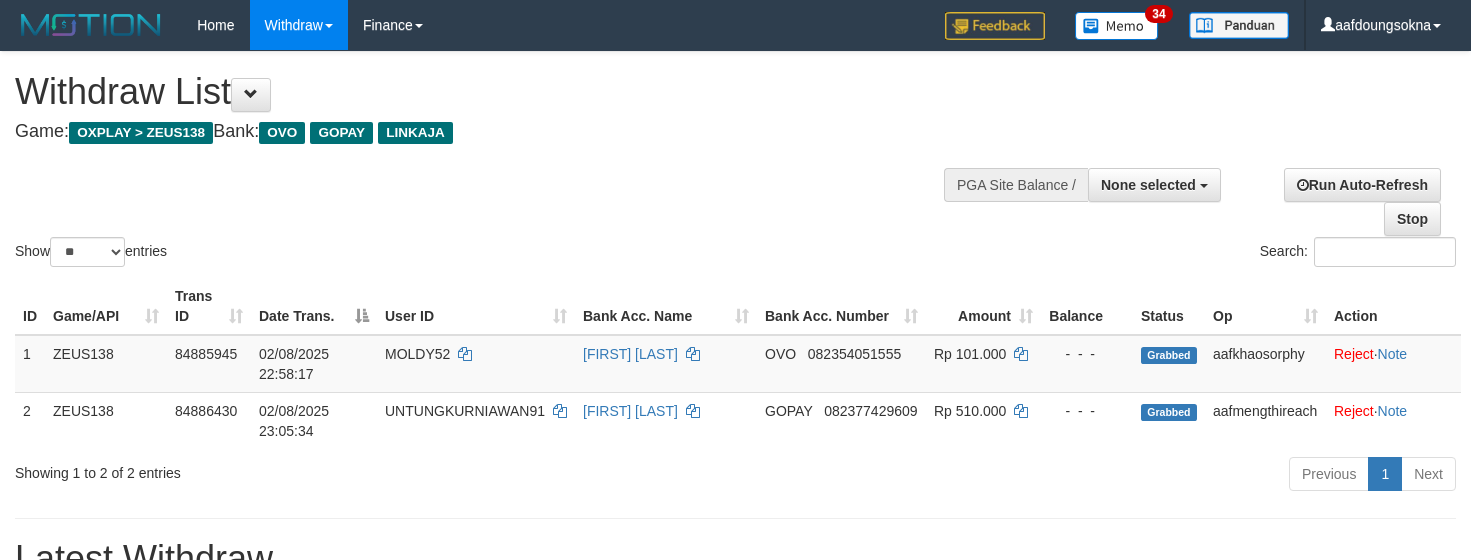 select 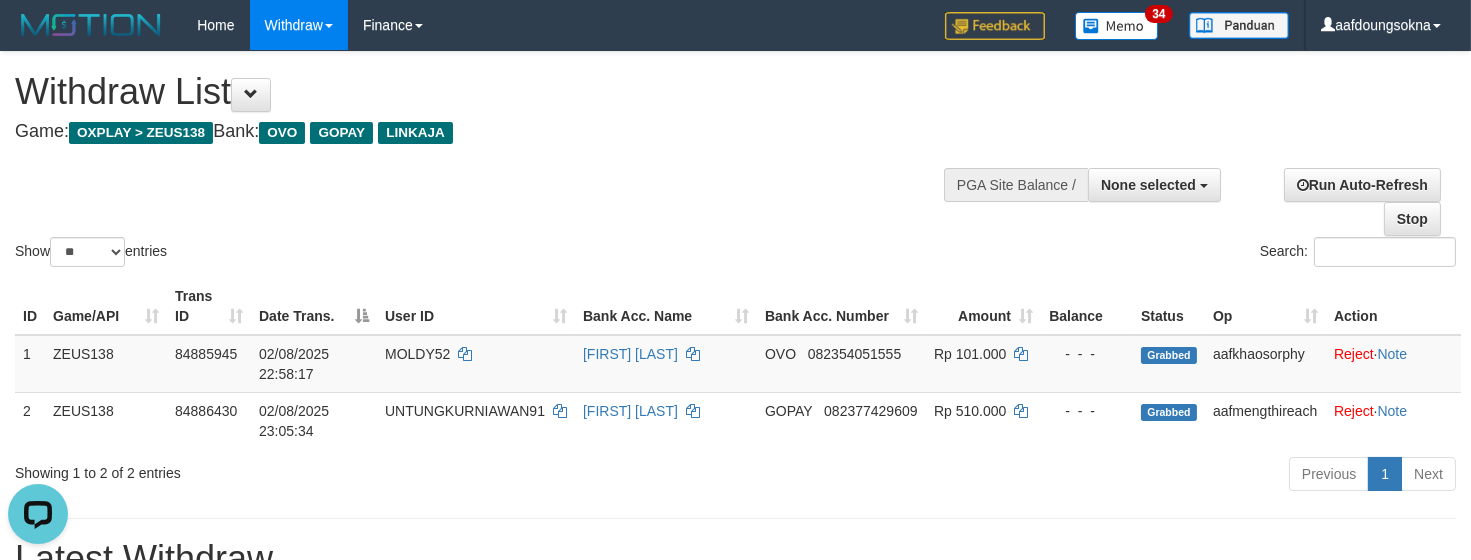 scroll, scrollTop: 0, scrollLeft: 0, axis: both 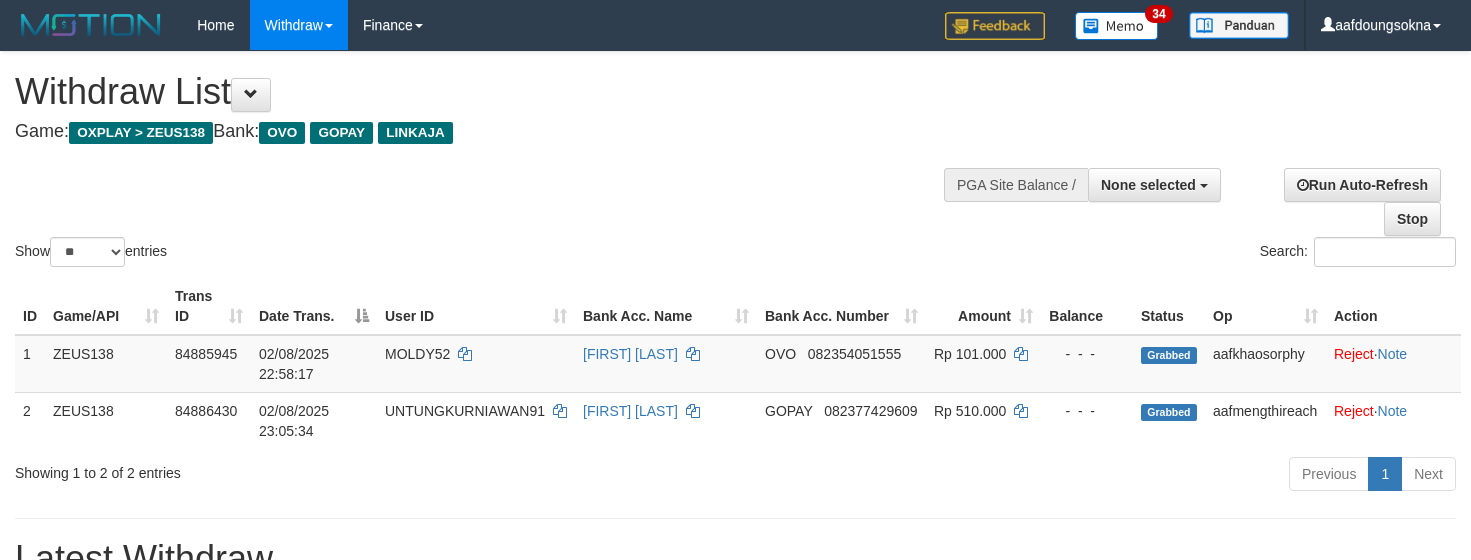 select 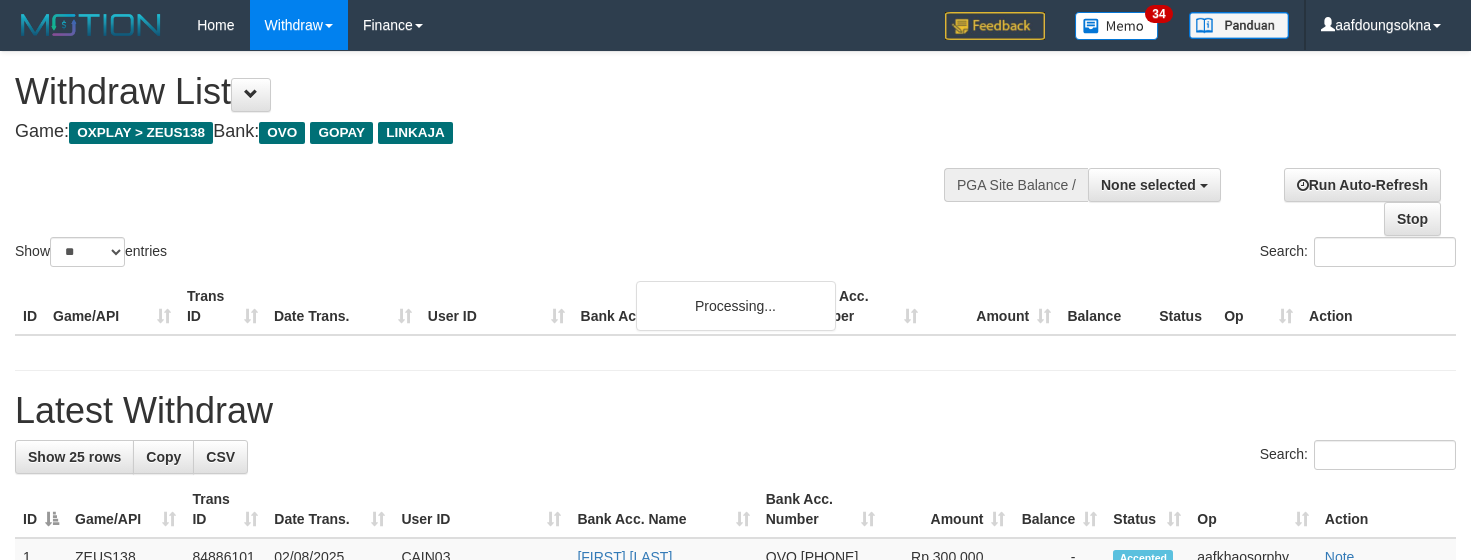 select 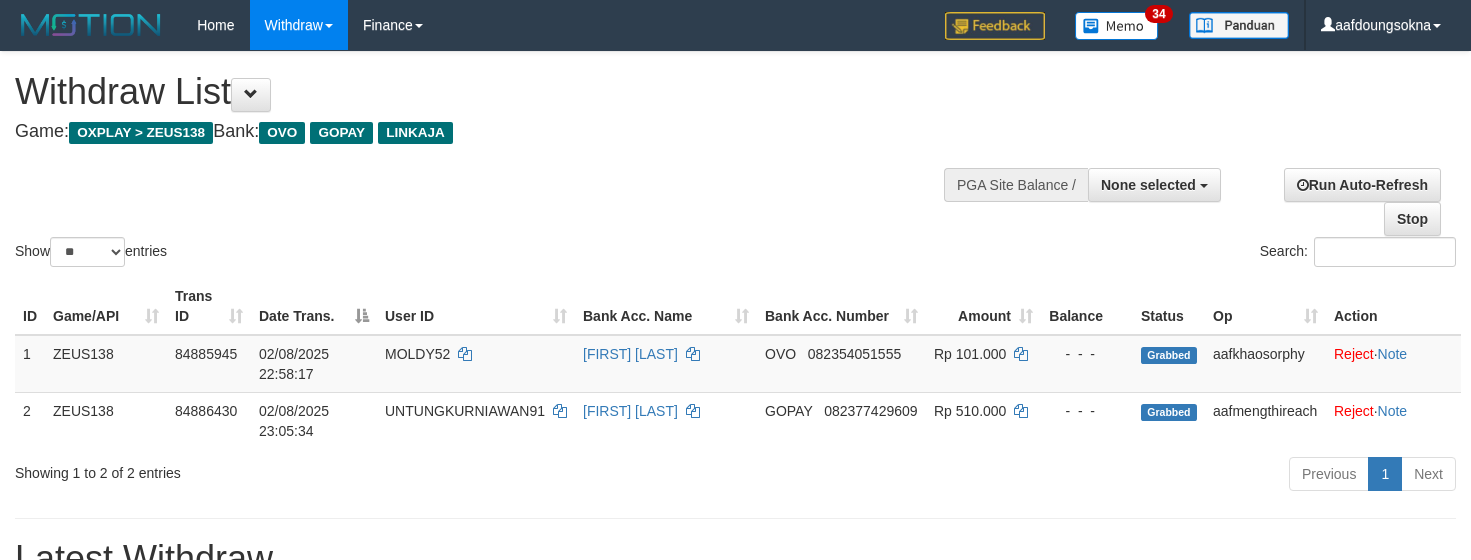 select 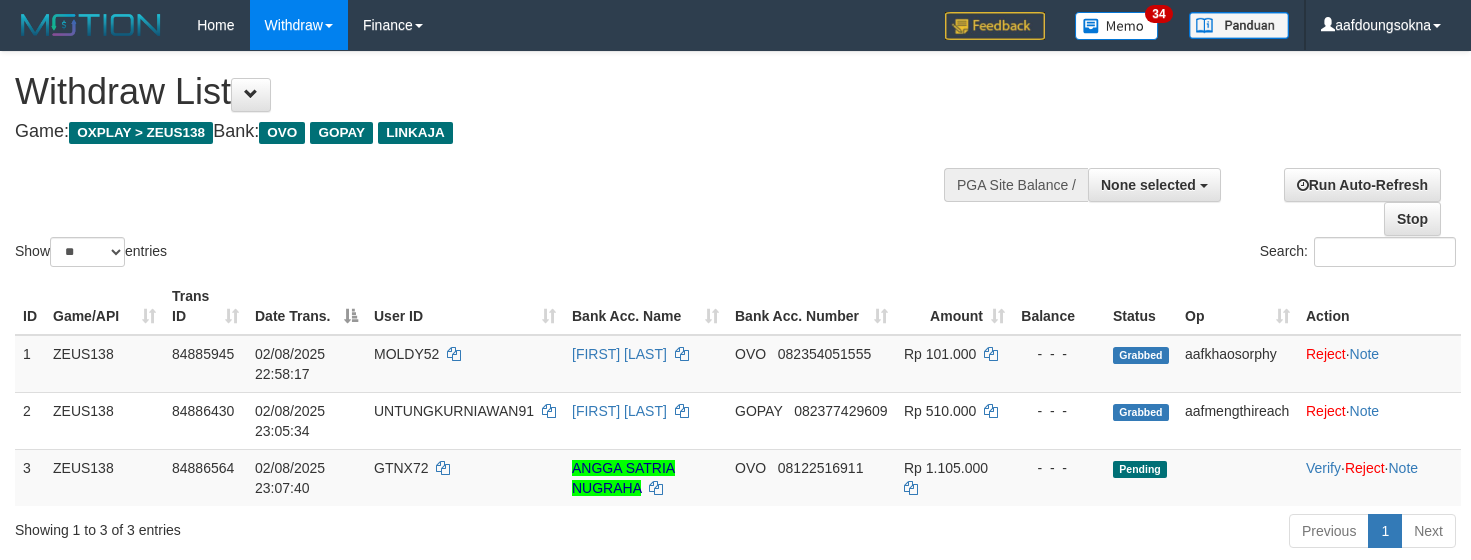 select 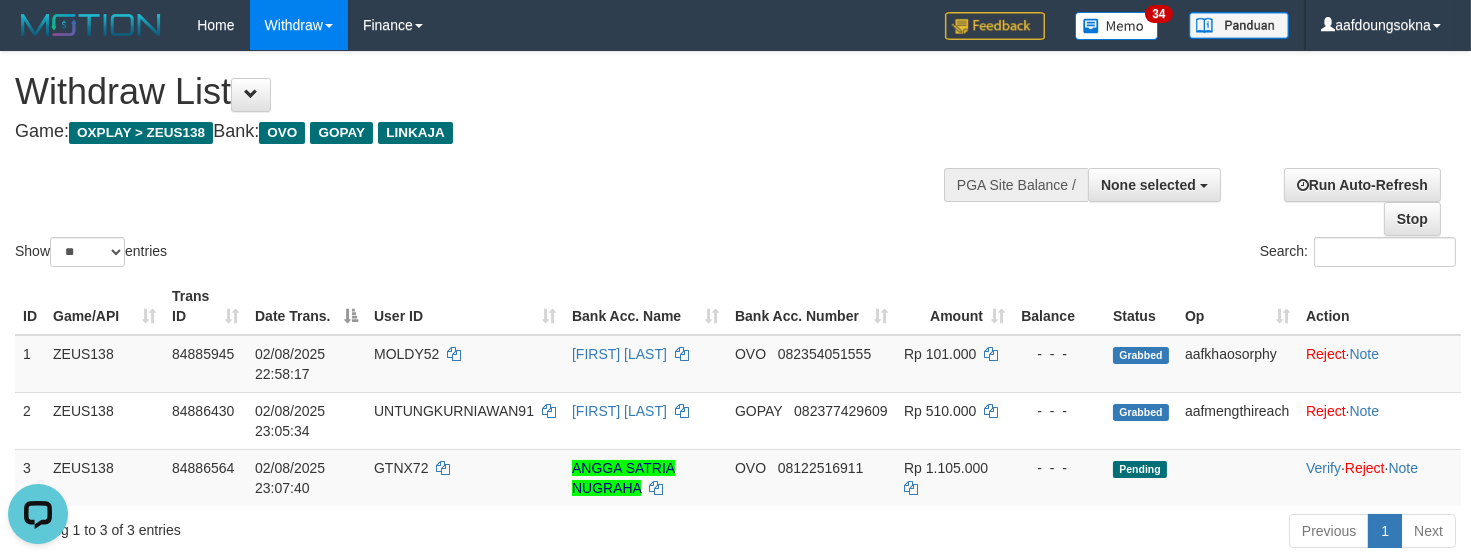 scroll, scrollTop: 0, scrollLeft: 0, axis: both 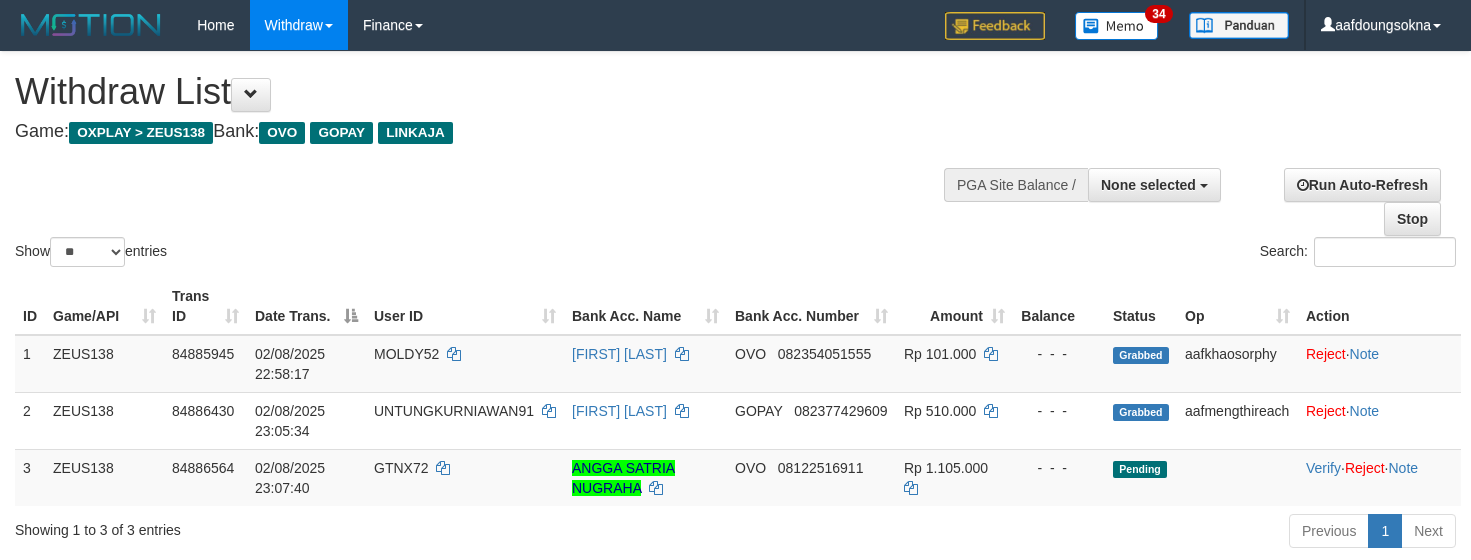 select 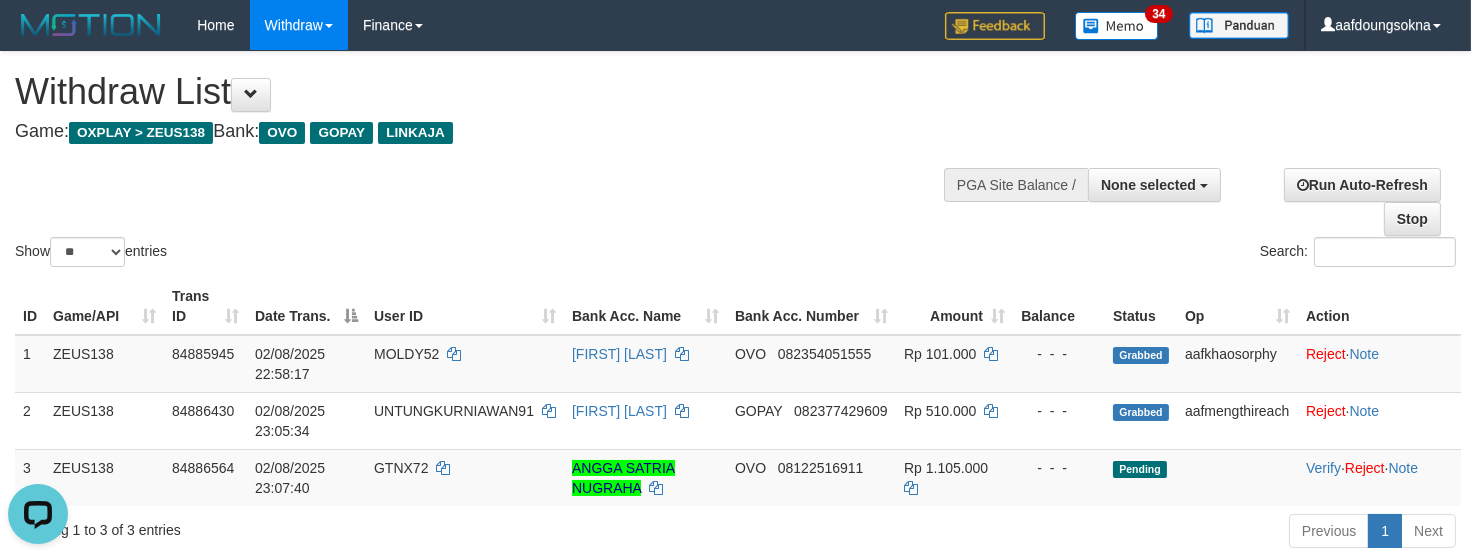 scroll, scrollTop: 0, scrollLeft: 0, axis: both 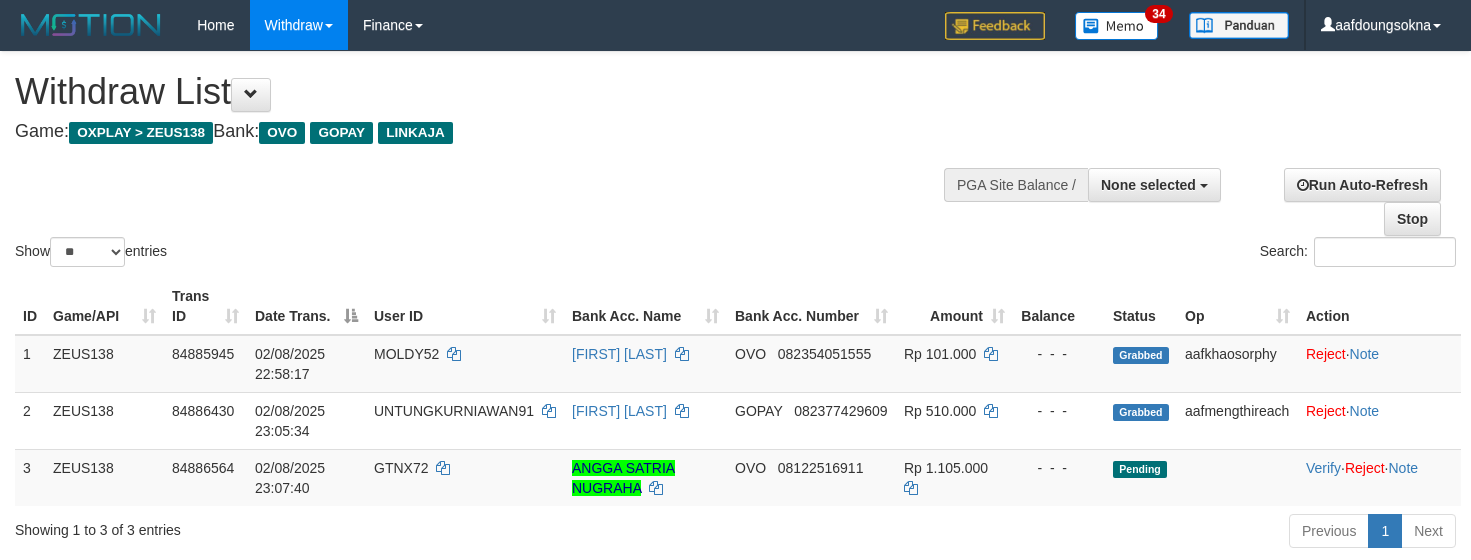 select 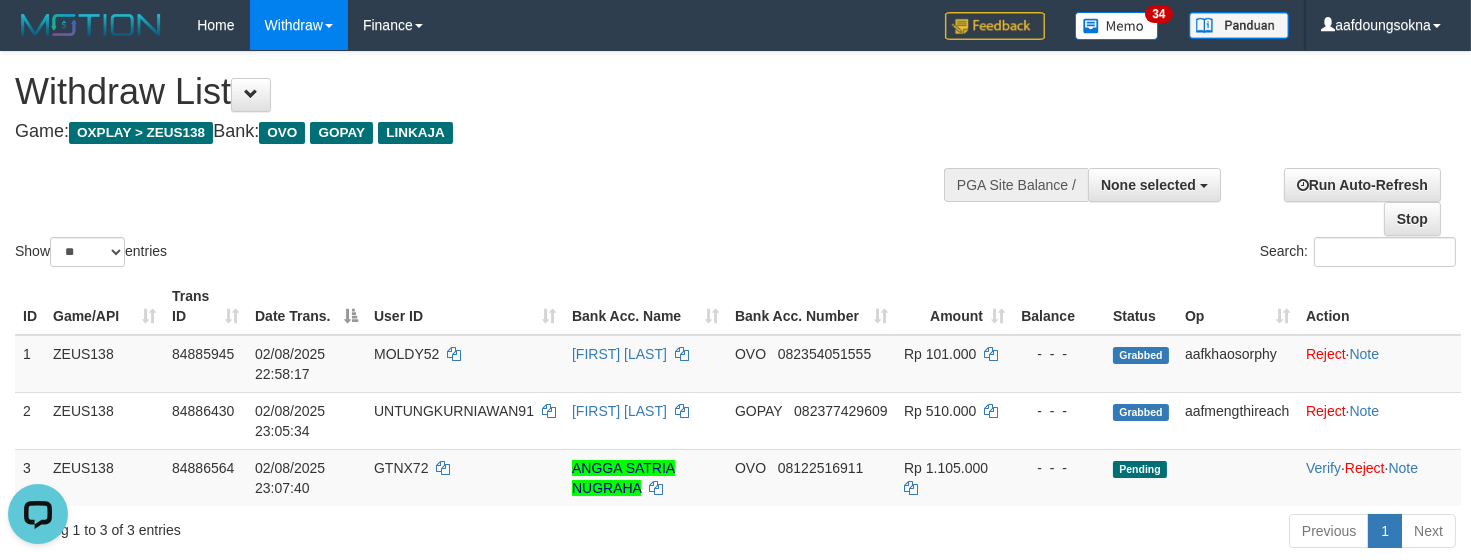 scroll, scrollTop: 0, scrollLeft: 0, axis: both 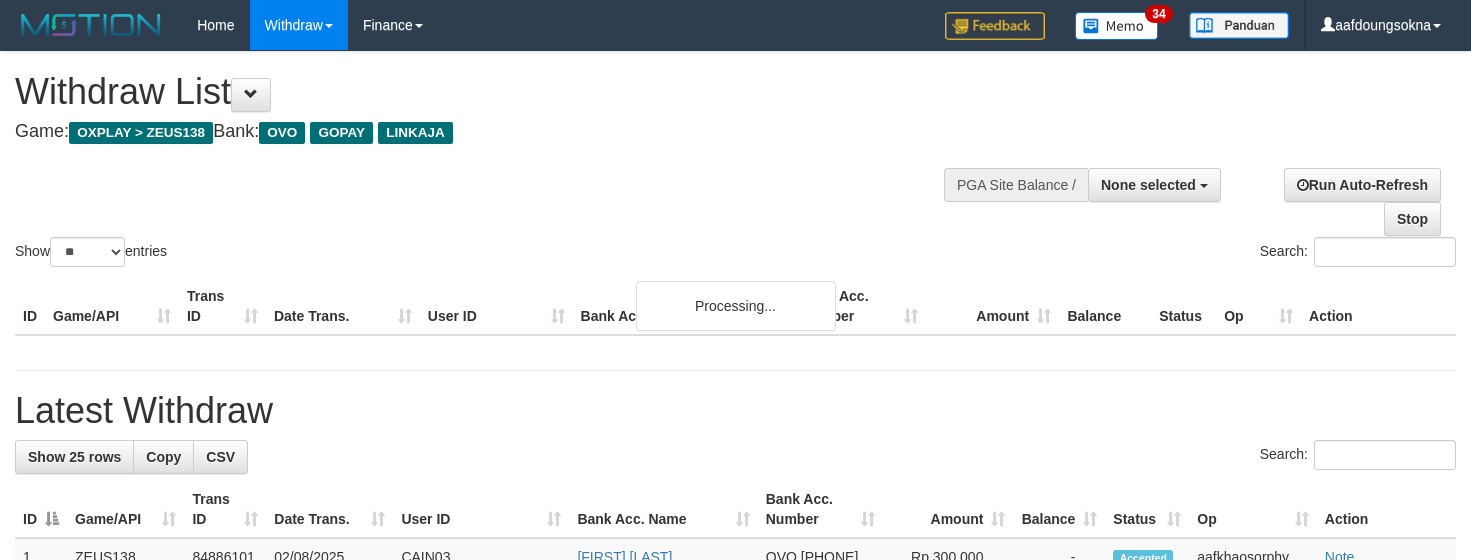 select 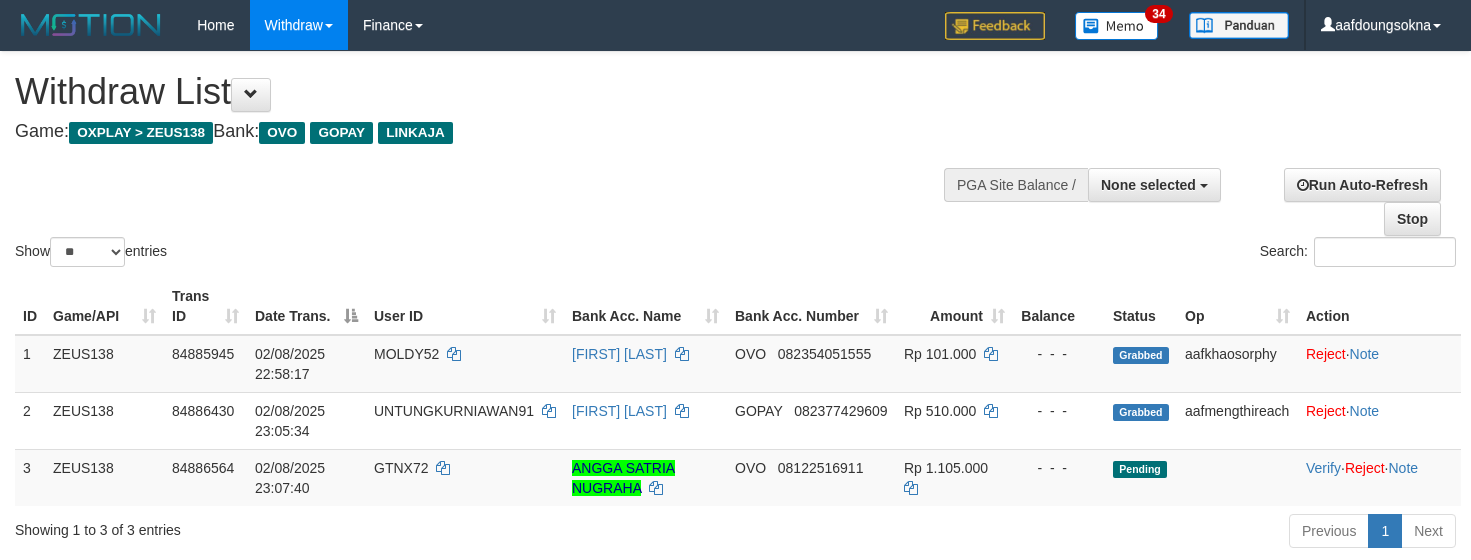 select 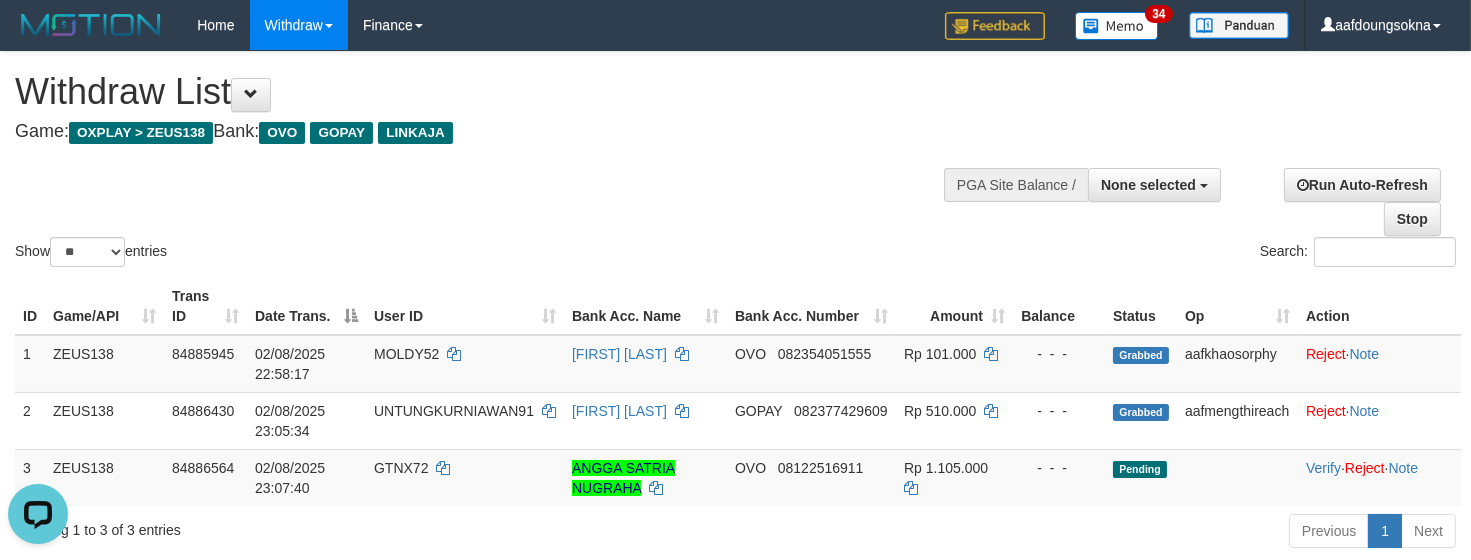 scroll, scrollTop: 0, scrollLeft: 0, axis: both 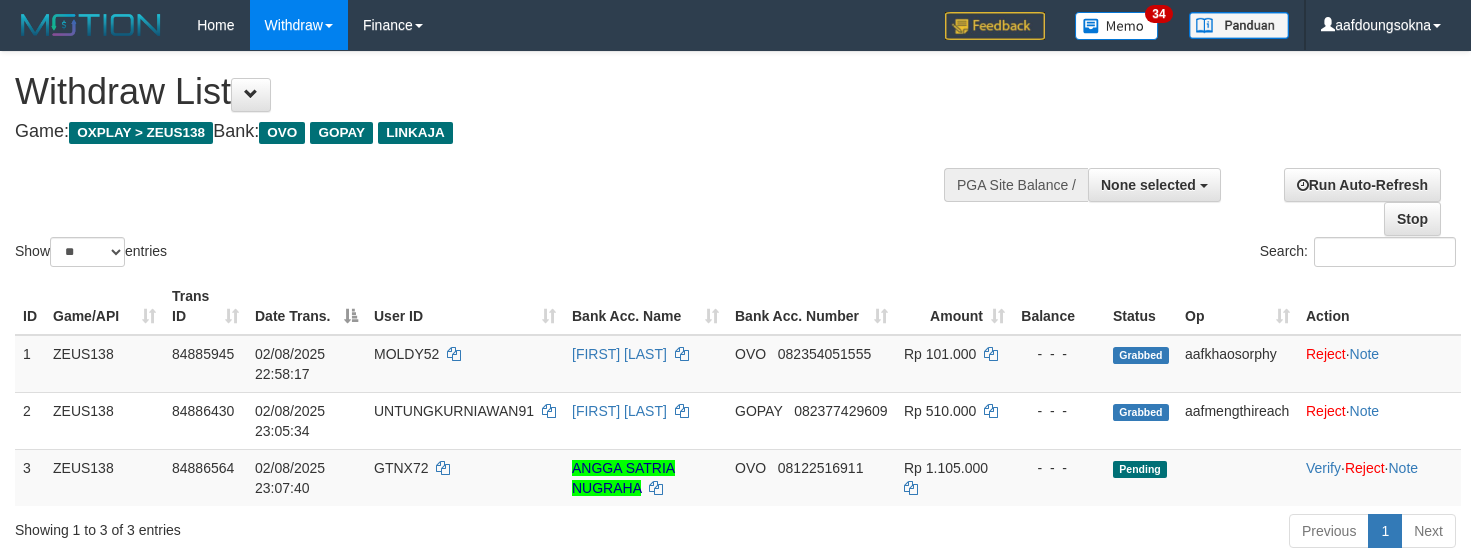 select 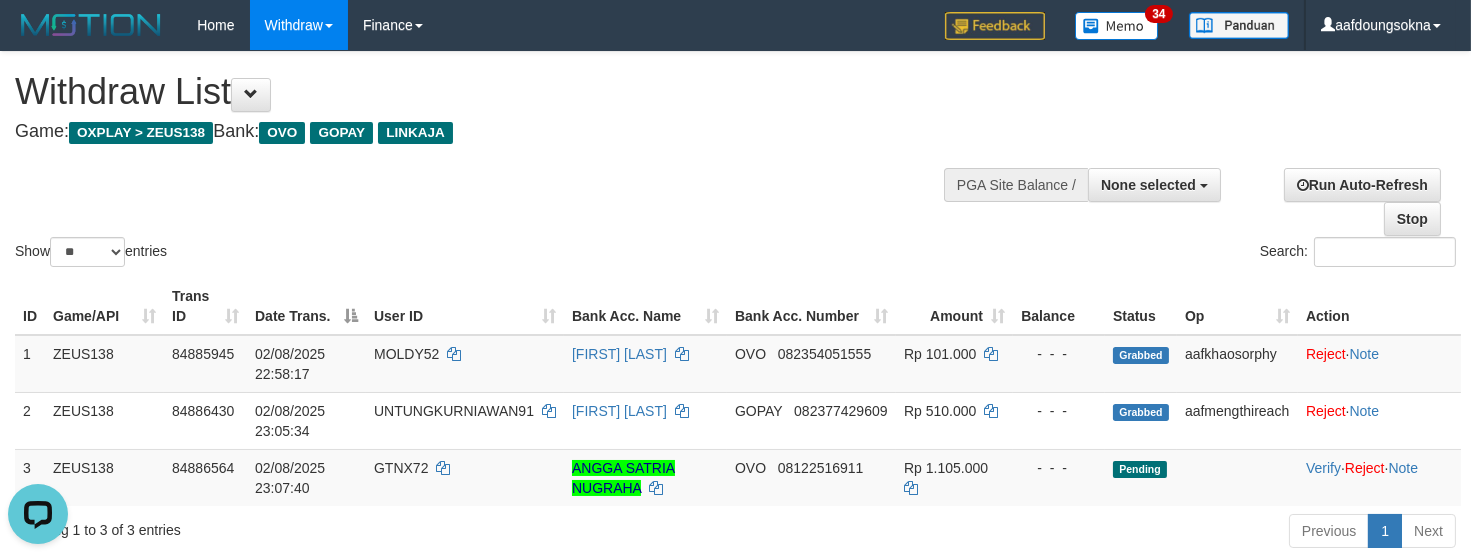 scroll, scrollTop: 0, scrollLeft: 0, axis: both 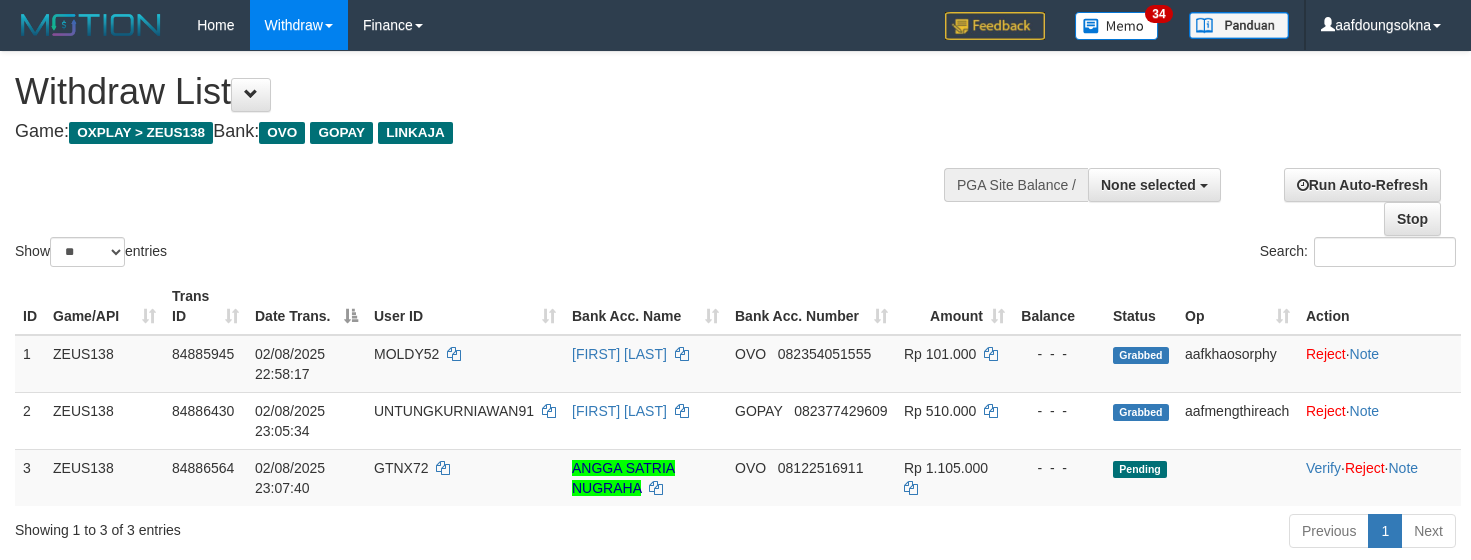 select 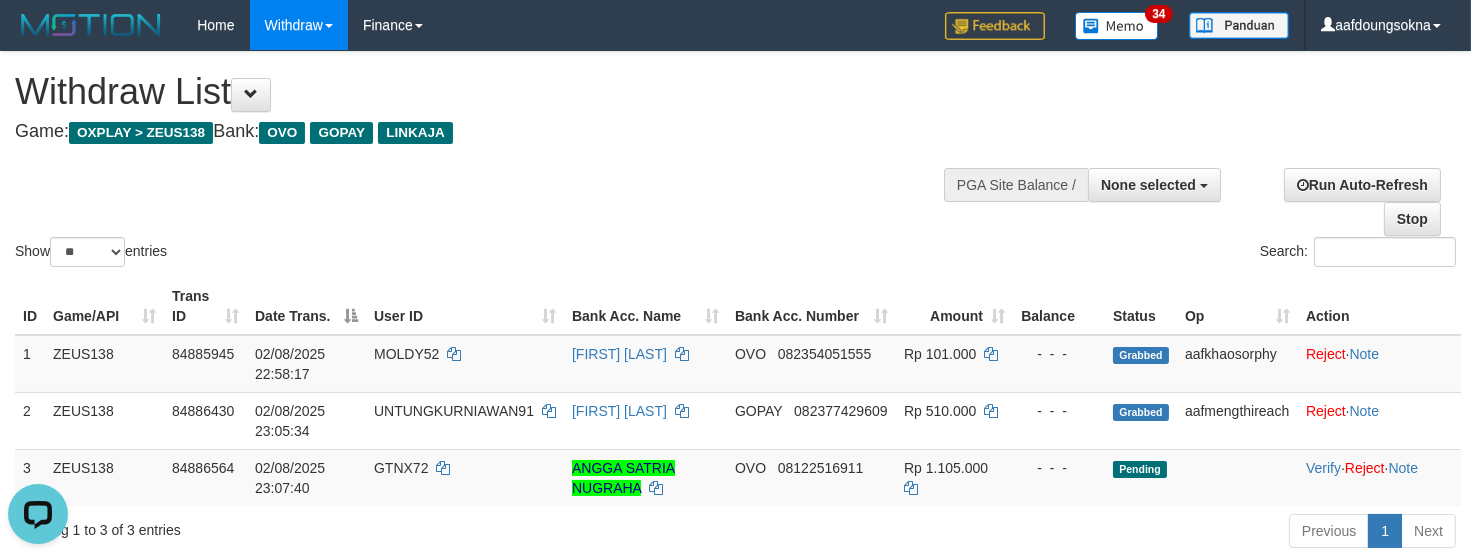 scroll, scrollTop: 0, scrollLeft: 0, axis: both 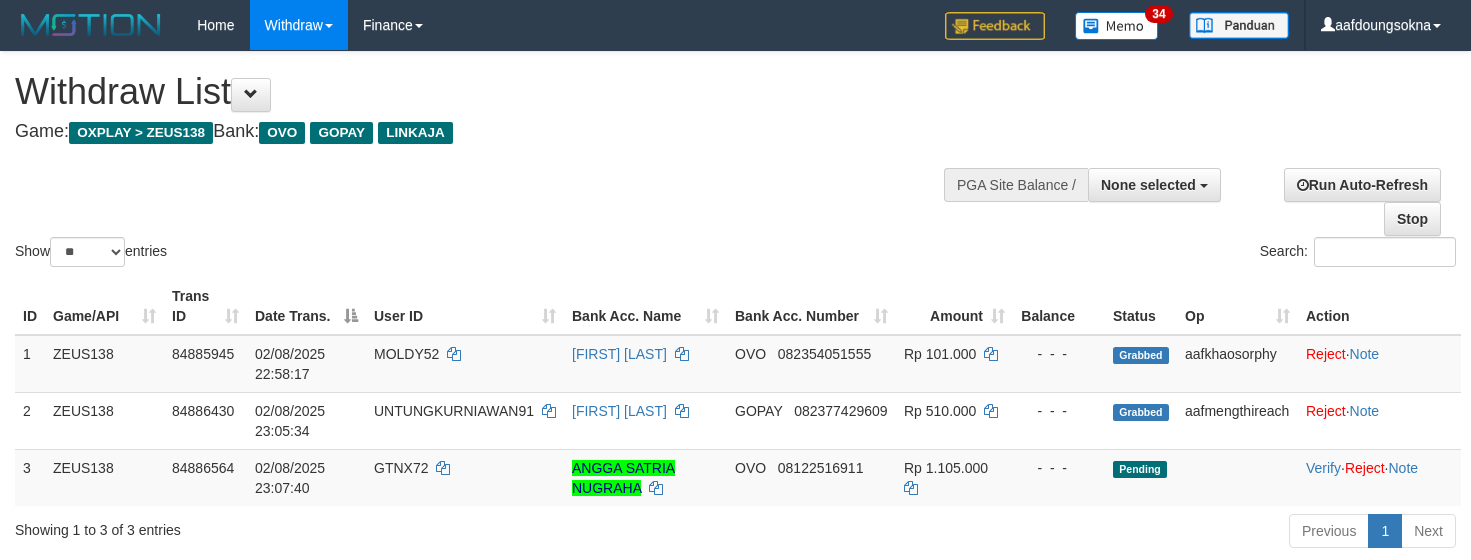 select 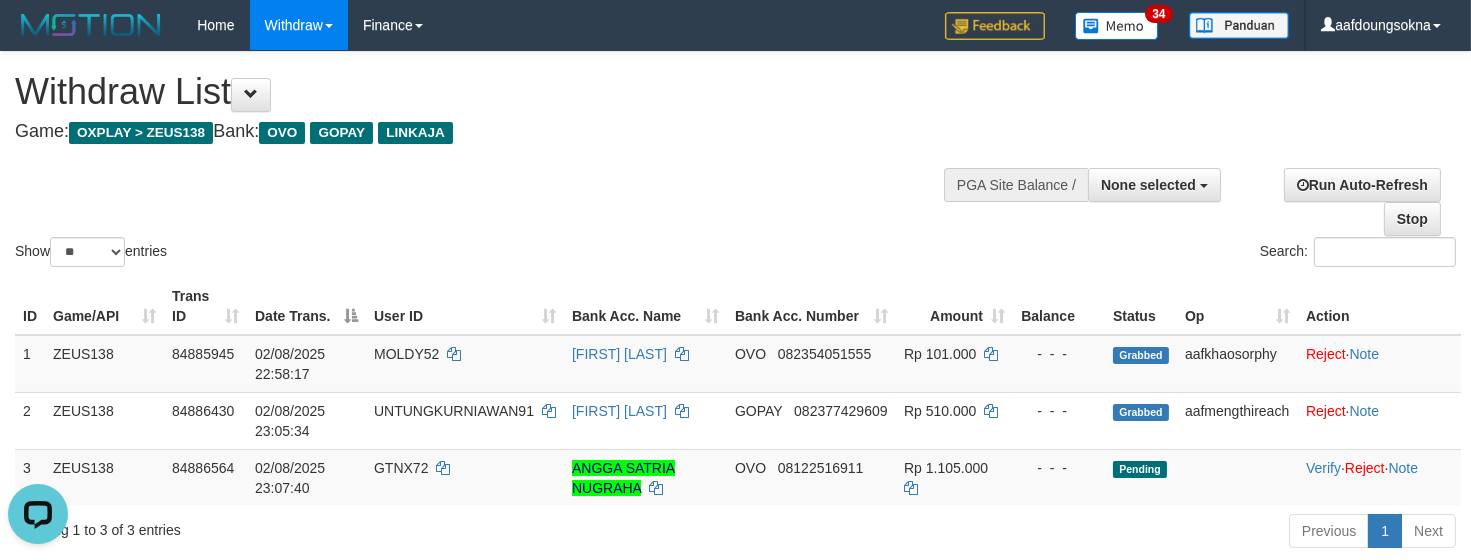 scroll, scrollTop: 0, scrollLeft: 0, axis: both 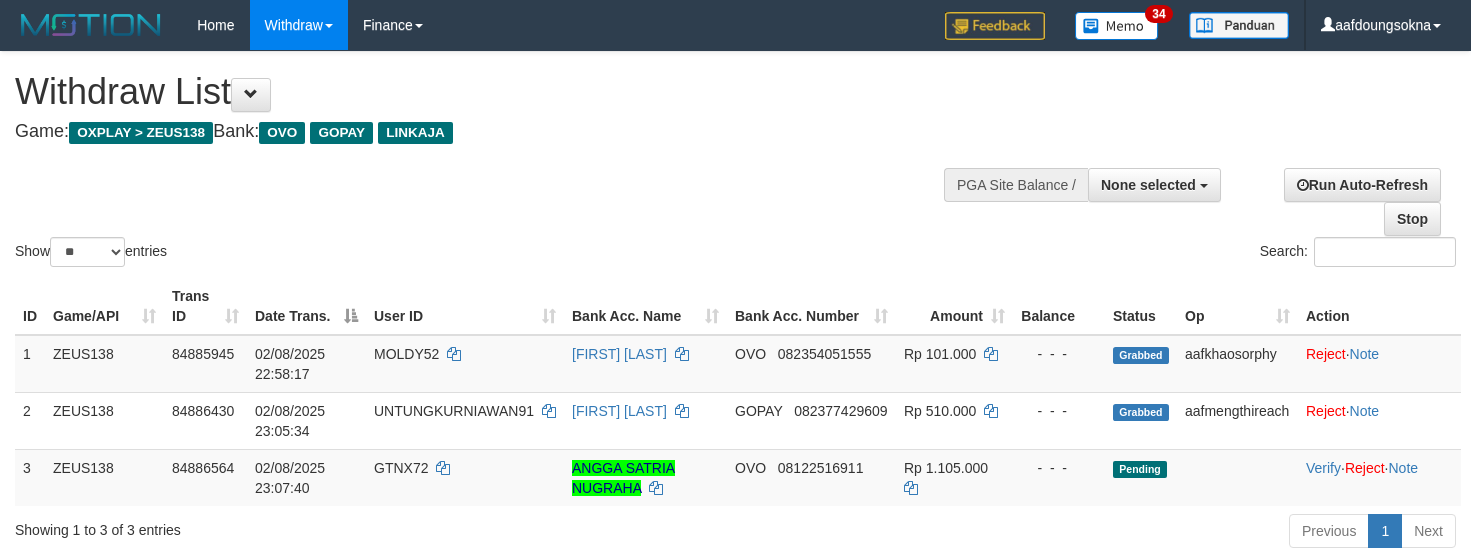 select 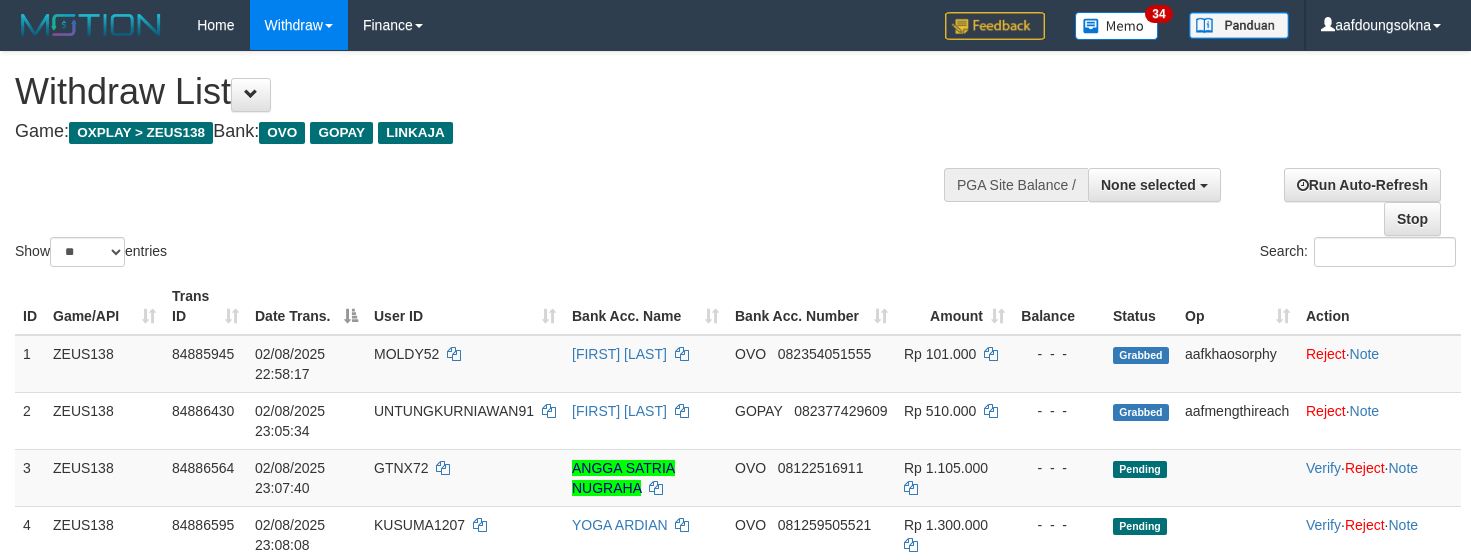 select 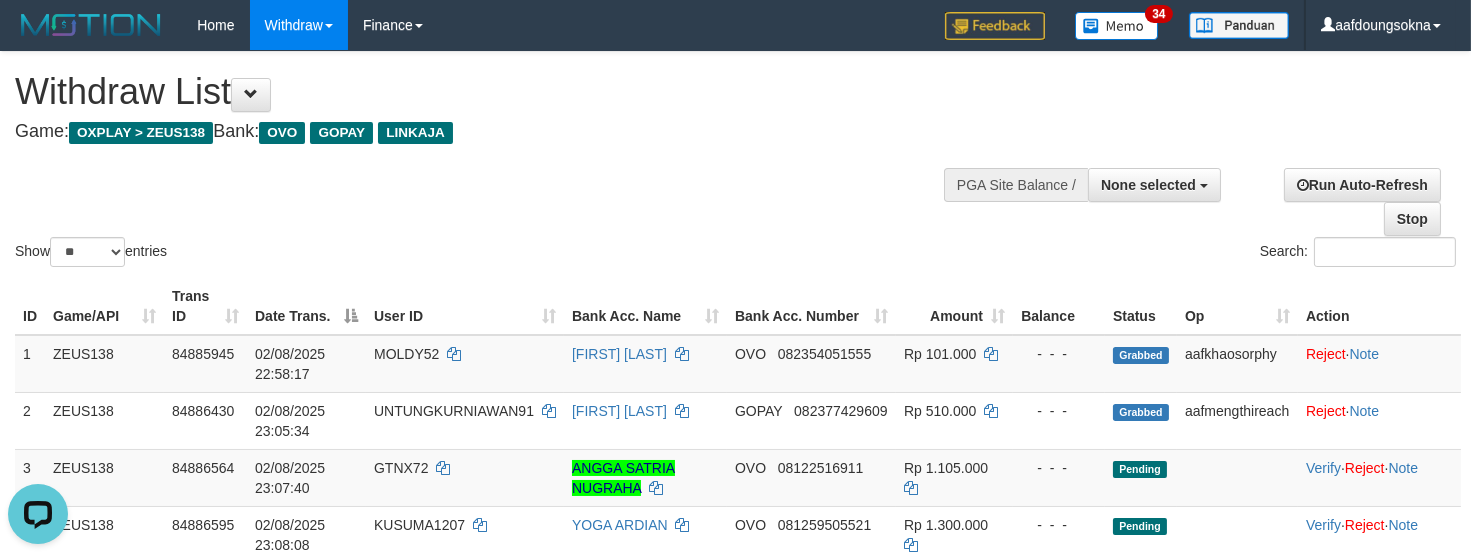 scroll, scrollTop: 0, scrollLeft: 0, axis: both 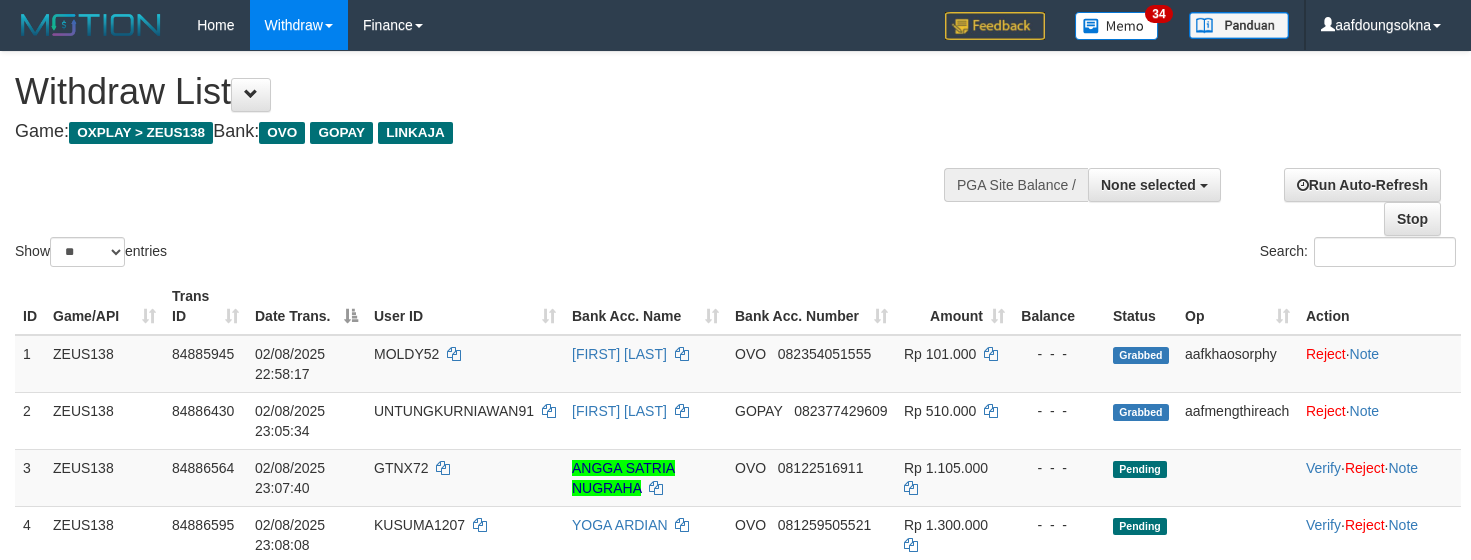 select 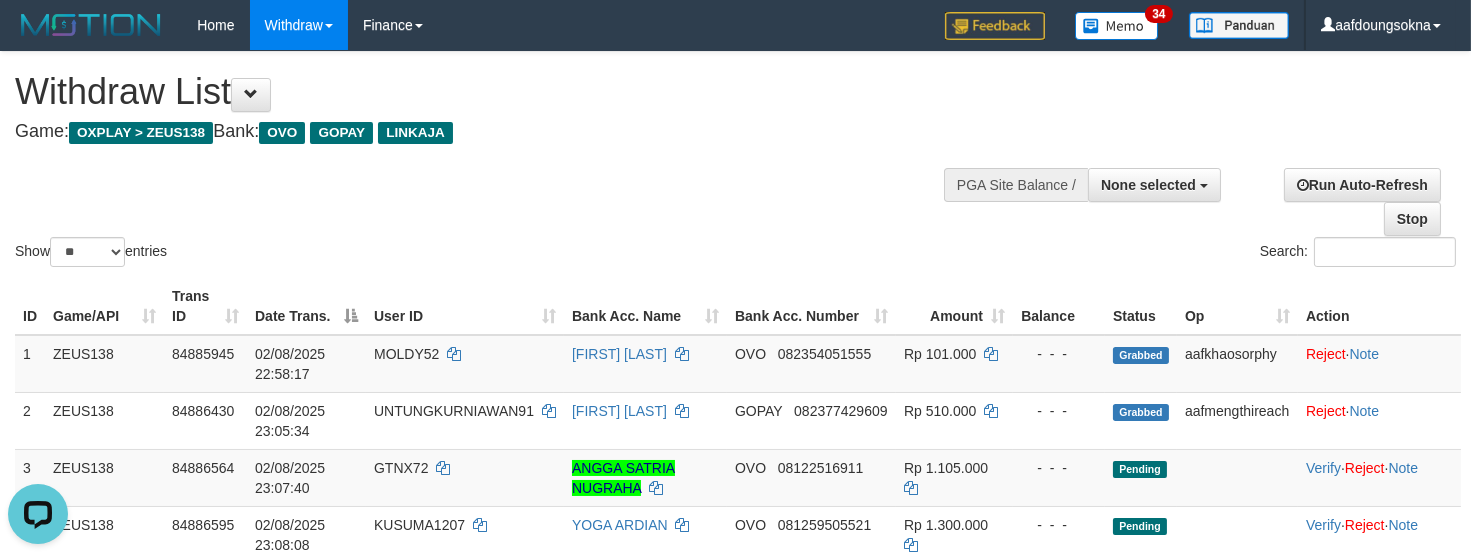 scroll, scrollTop: 0, scrollLeft: 0, axis: both 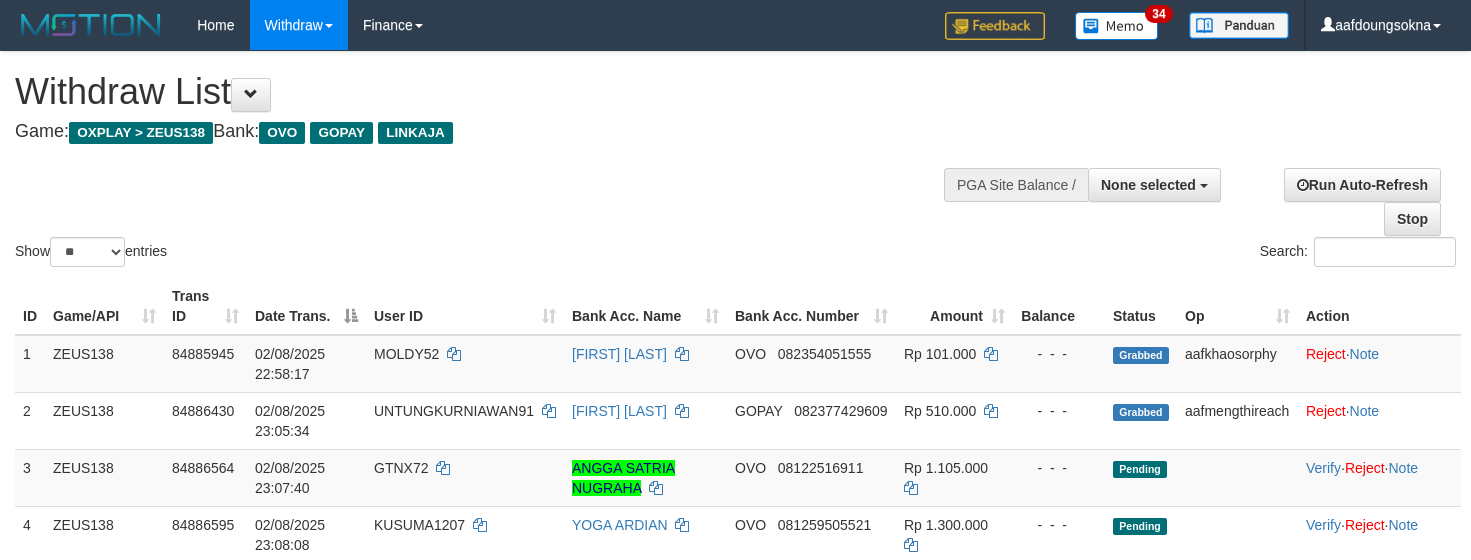 select 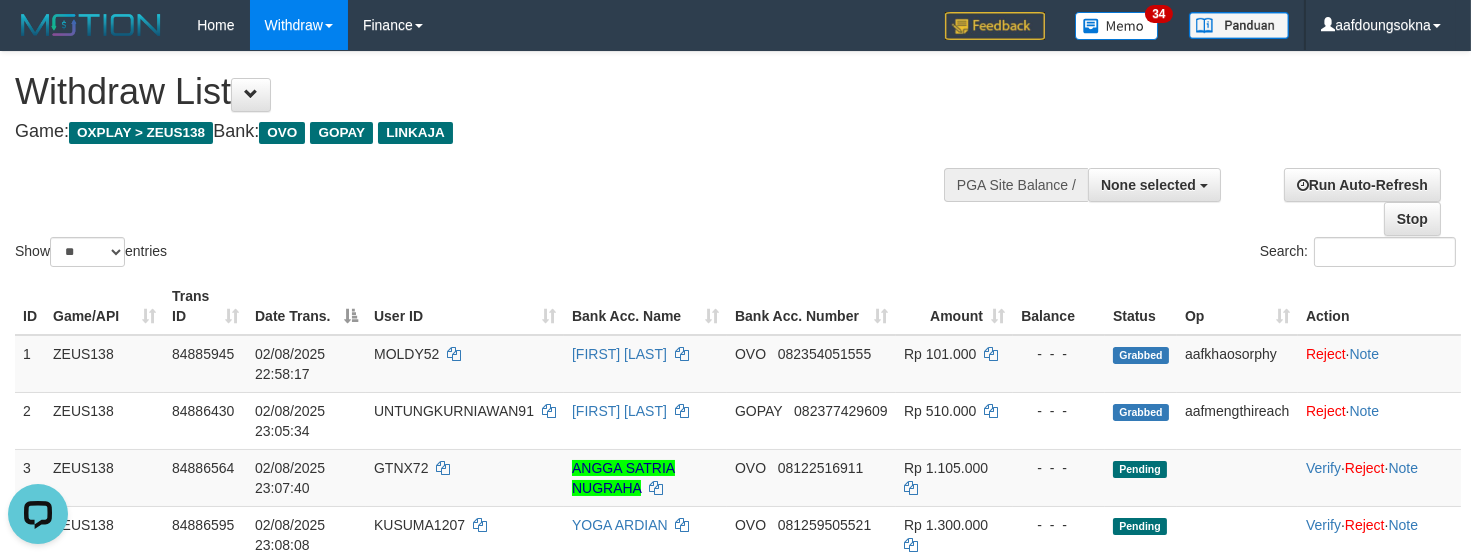 scroll, scrollTop: 0, scrollLeft: 0, axis: both 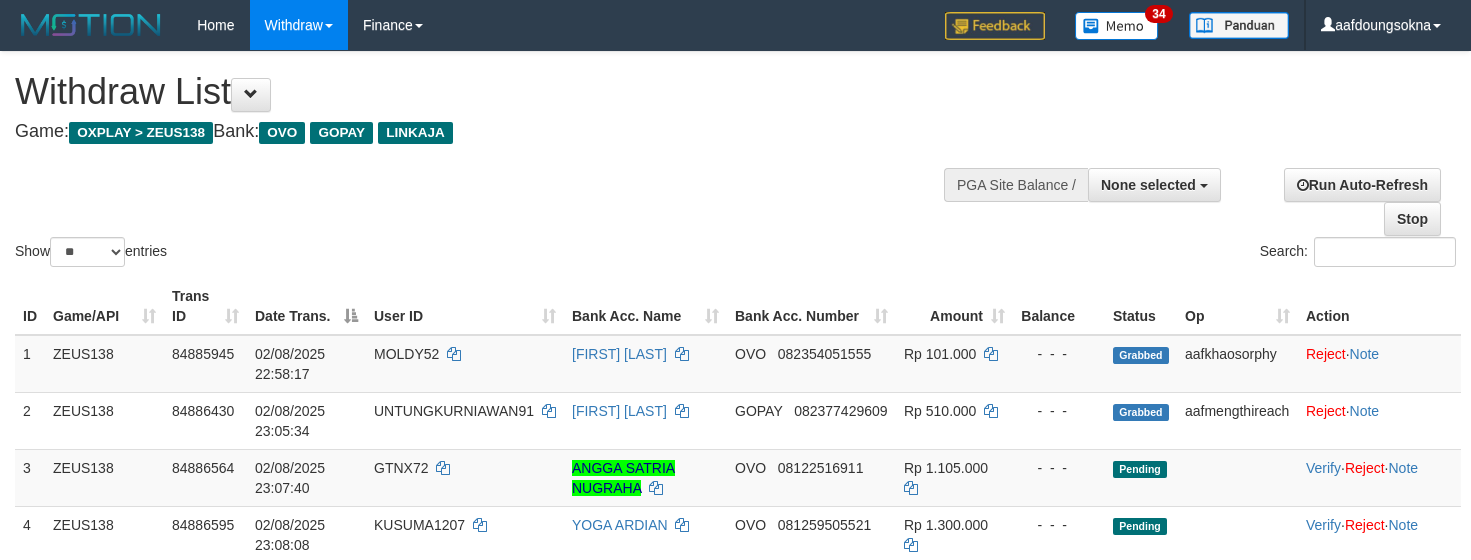 select 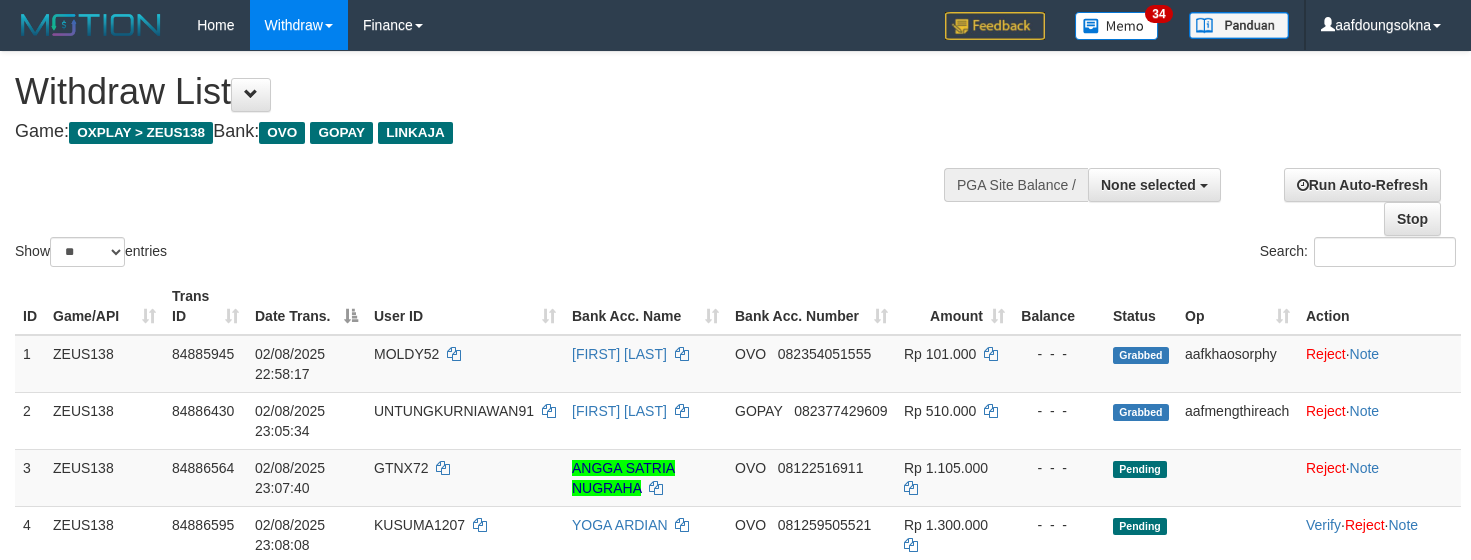 select 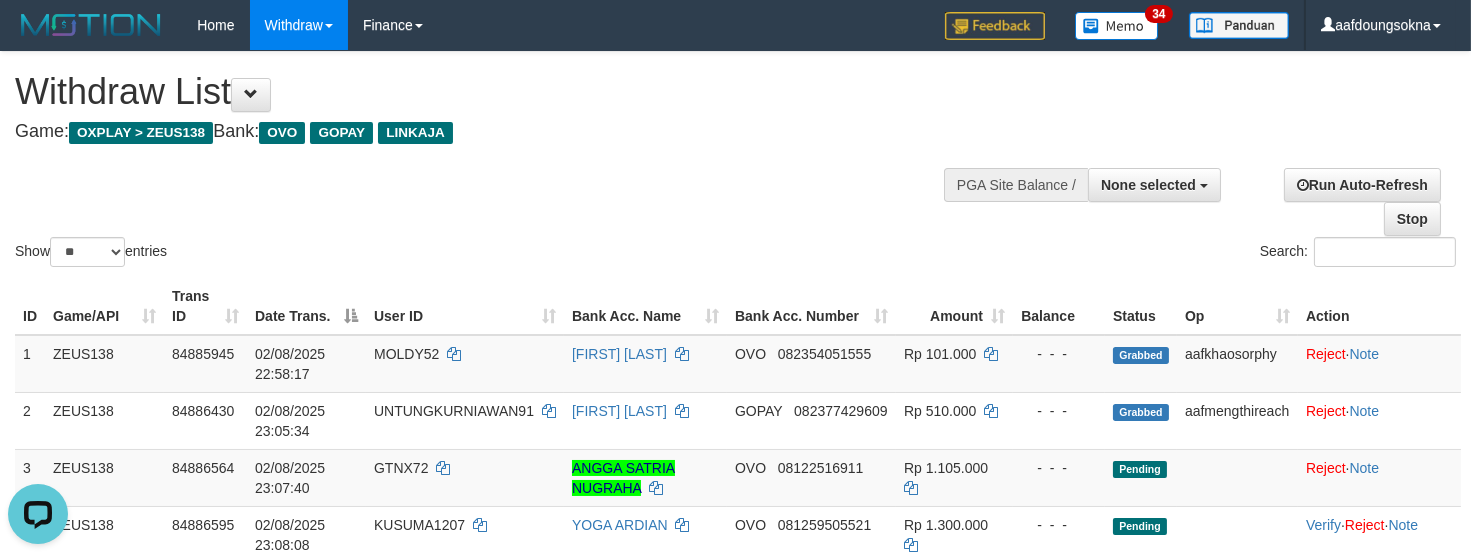scroll, scrollTop: 0, scrollLeft: 0, axis: both 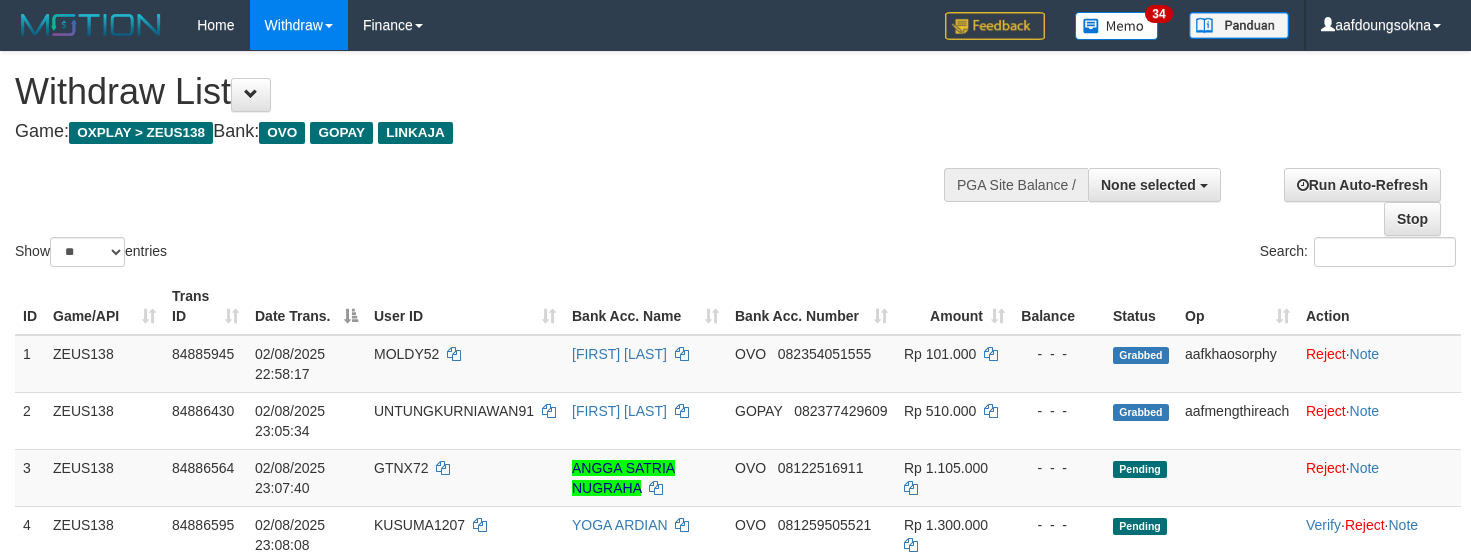 select 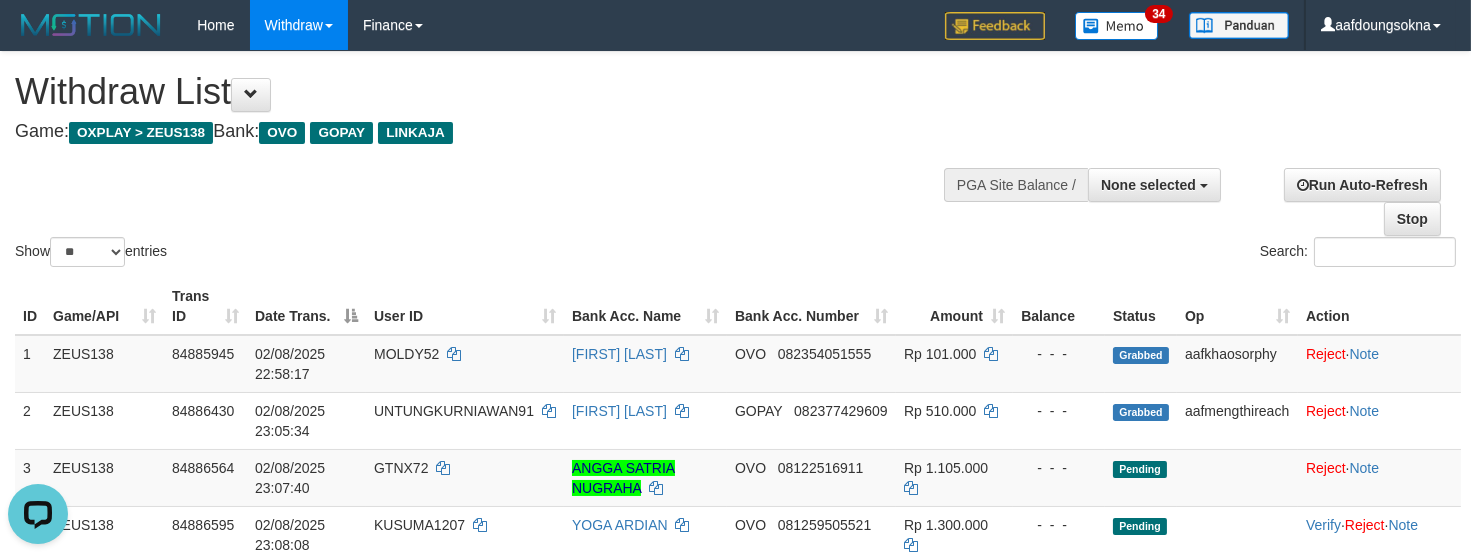 scroll, scrollTop: 0, scrollLeft: 0, axis: both 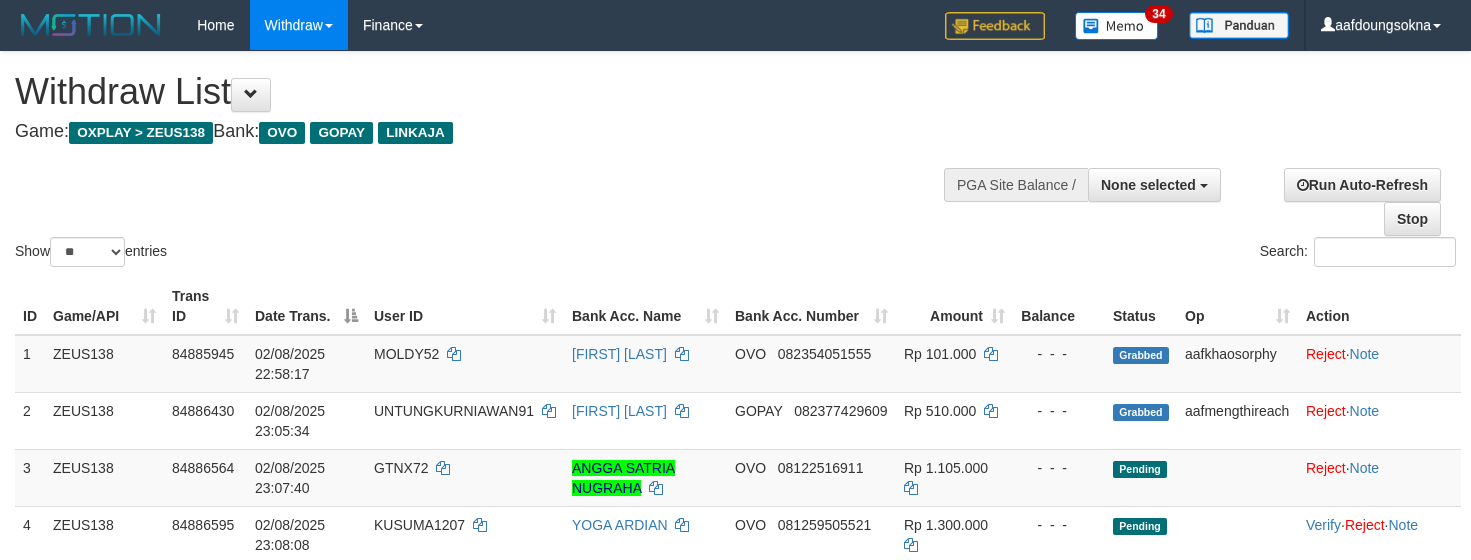 select 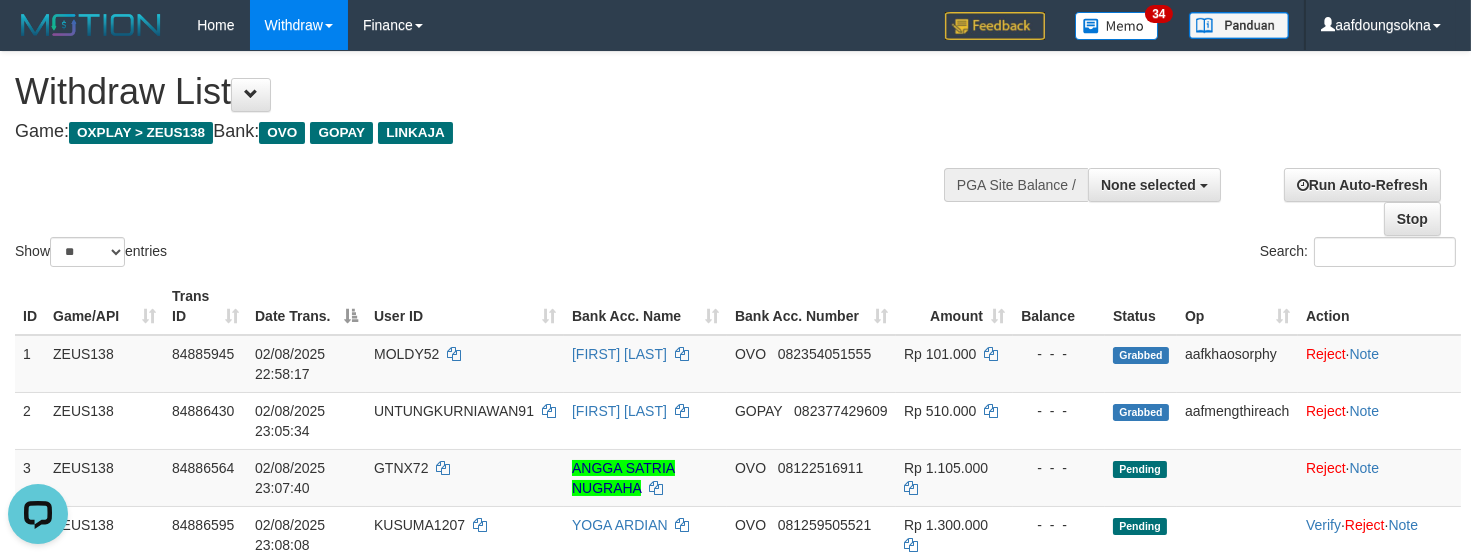 scroll, scrollTop: 0, scrollLeft: 0, axis: both 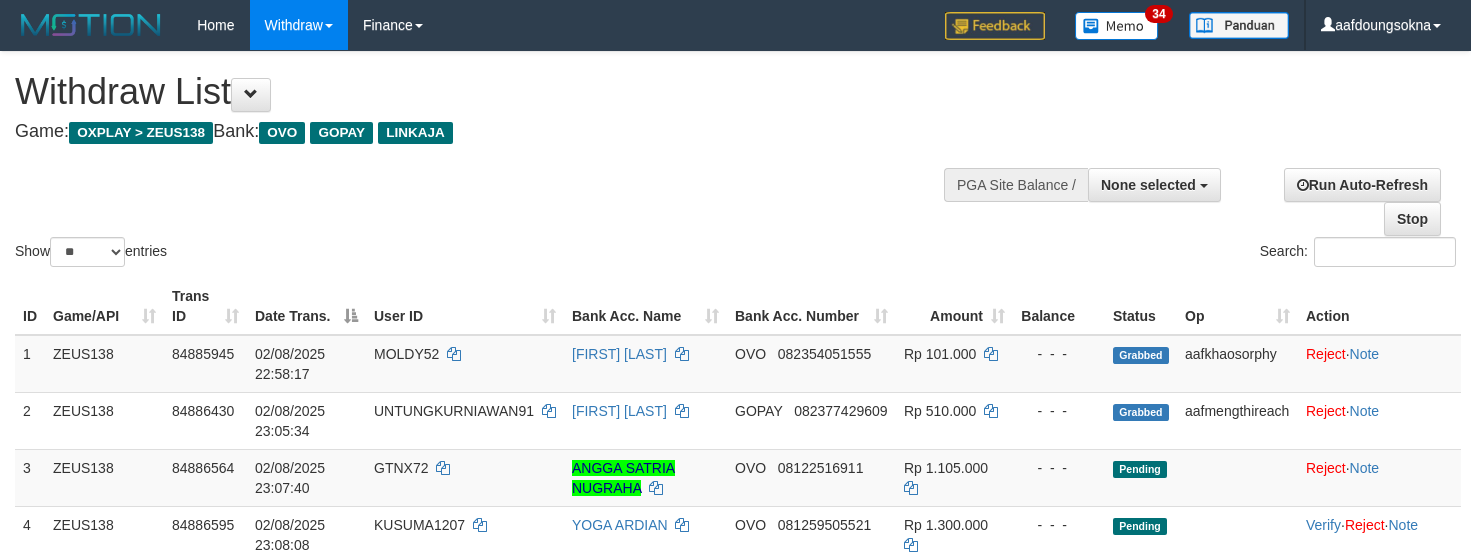 select 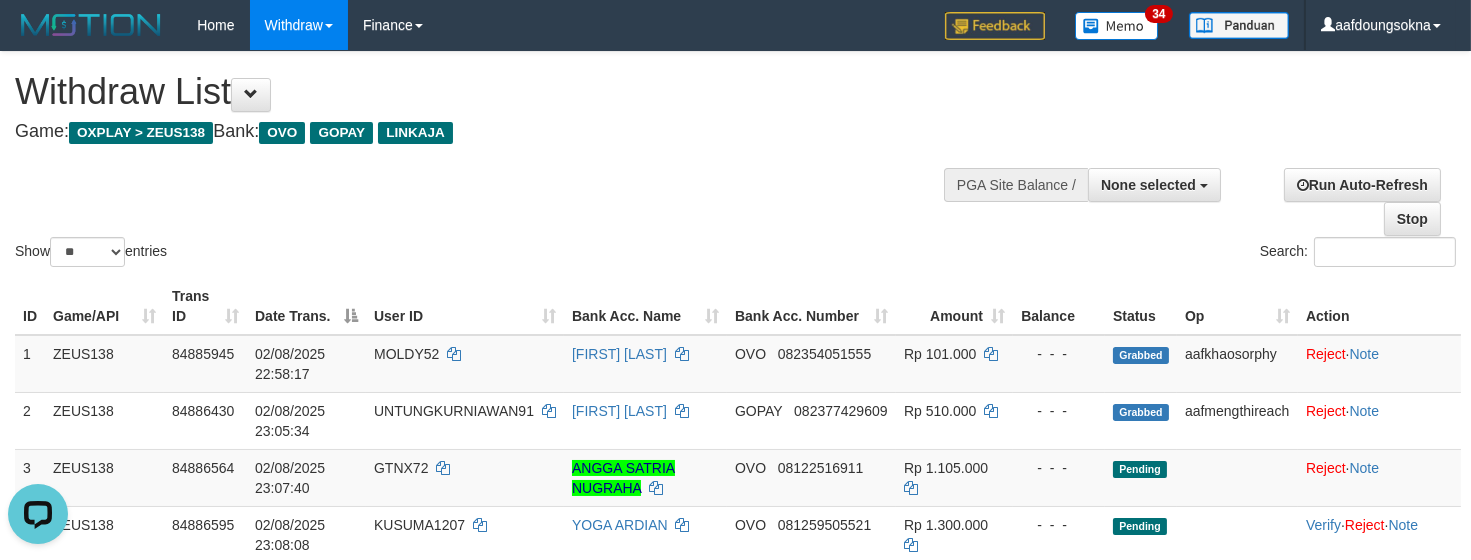 scroll, scrollTop: 0, scrollLeft: 0, axis: both 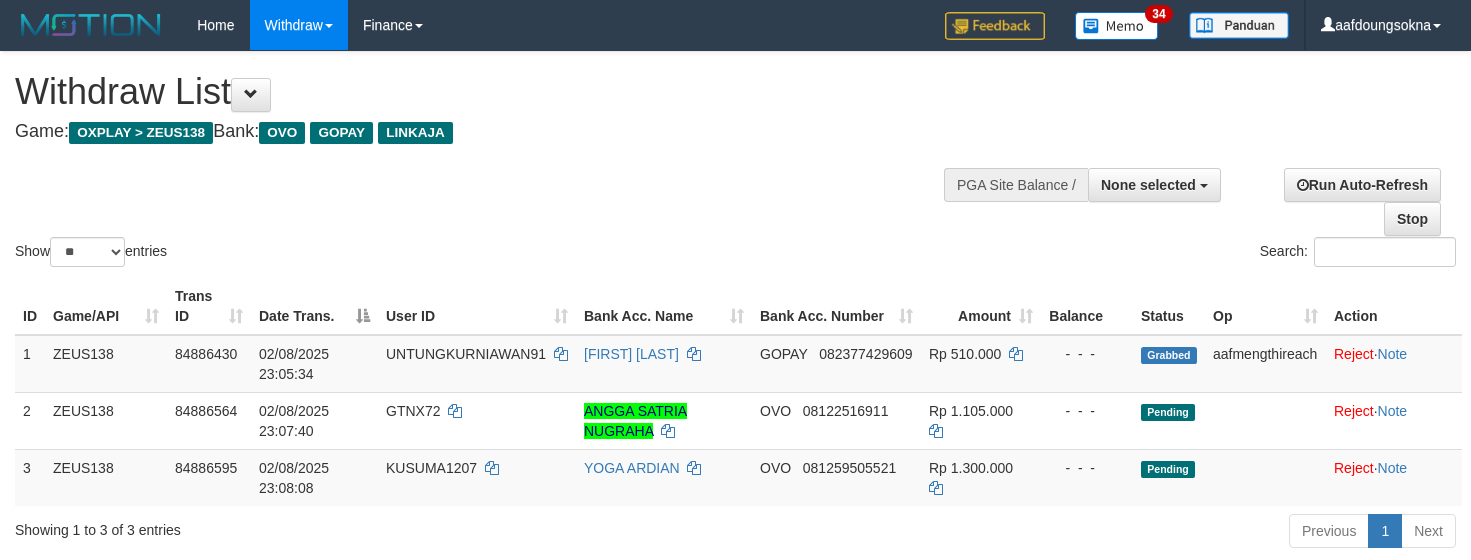 select 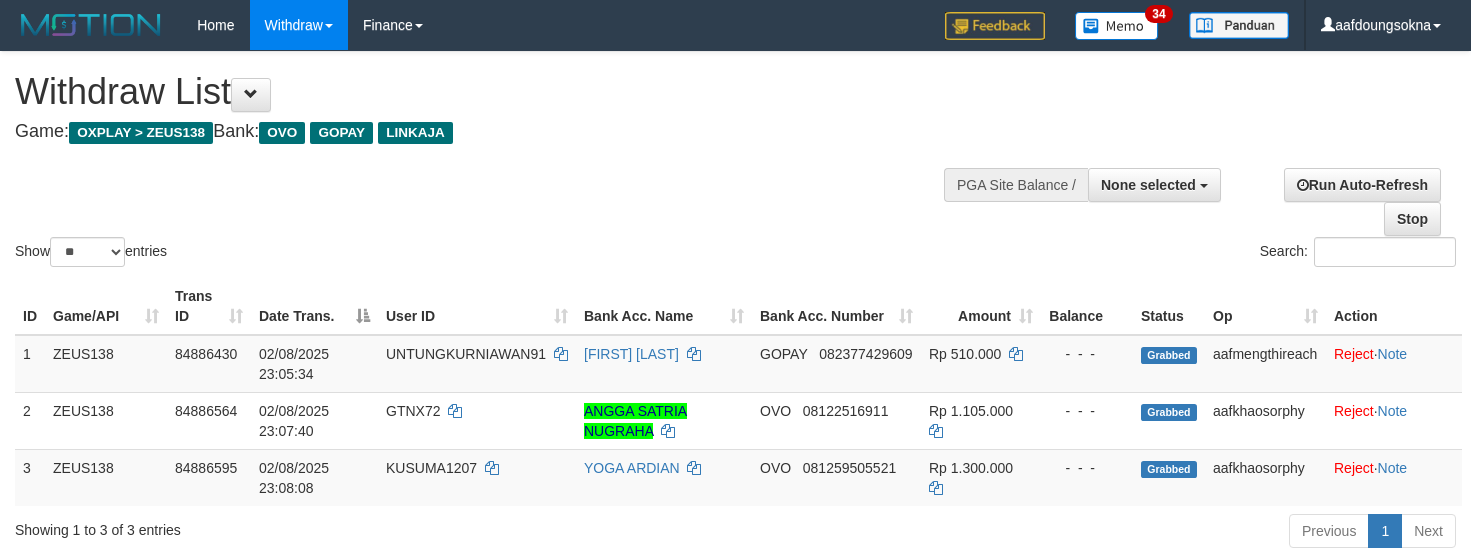 select 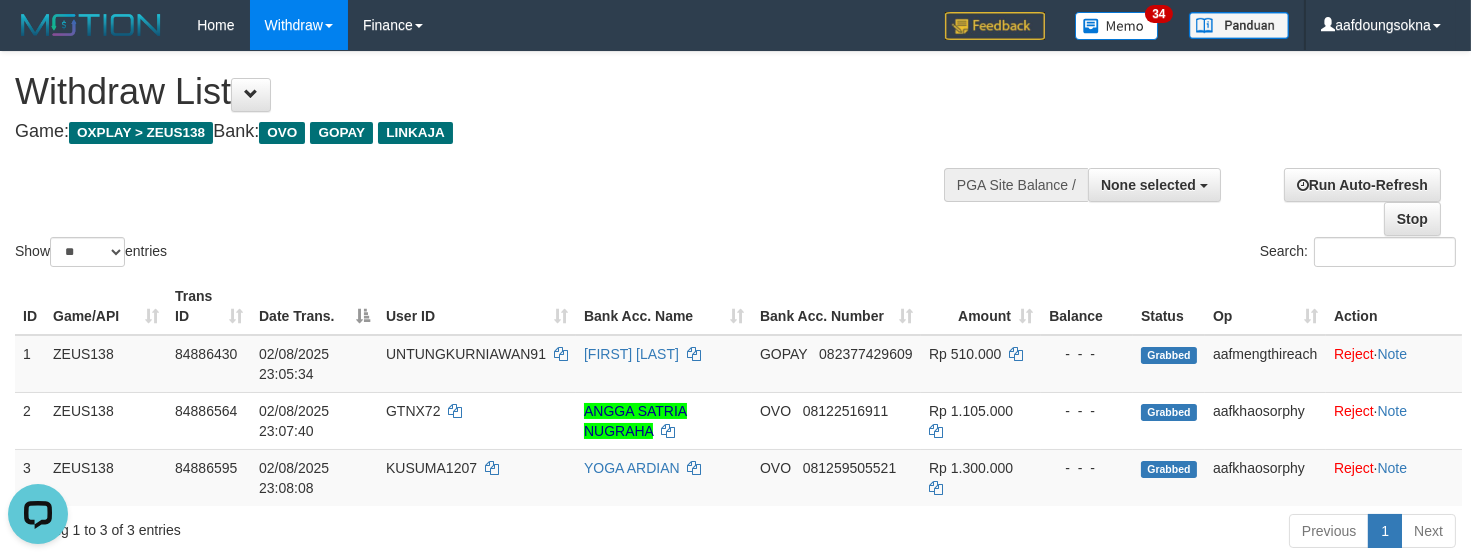 scroll, scrollTop: 0, scrollLeft: 0, axis: both 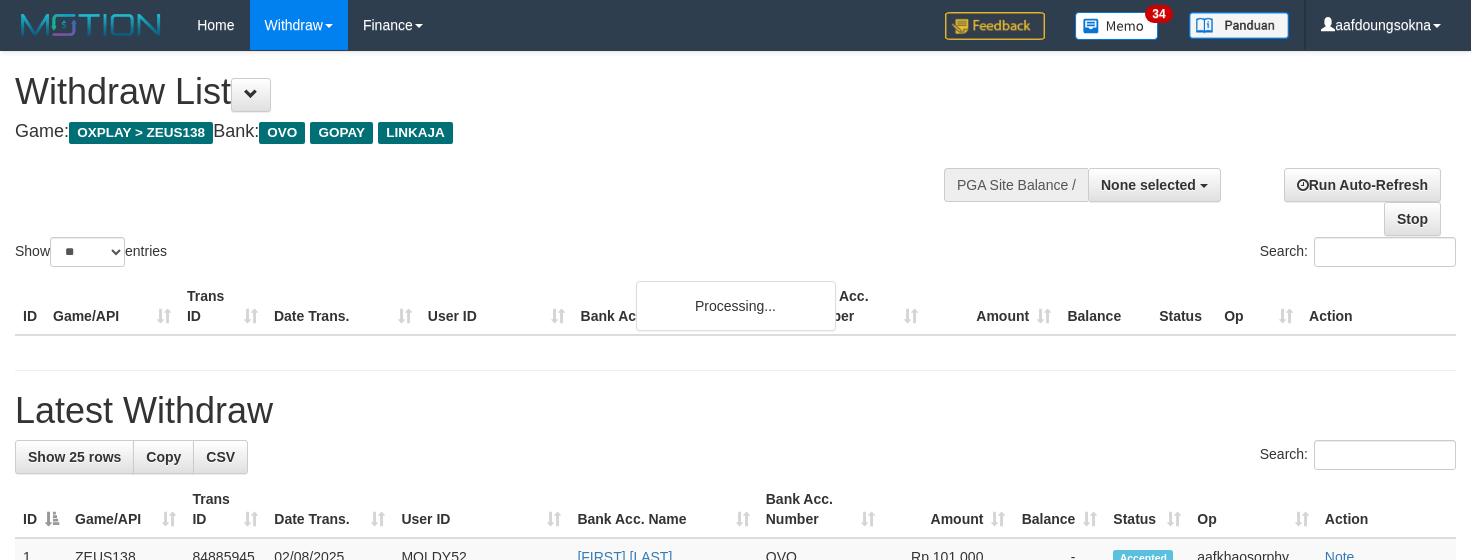 select 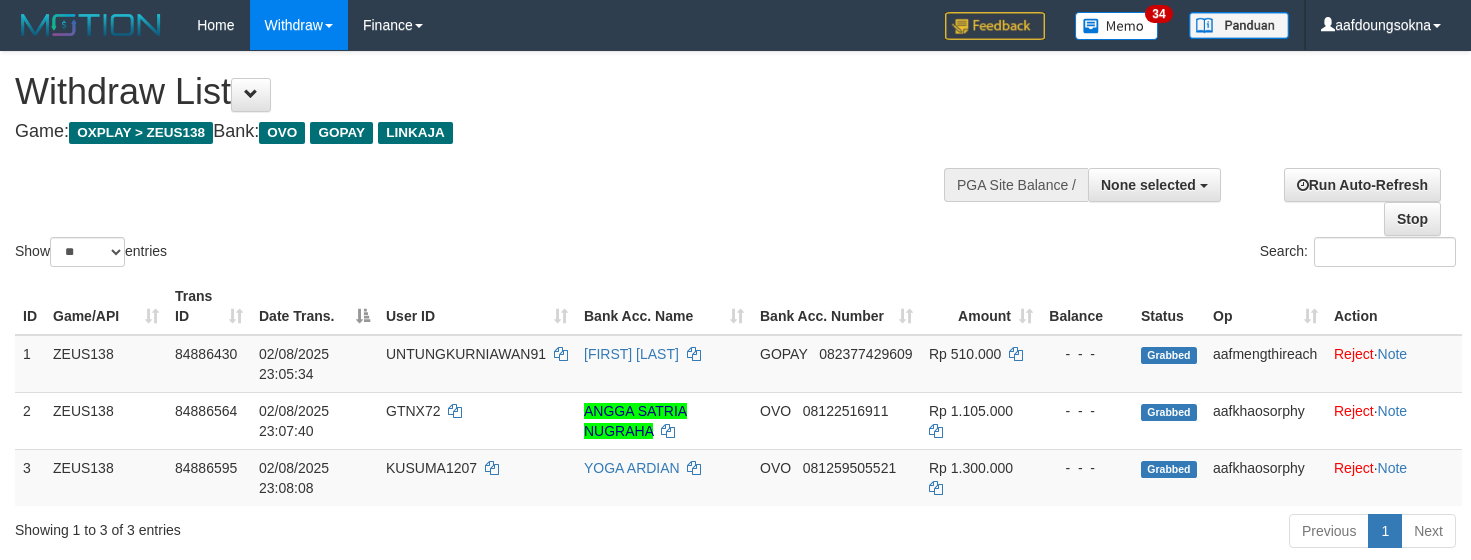 select 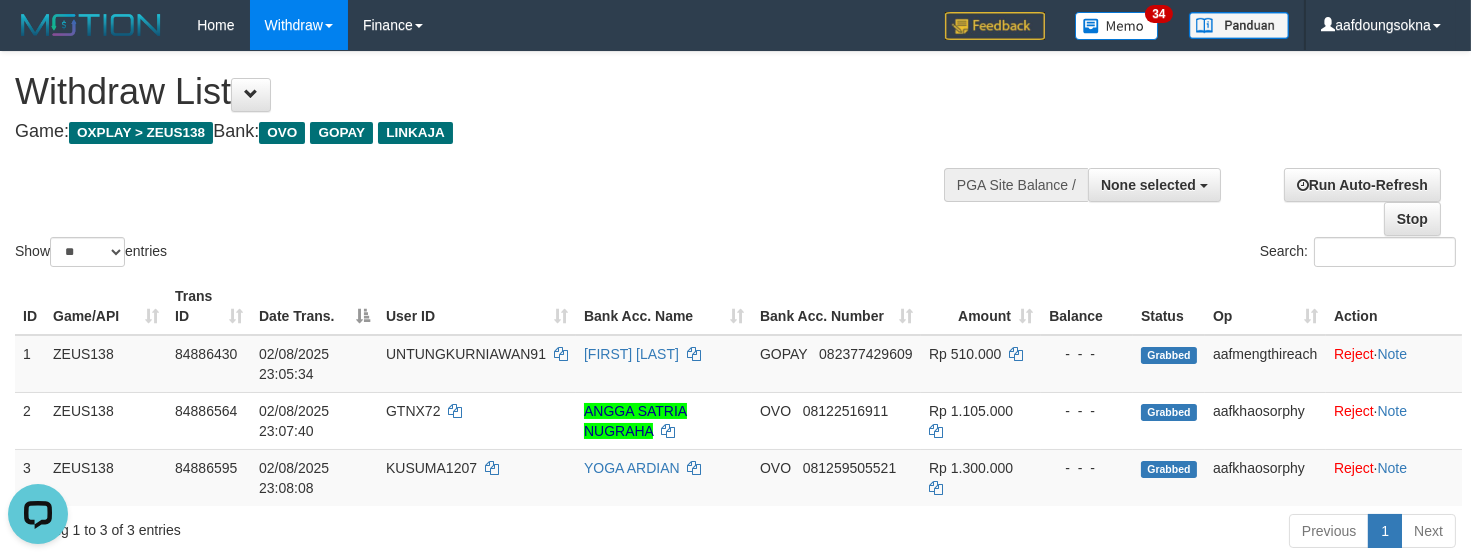 scroll, scrollTop: 0, scrollLeft: 0, axis: both 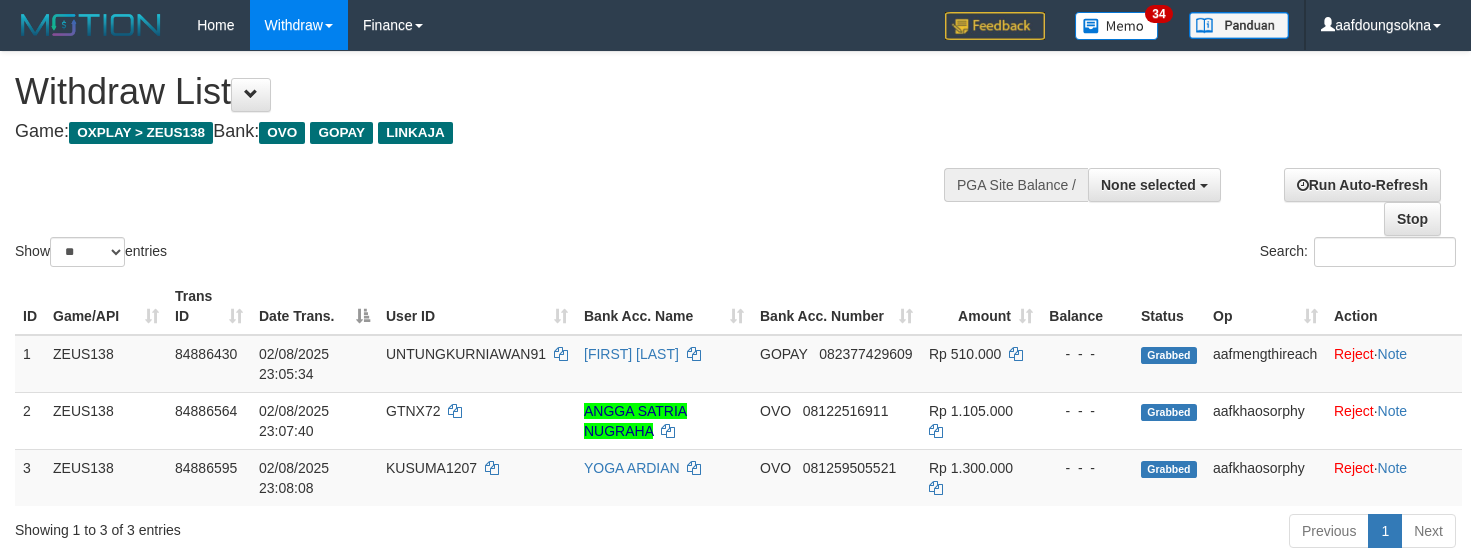 select 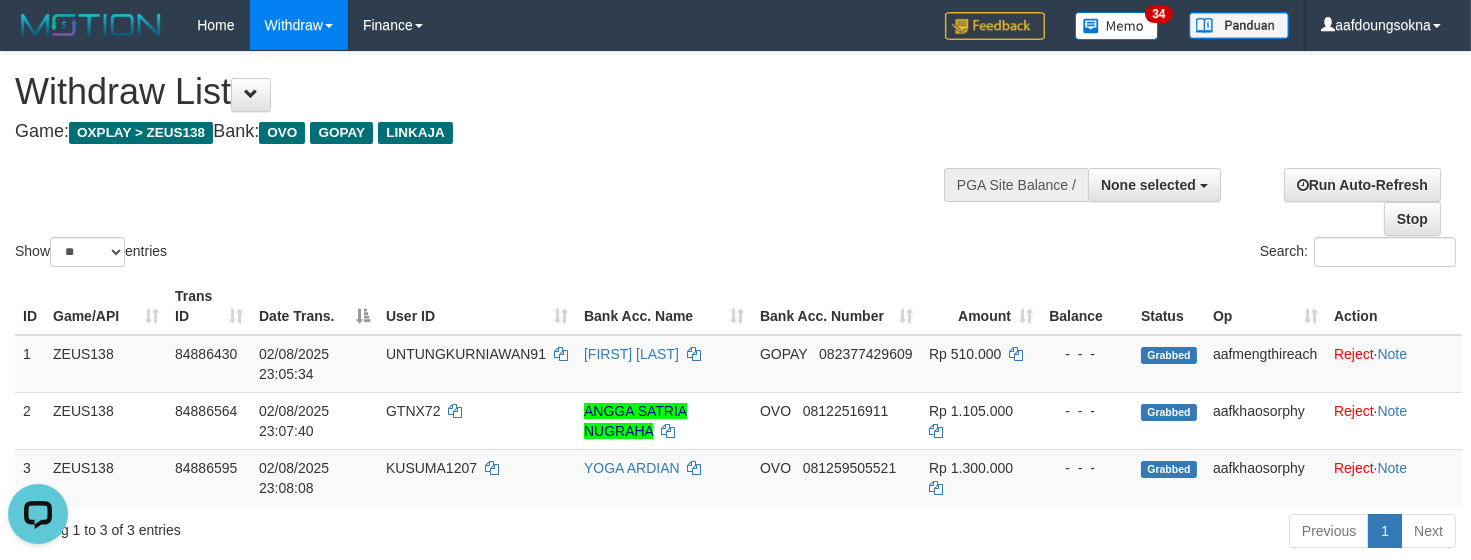 scroll, scrollTop: 0, scrollLeft: 0, axis: both 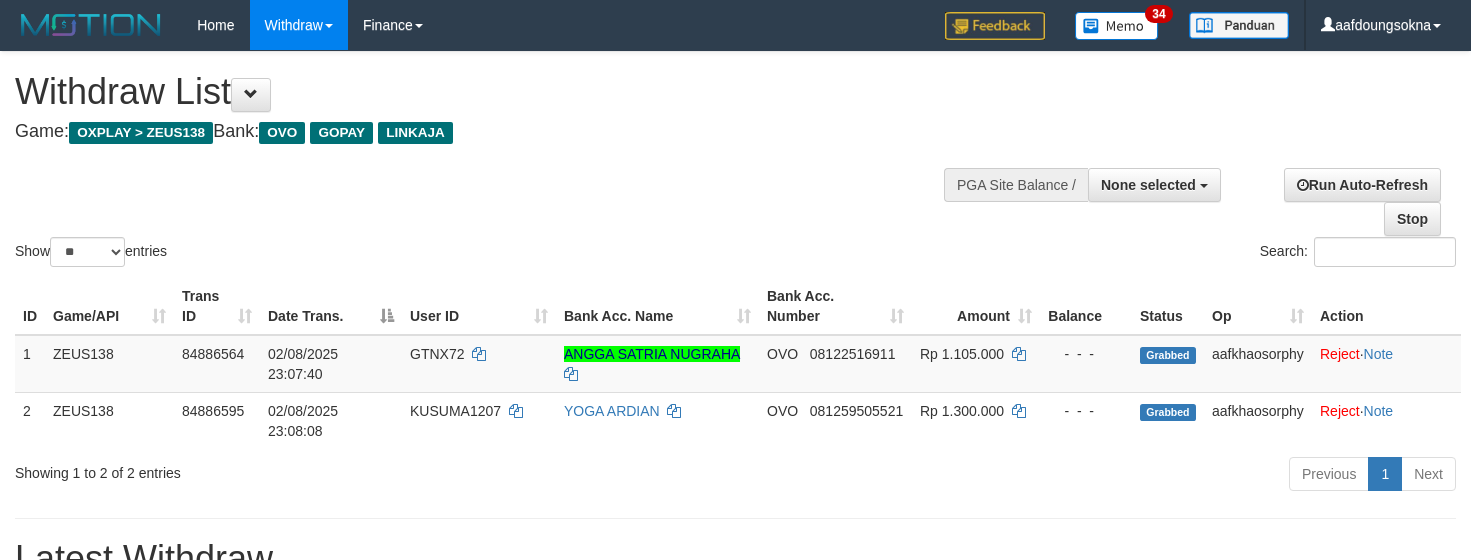 select 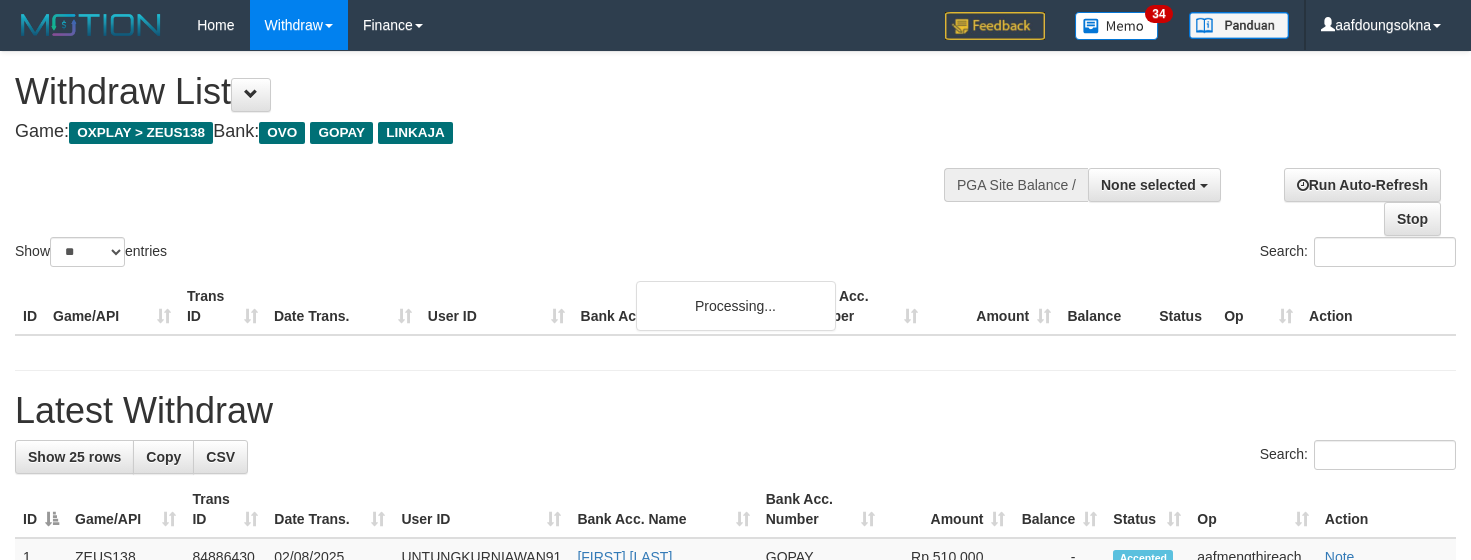 select 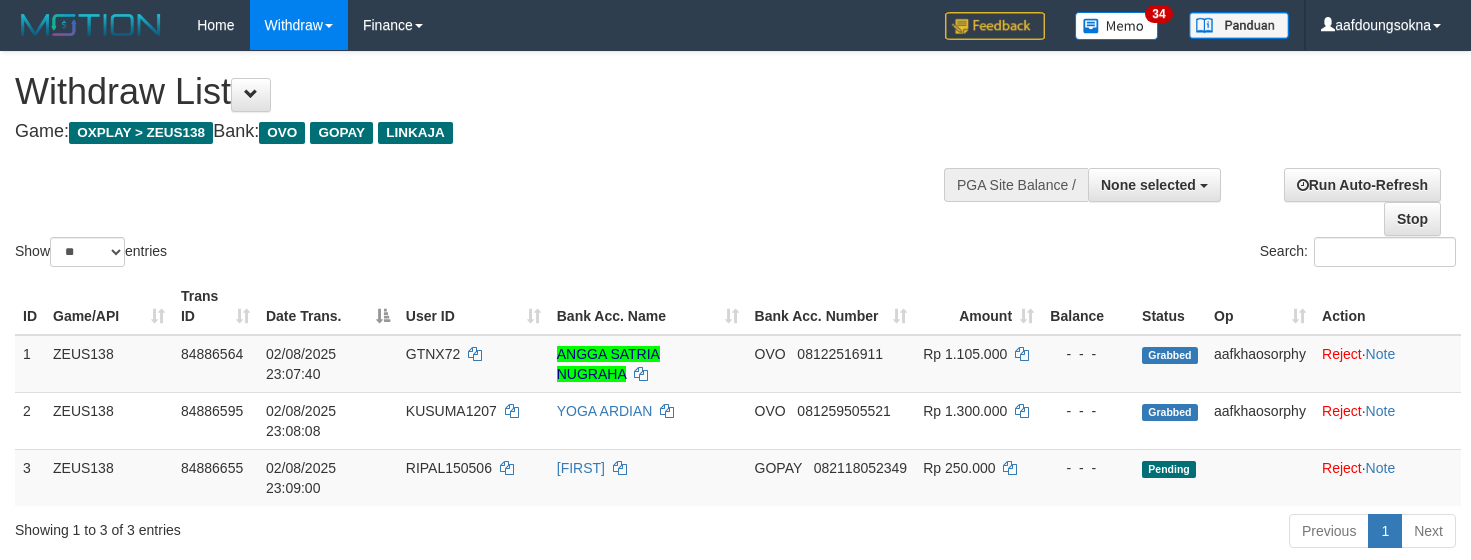 select 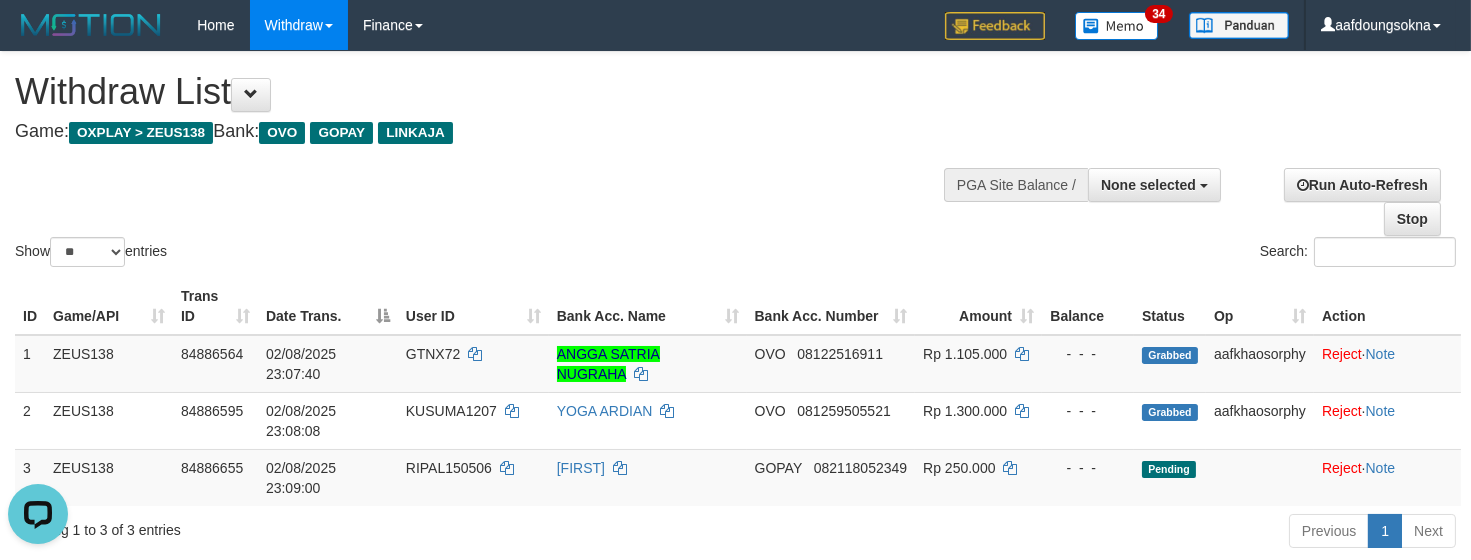 scroll, scrollTop: 0, scrollLeft: 0, axis: both 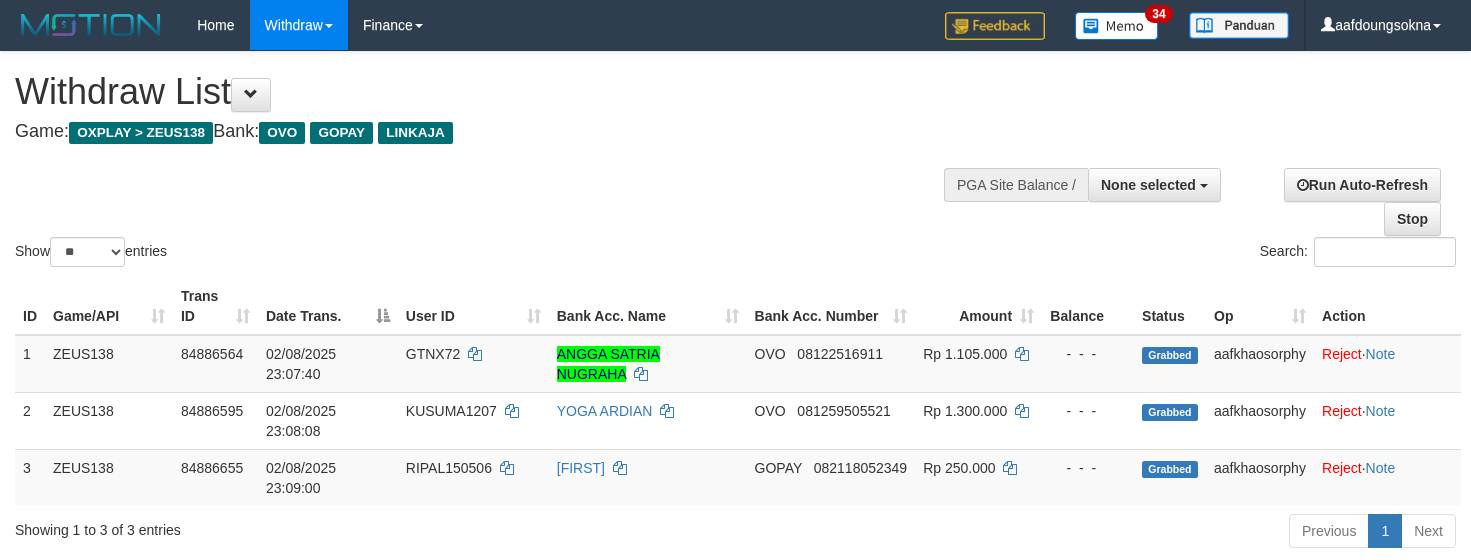 select 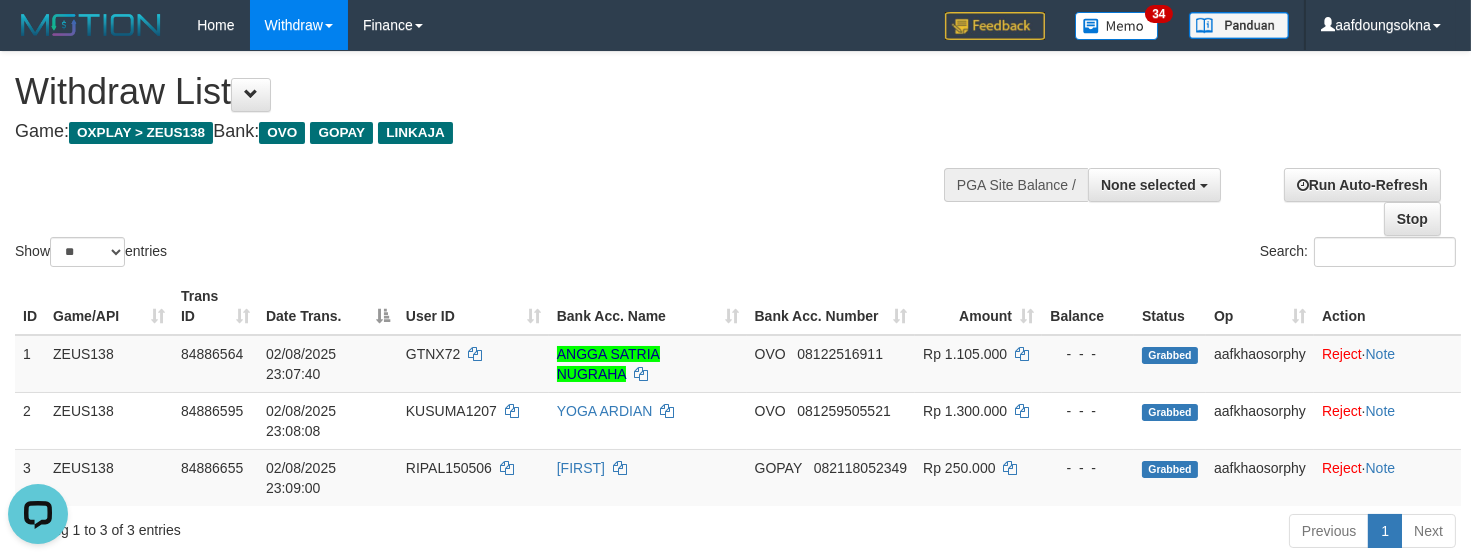 scroll, scrollTop: 0, scrollLeft: 0, axis: both 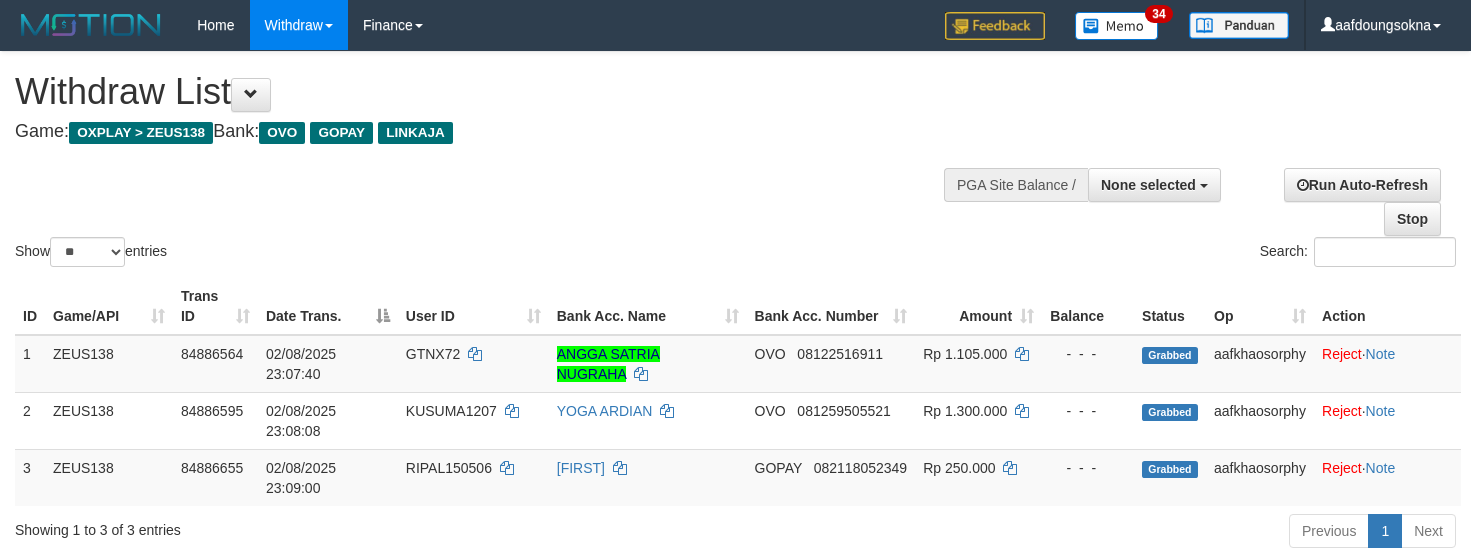 select 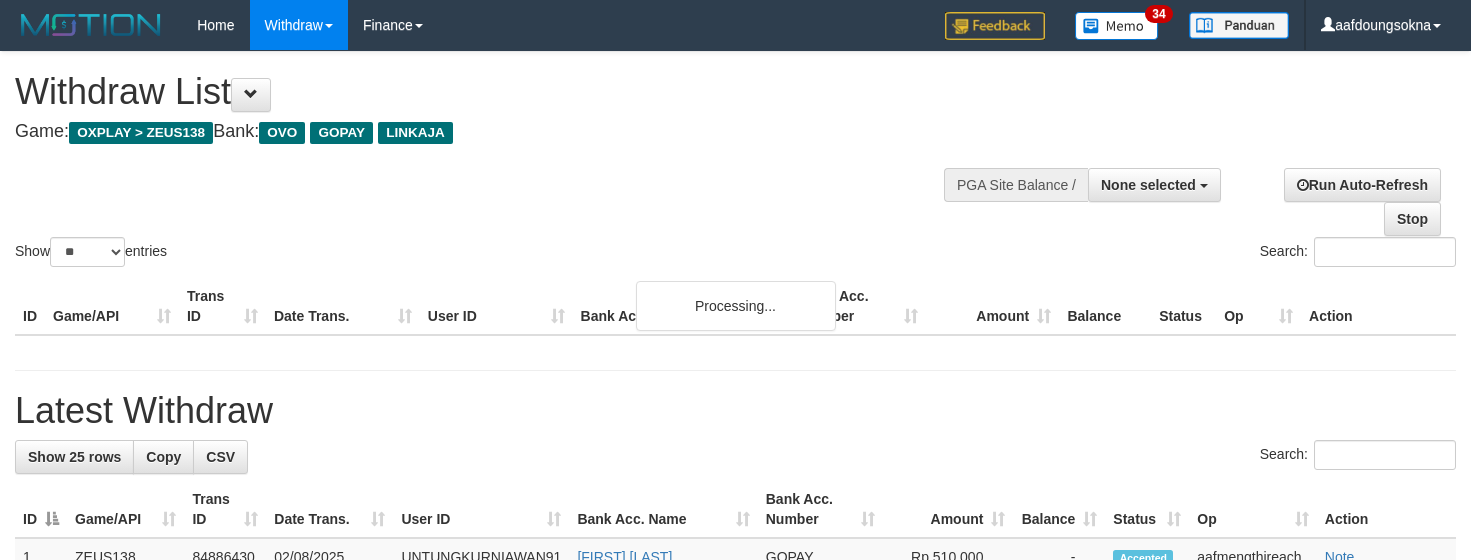 select 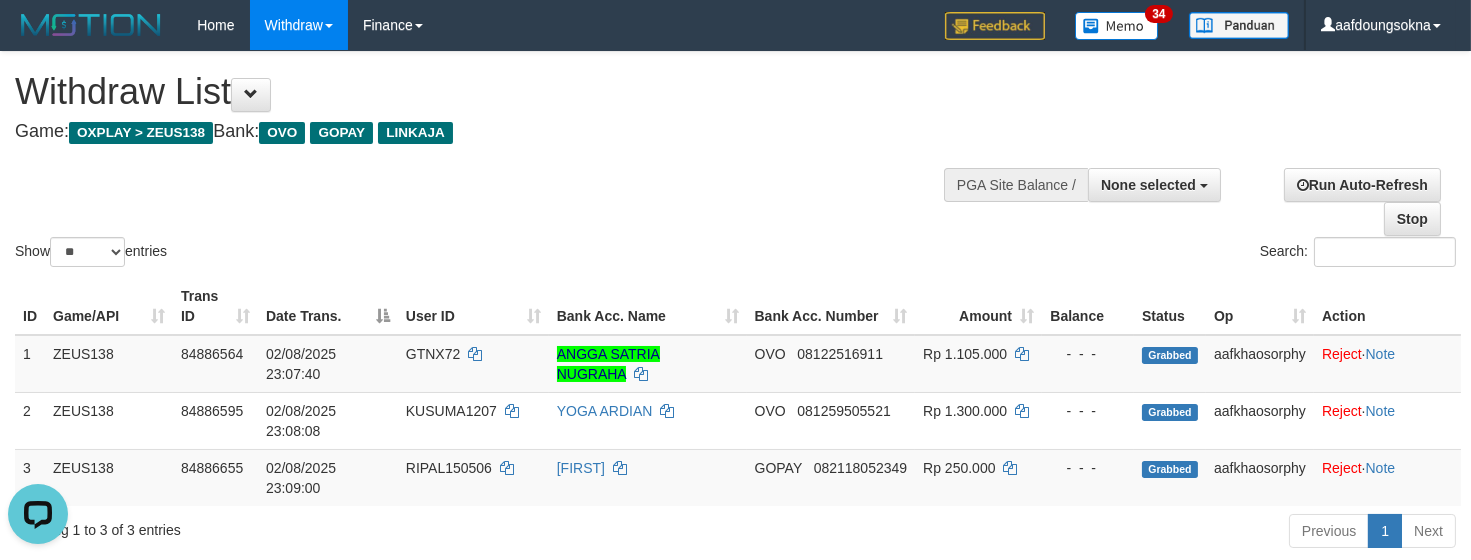 scroll, scrollTop: 0, scrollLeft: 0, axis: both 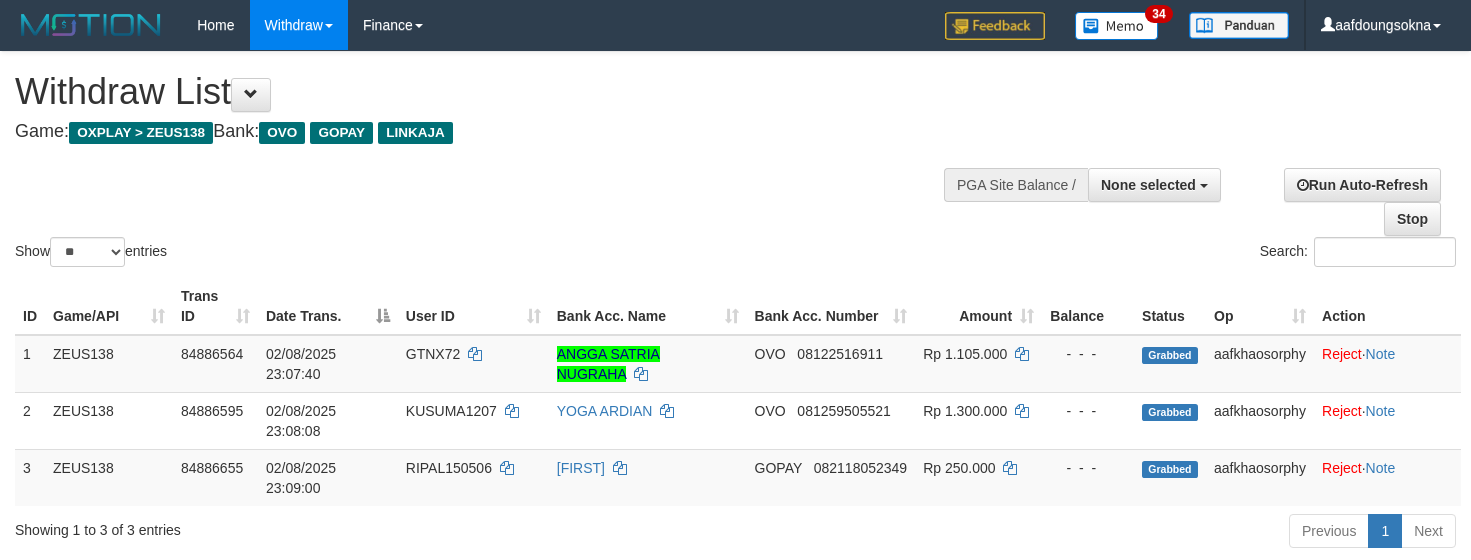 select 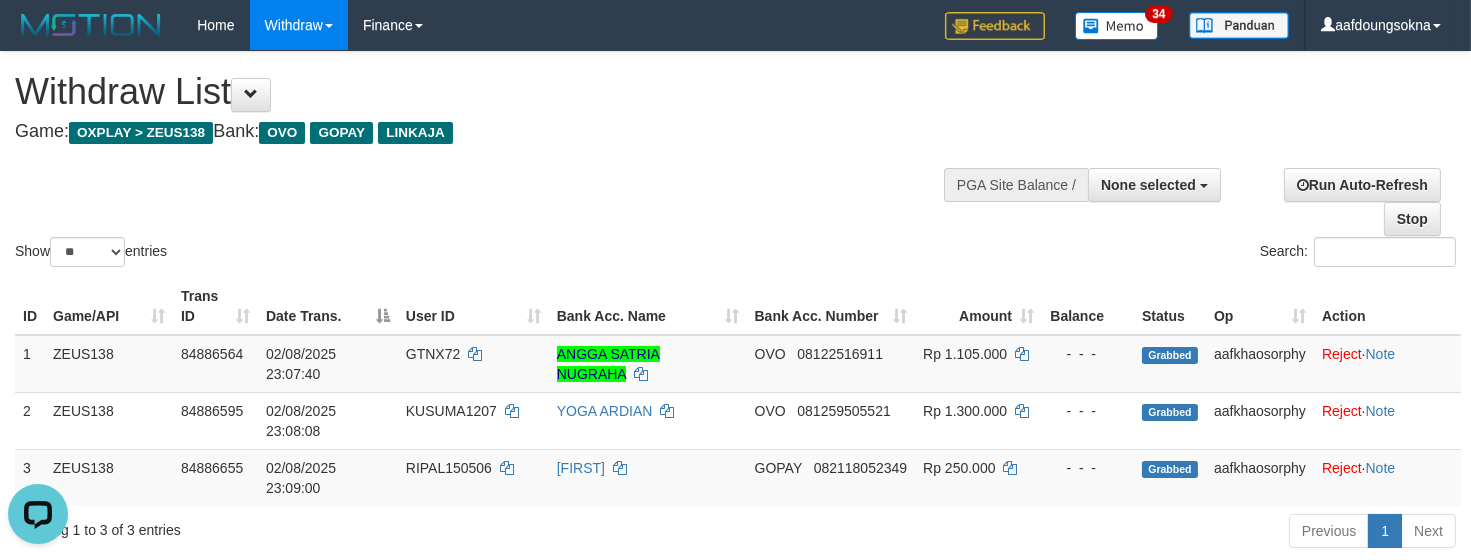 scroll, scrollTop: 0, scrollLeft: 0, axis: both 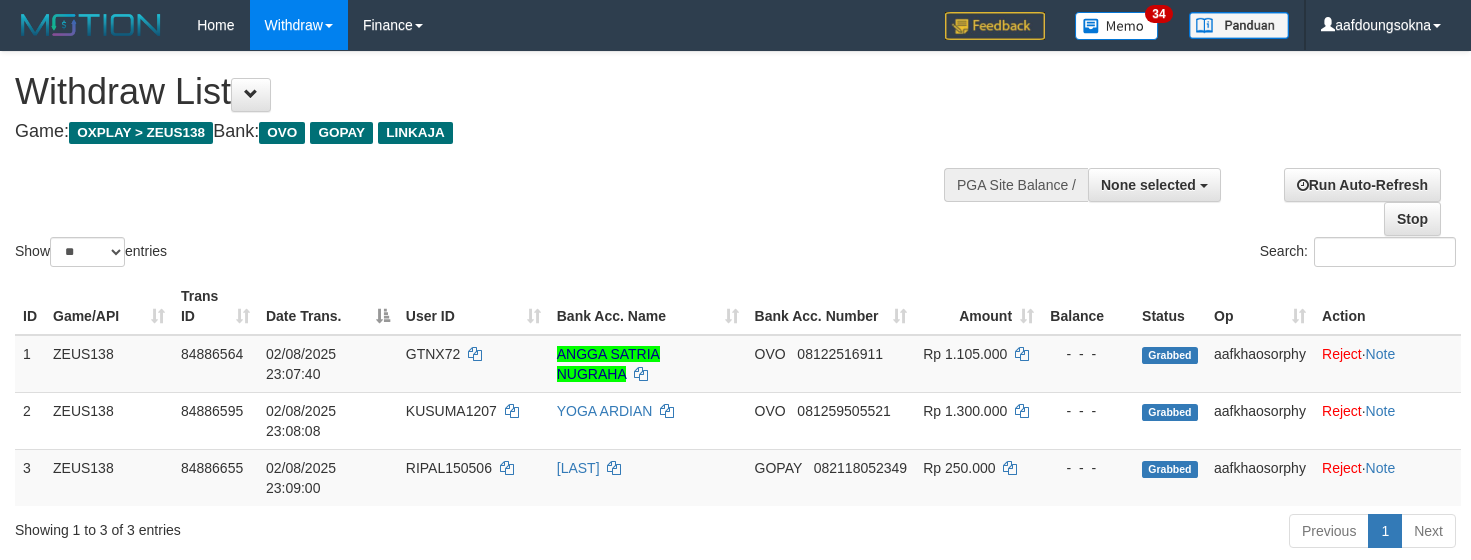 select 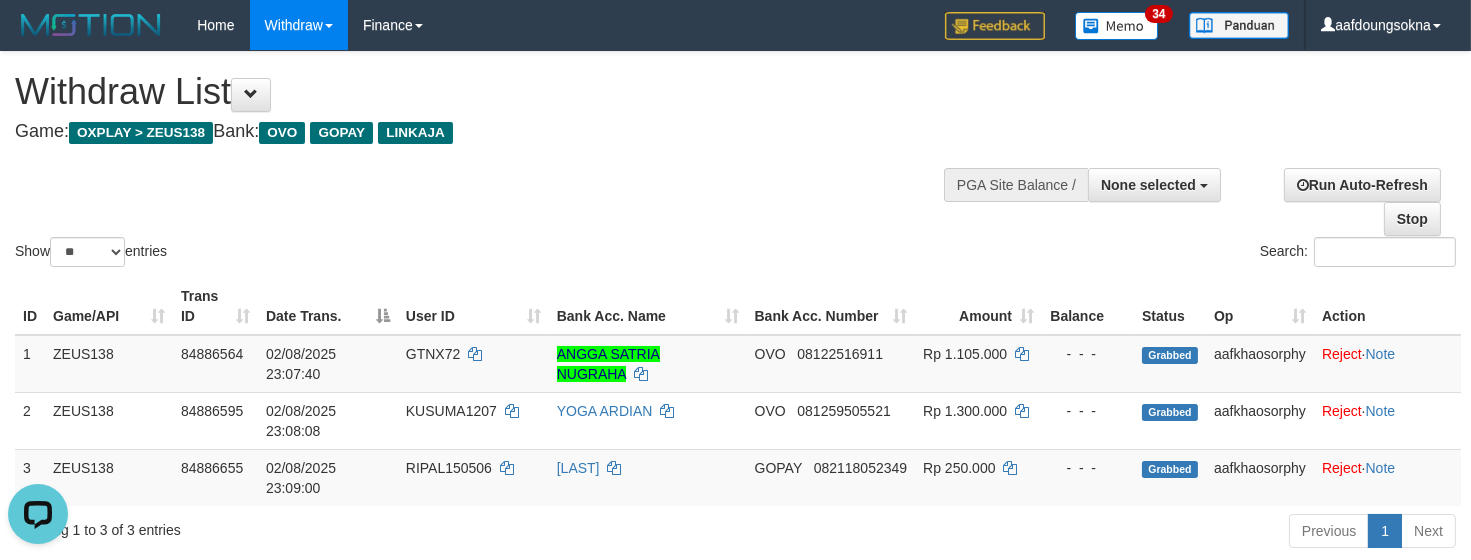 scroll, scrollTop: 0, scrollLeft: 0, axis: both 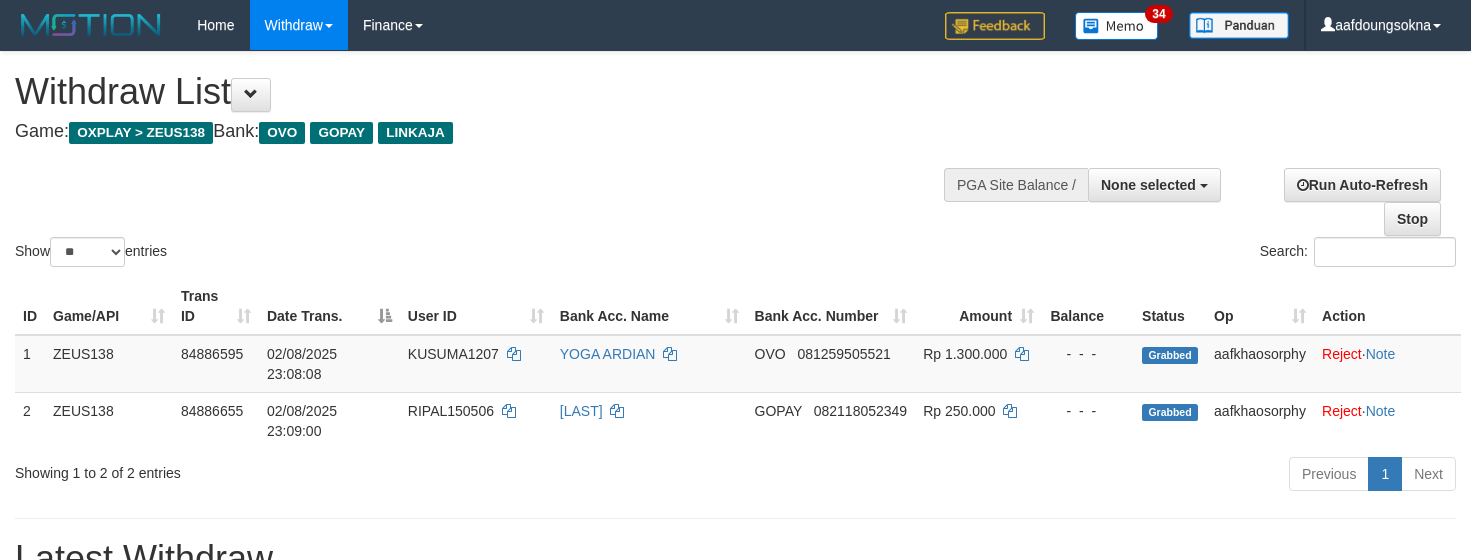 select 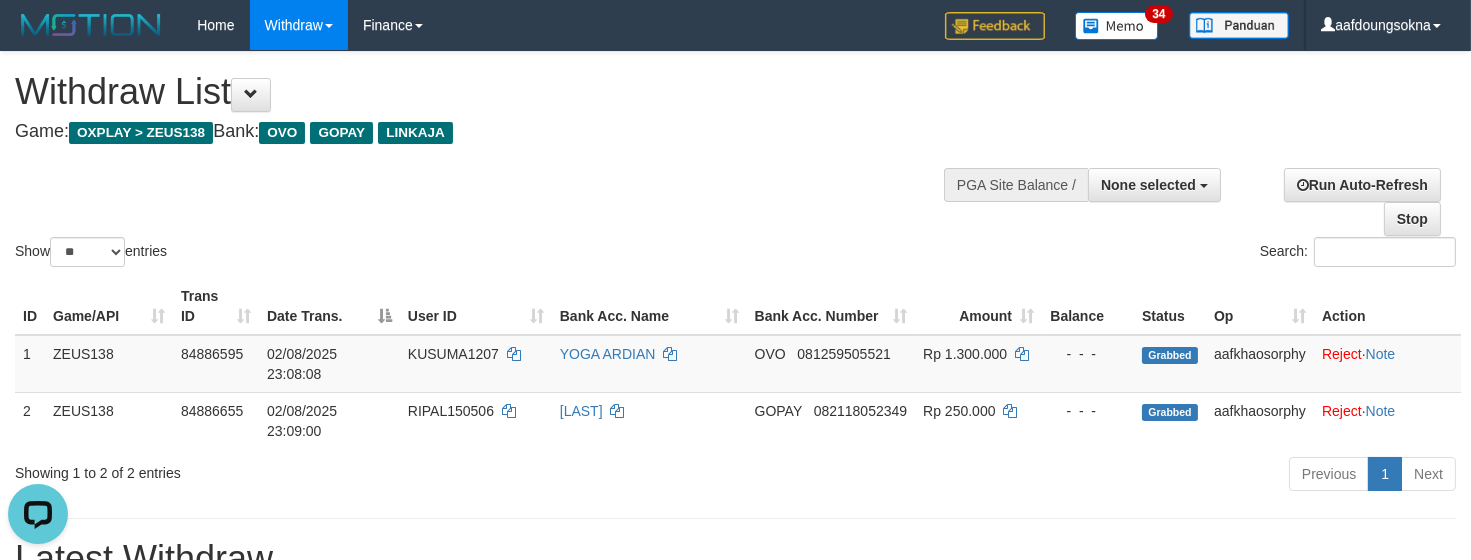 scroll, scrollTop: 0, scrollLeft: 0, axis: both 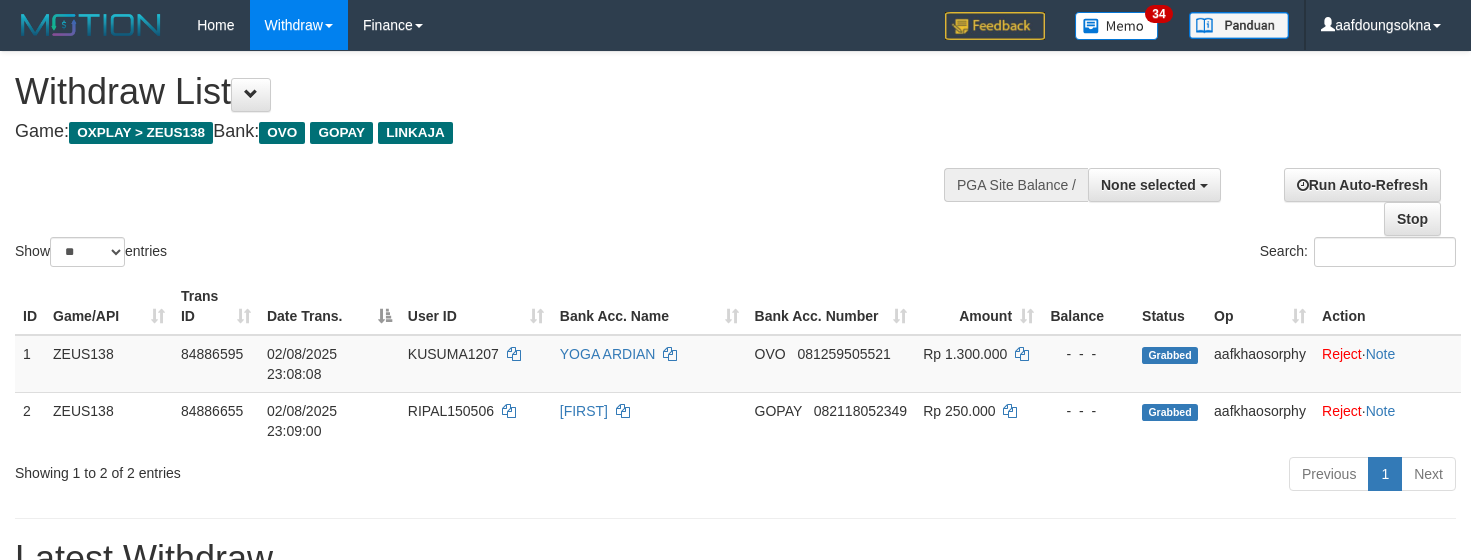 select 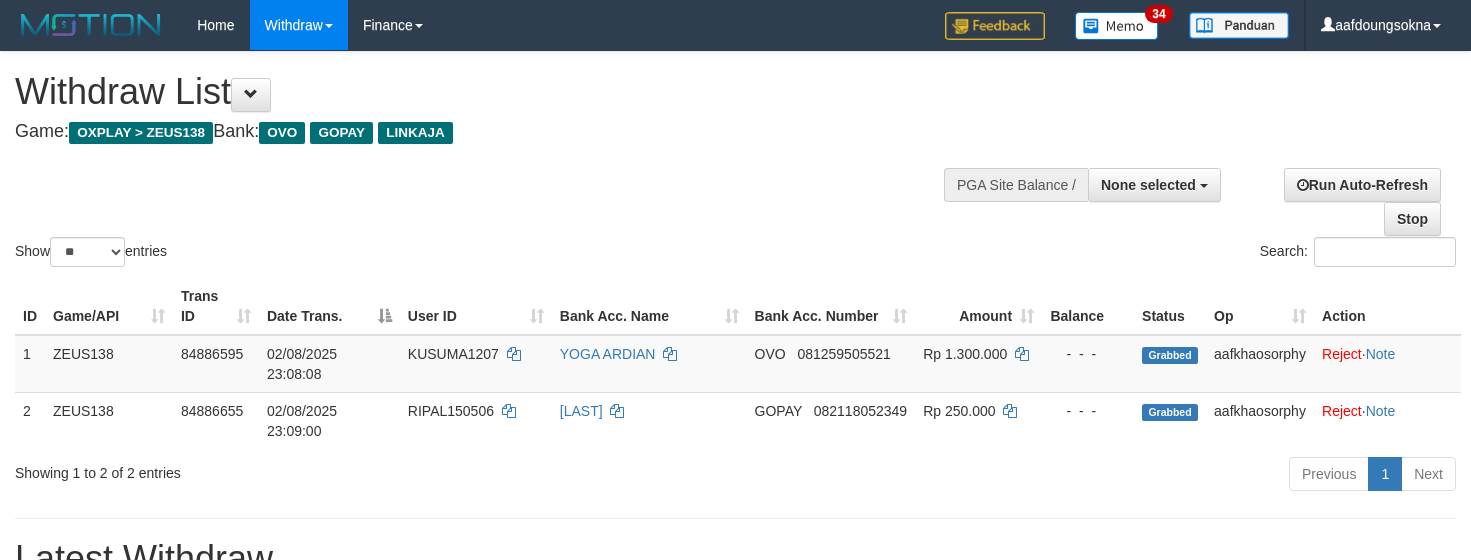 select 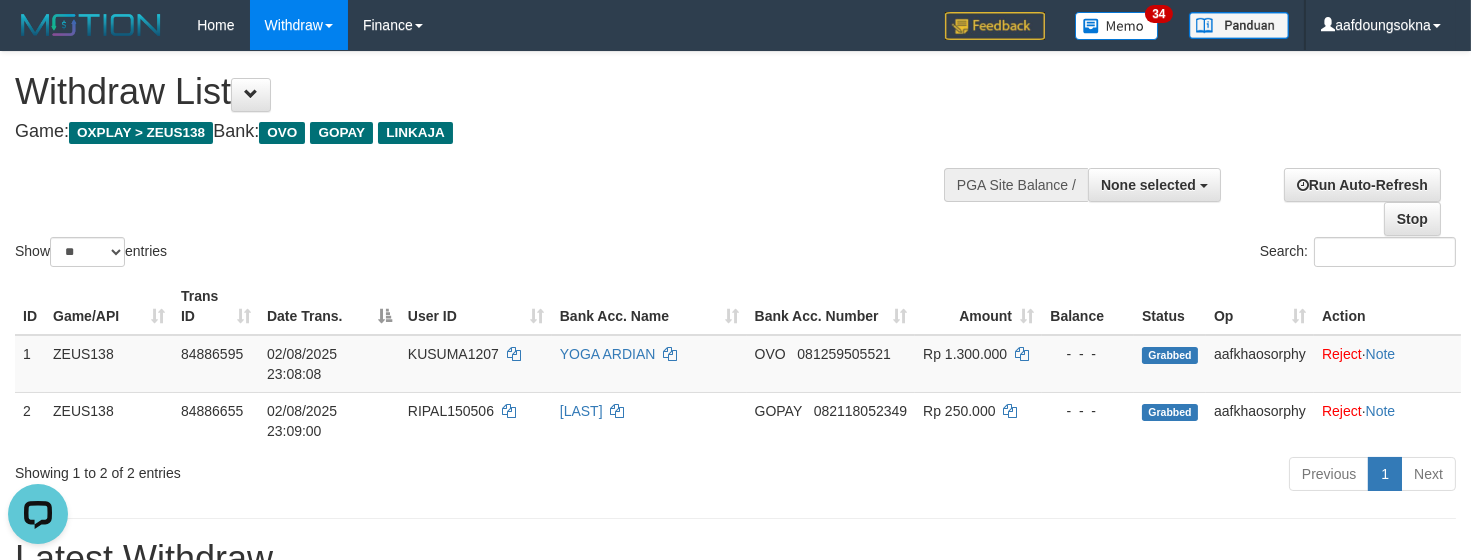 scroll, scrollTop: 0, scrollLeft: 0, axis: both 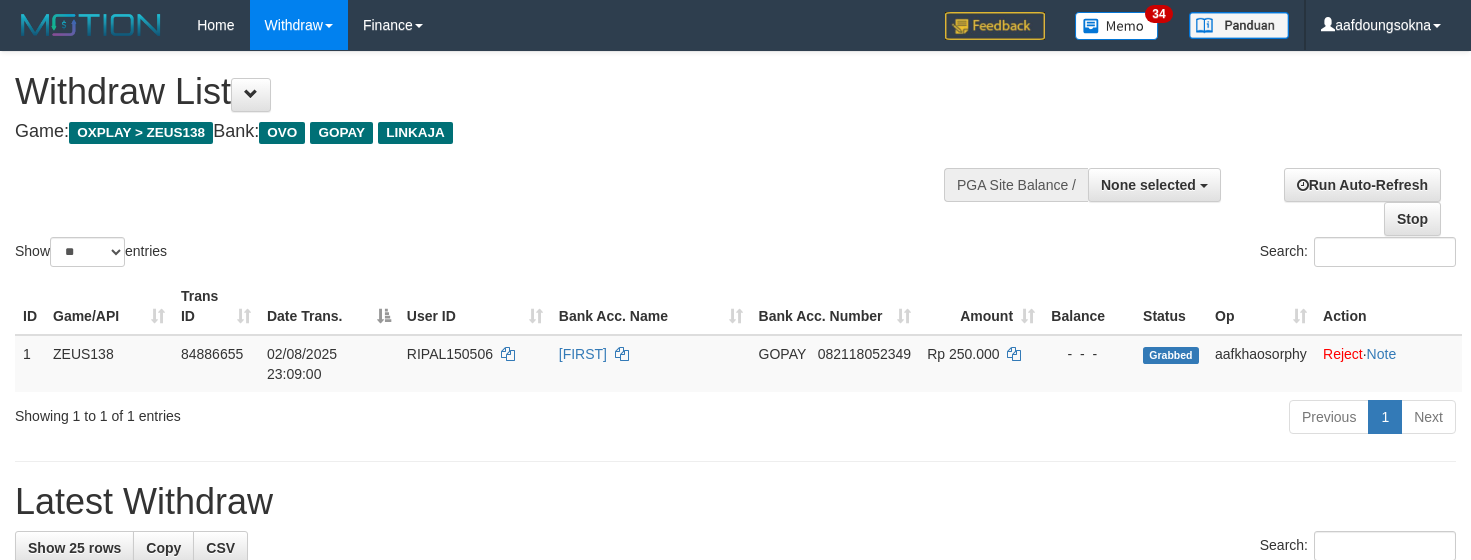 select 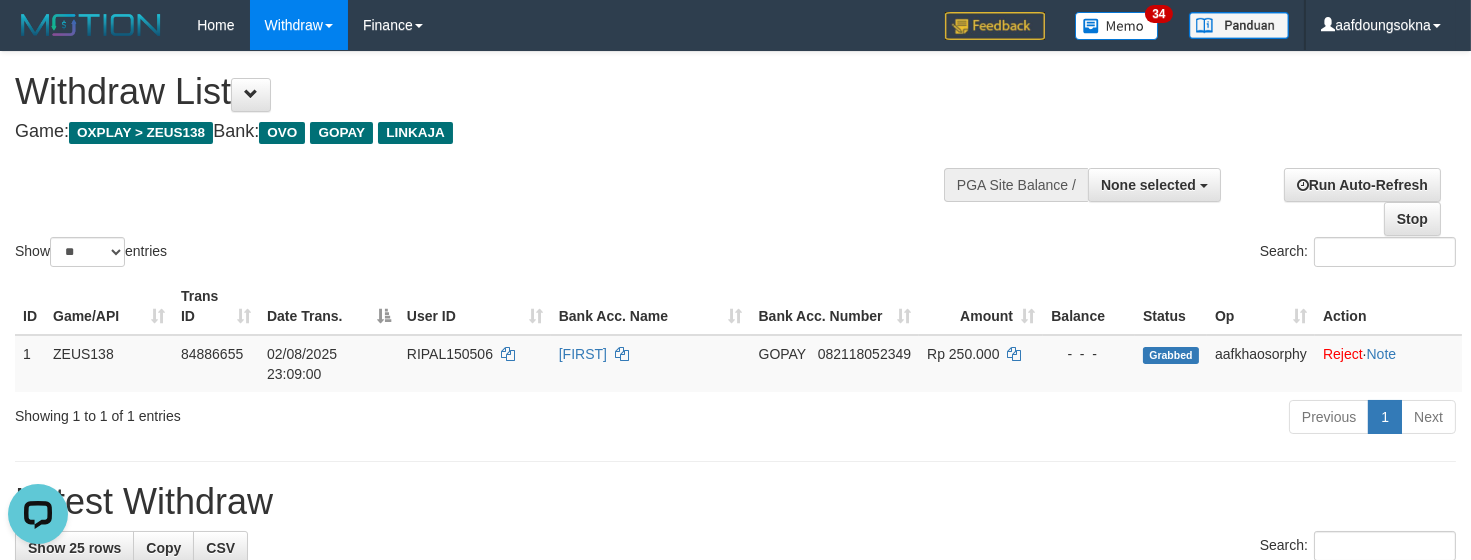 scroll, scrollTop: 0, scrollLeft: 0, axis: both 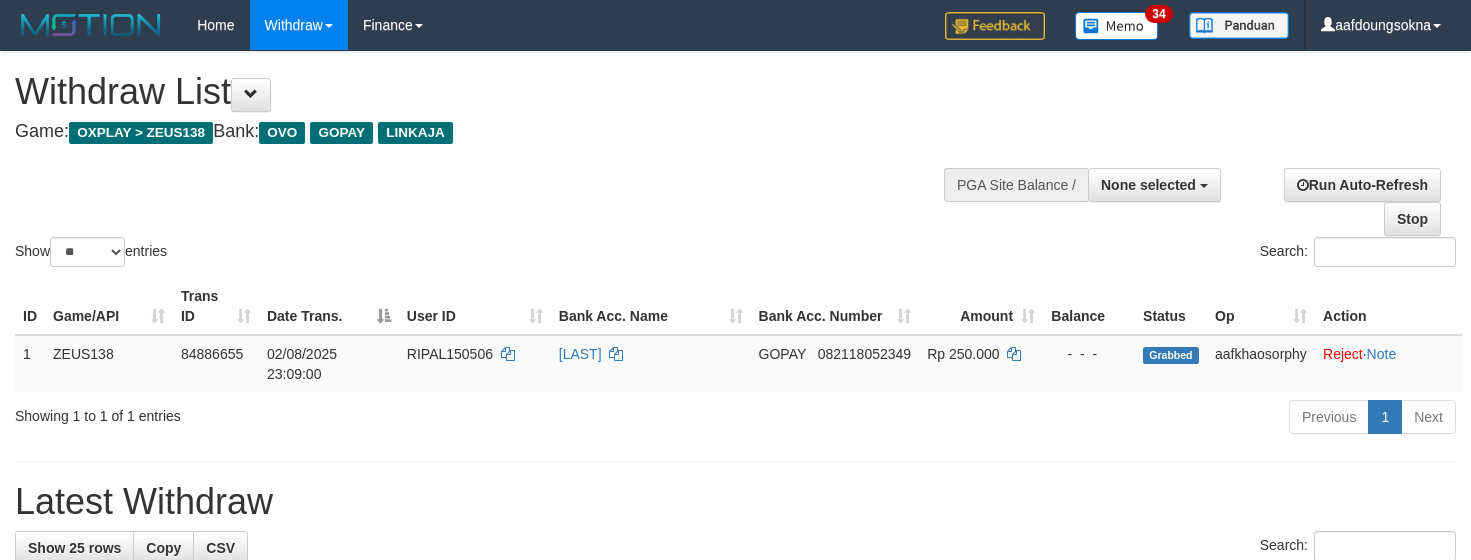 select 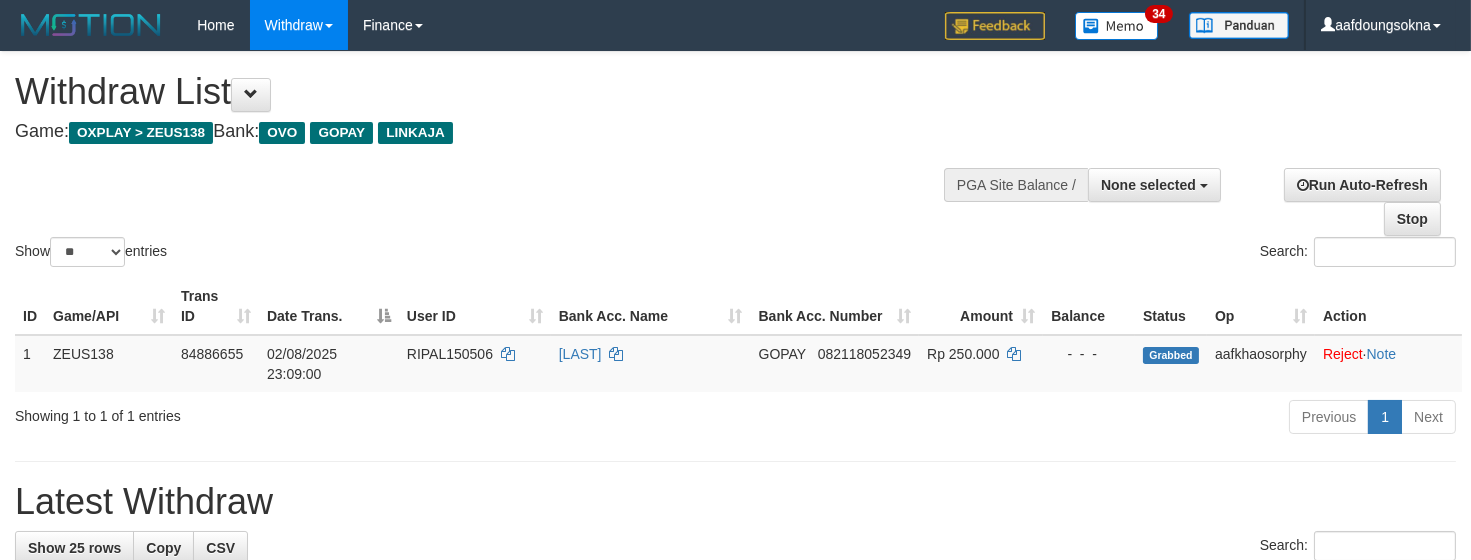 click on "Latest Withdraw" at bounding box center (735, 502) 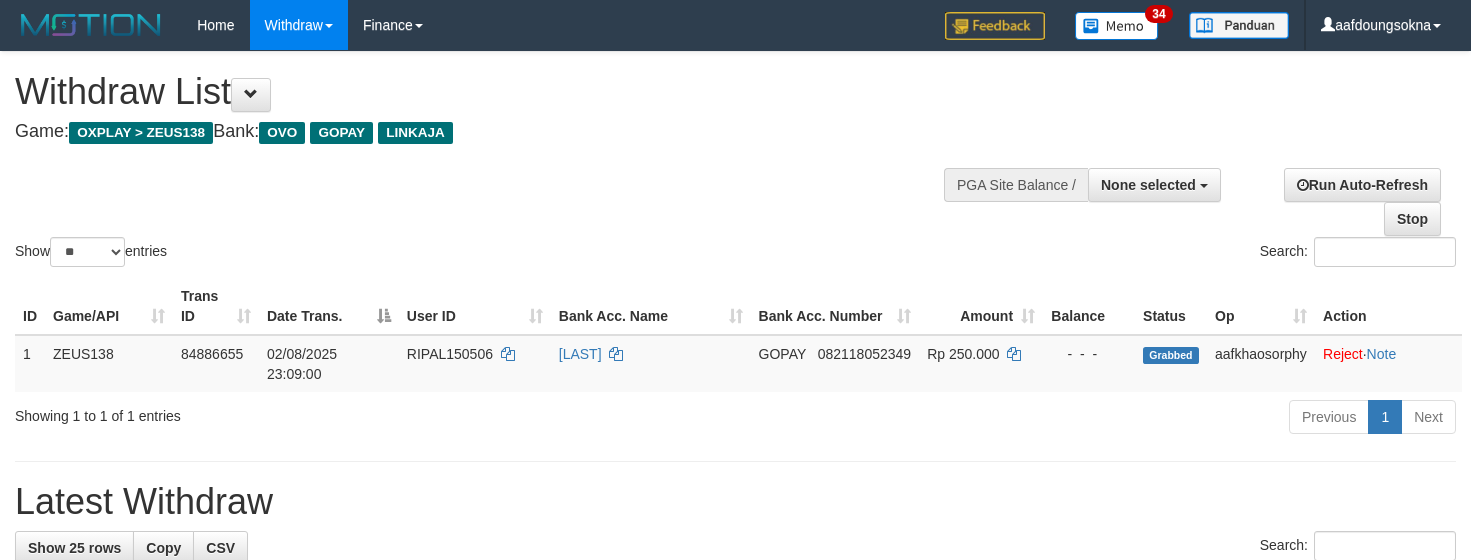 select 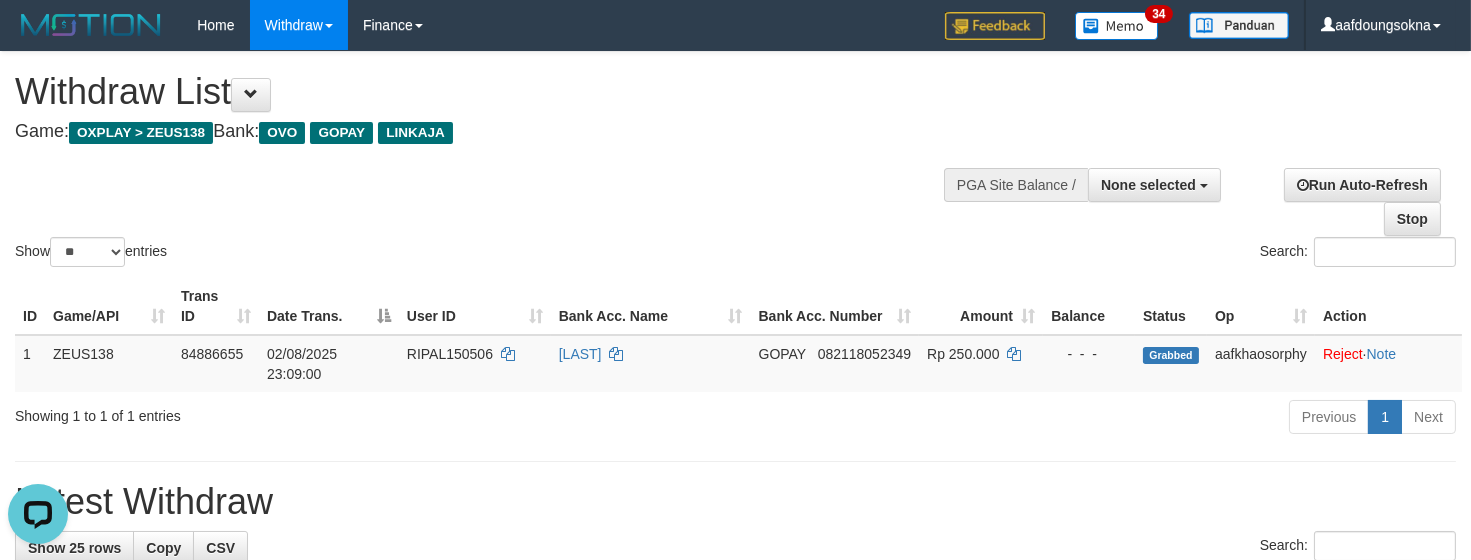 scroll, scrollTop: 0, scrollLeft: 0, axis: both 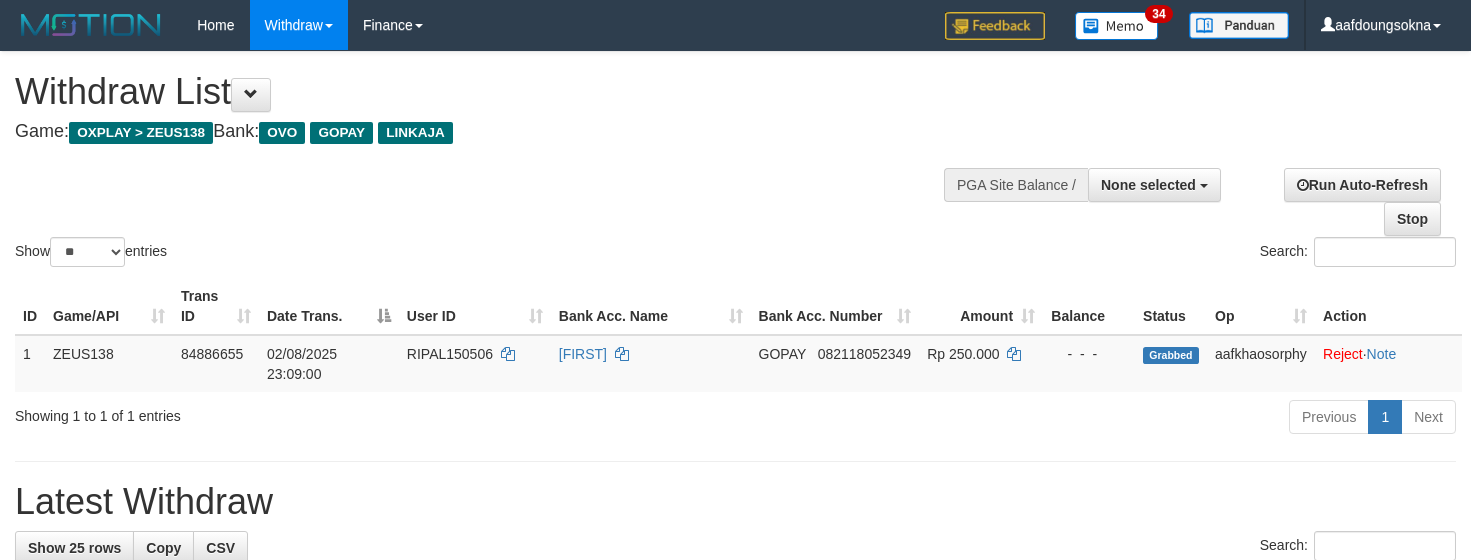 select 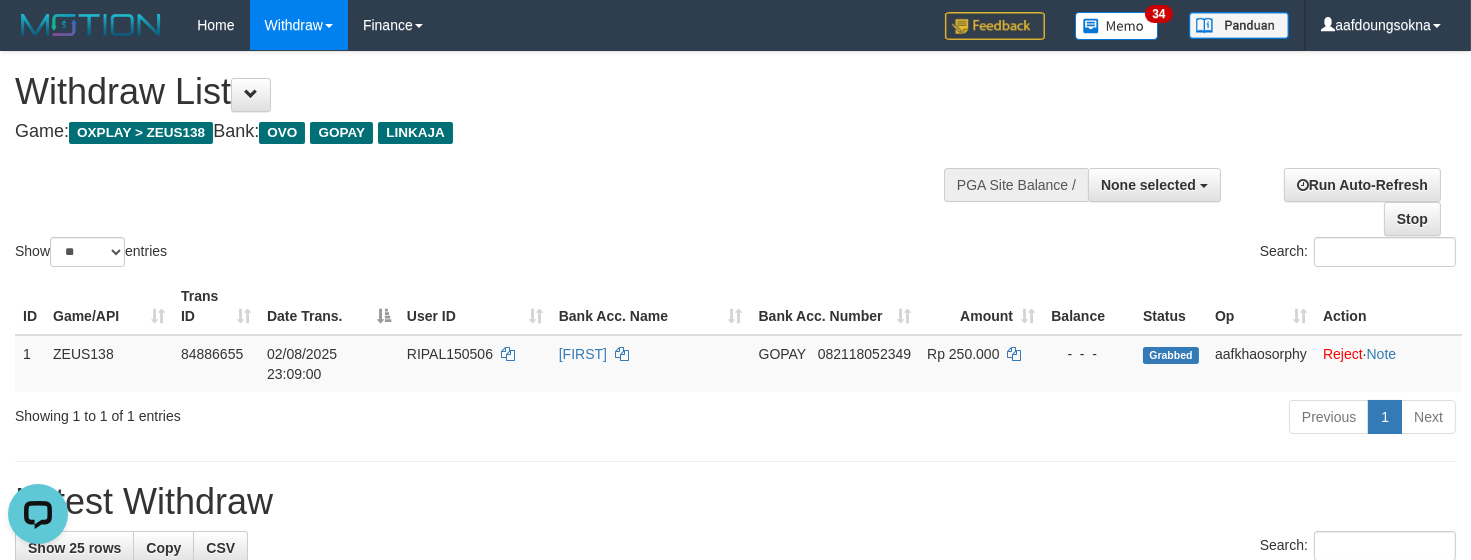 scroll, scrollTop: 0, scrollLeft: 0, axis: both 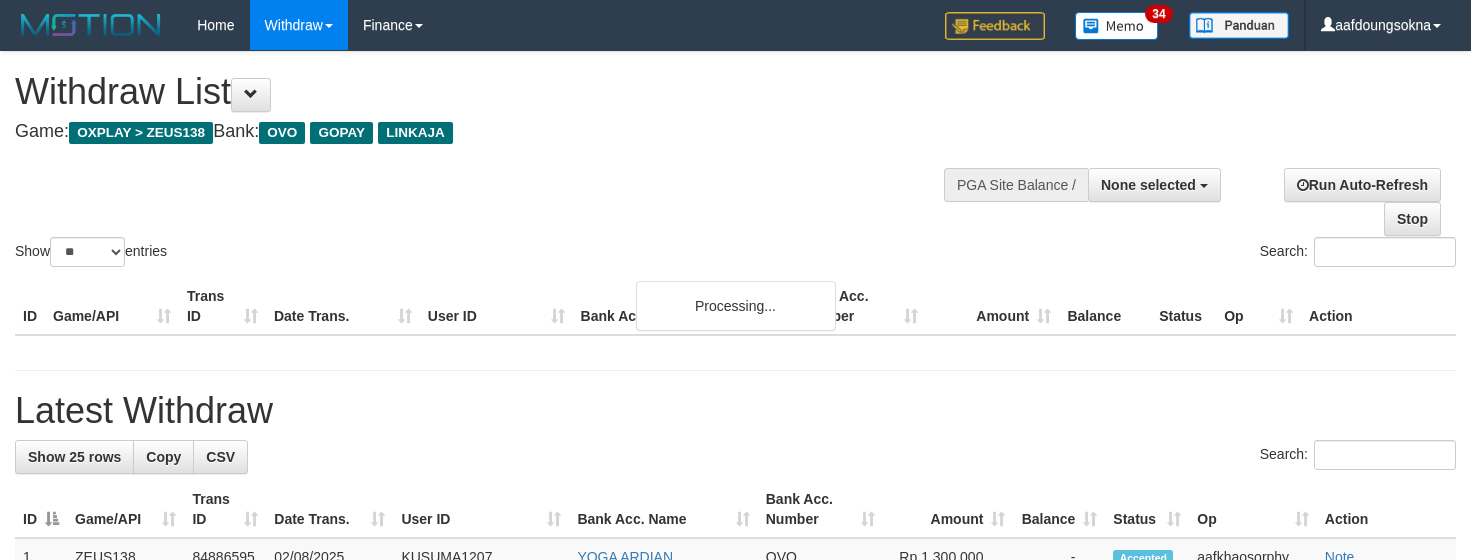 select 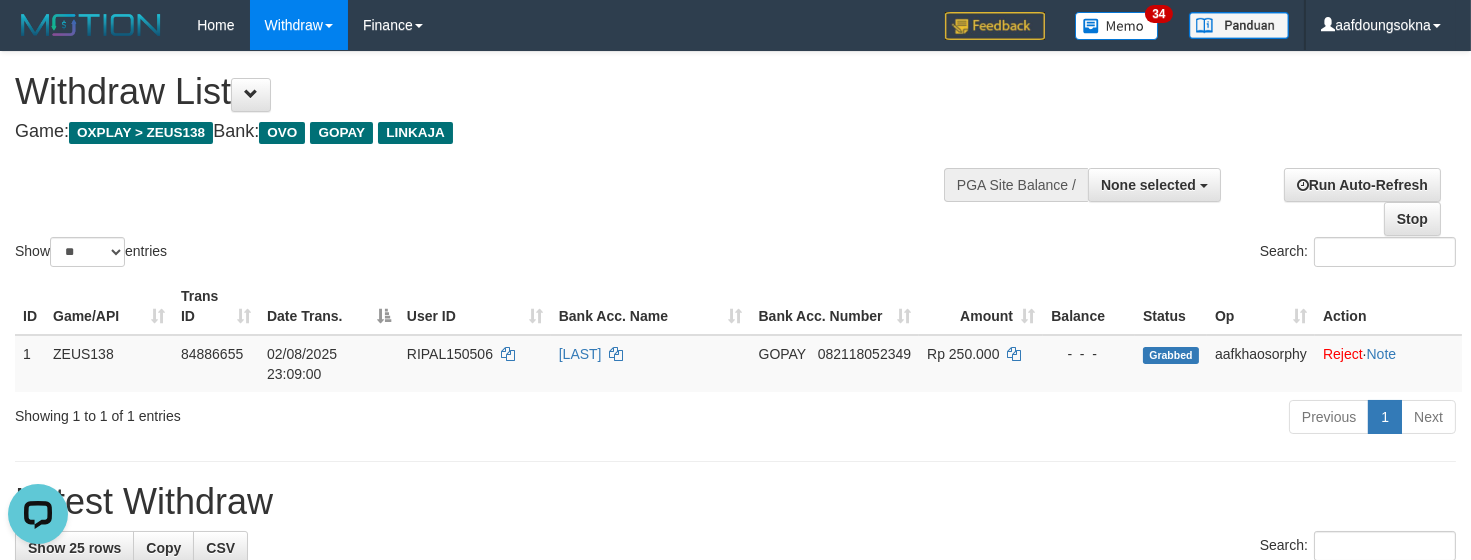 scroll, scrollTop: 0, scrollLeft: 0, axis: both 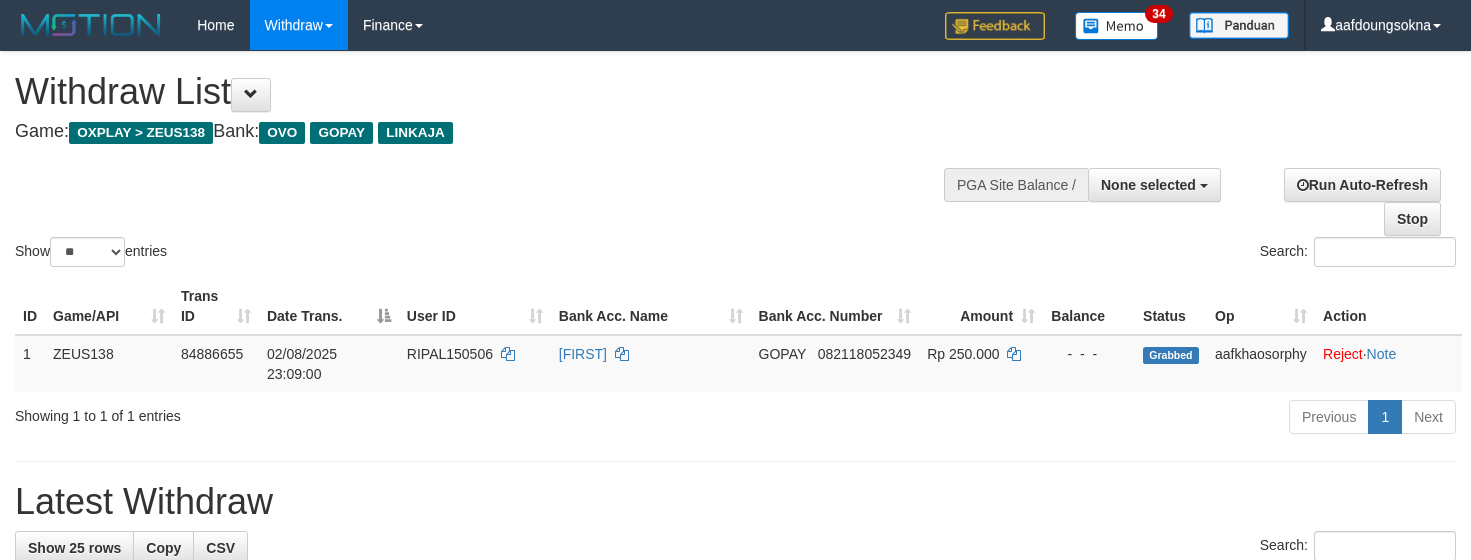 select 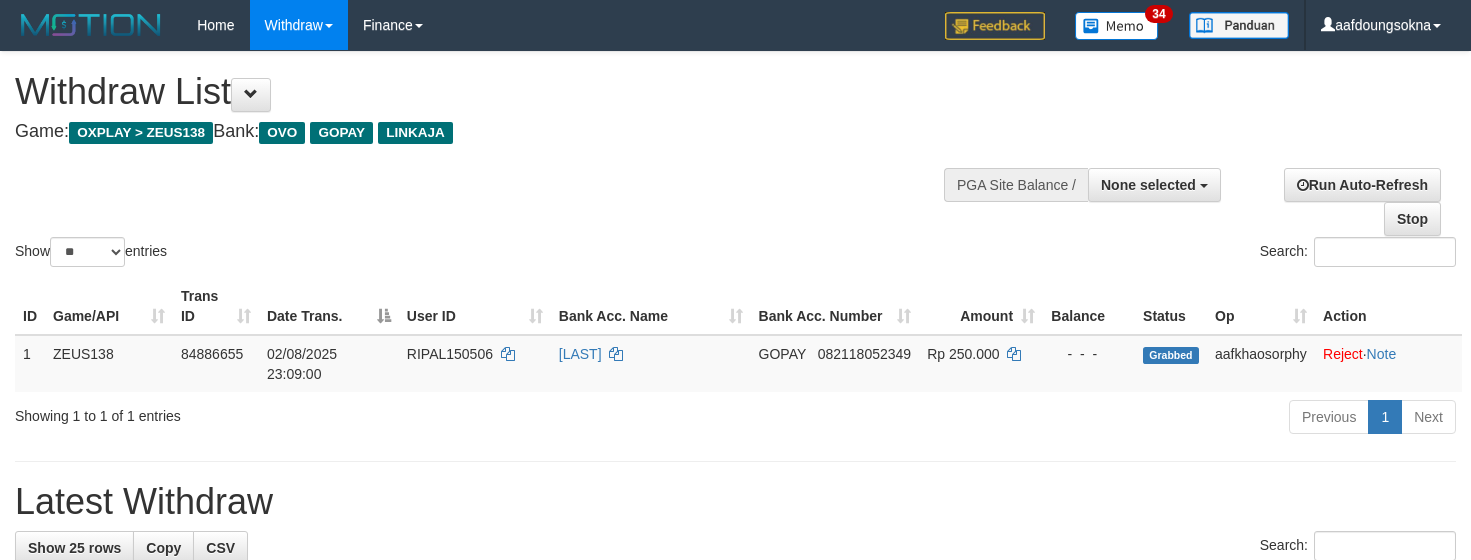 select 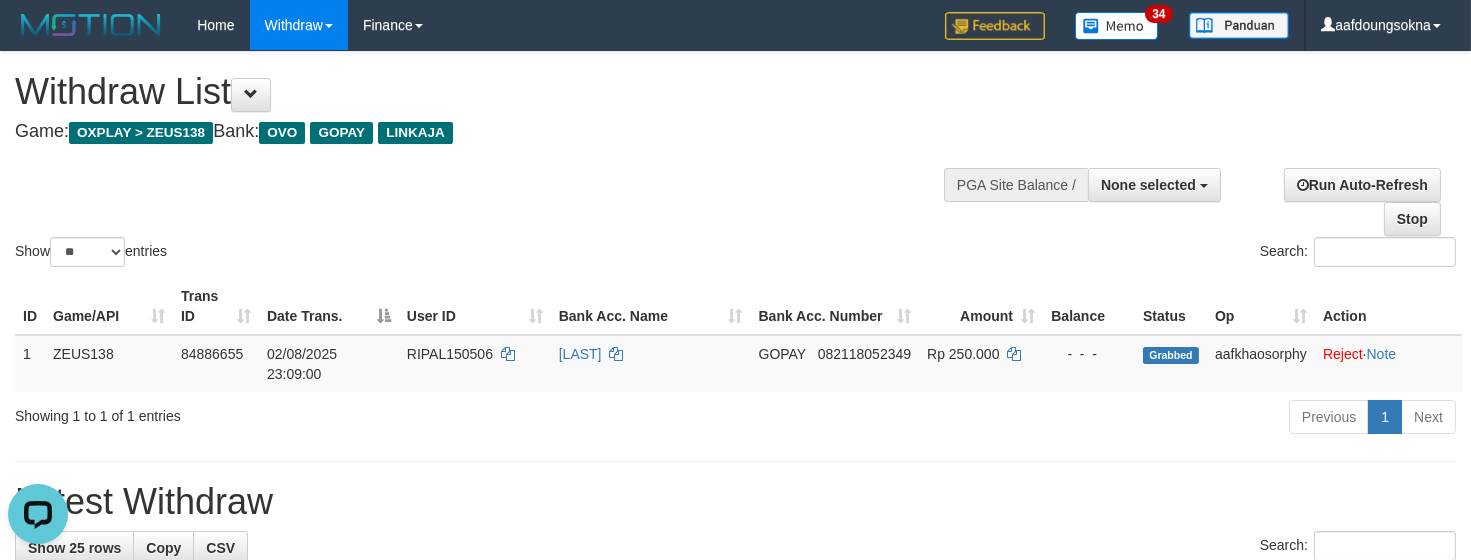 scroll, scrollTop: 0, scrollLeft: 0, axis: both 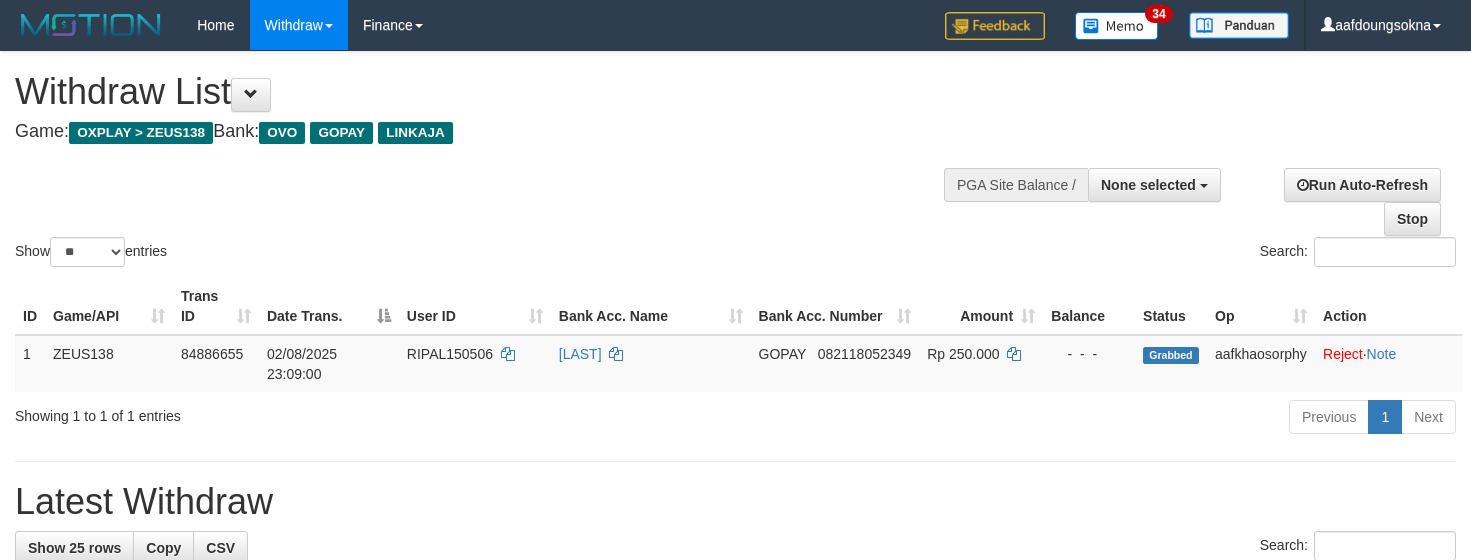 select 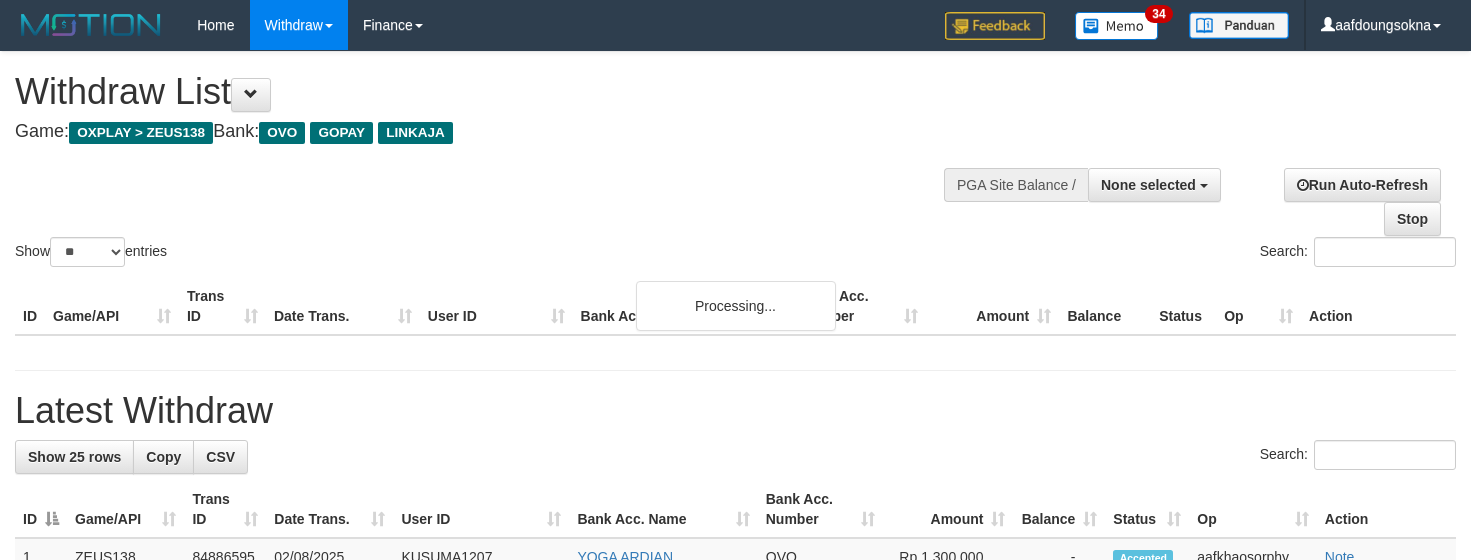 select 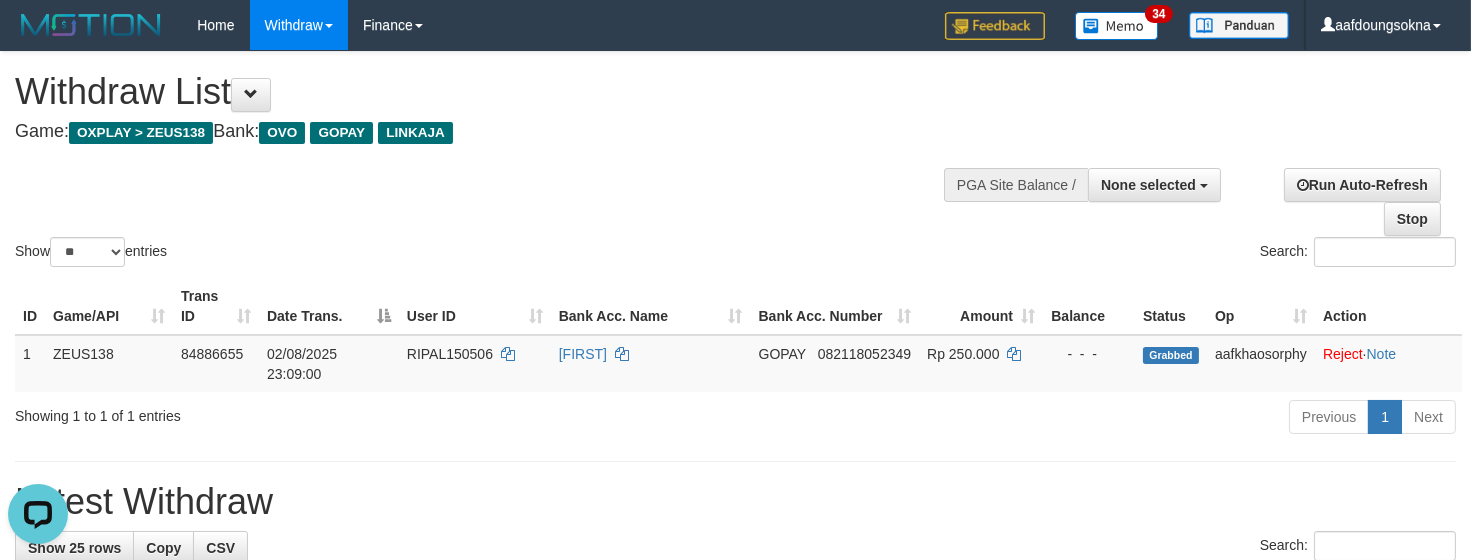 scroll, scrollTop: 0, scrollLeft: 0, axis: both 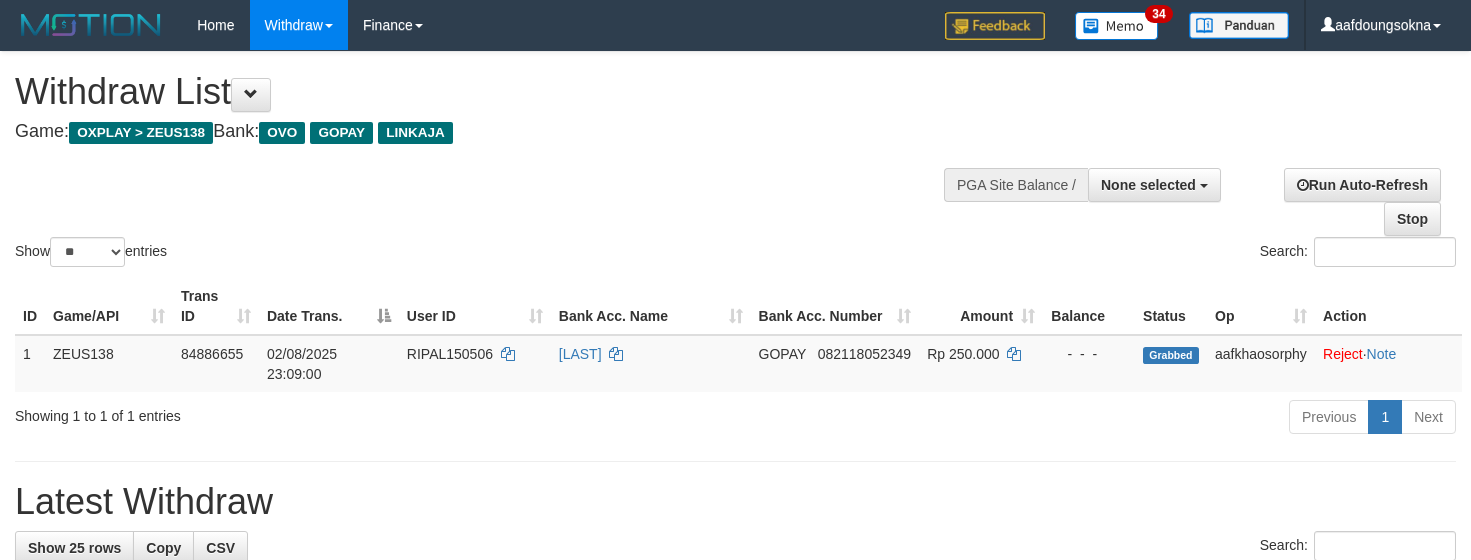 select 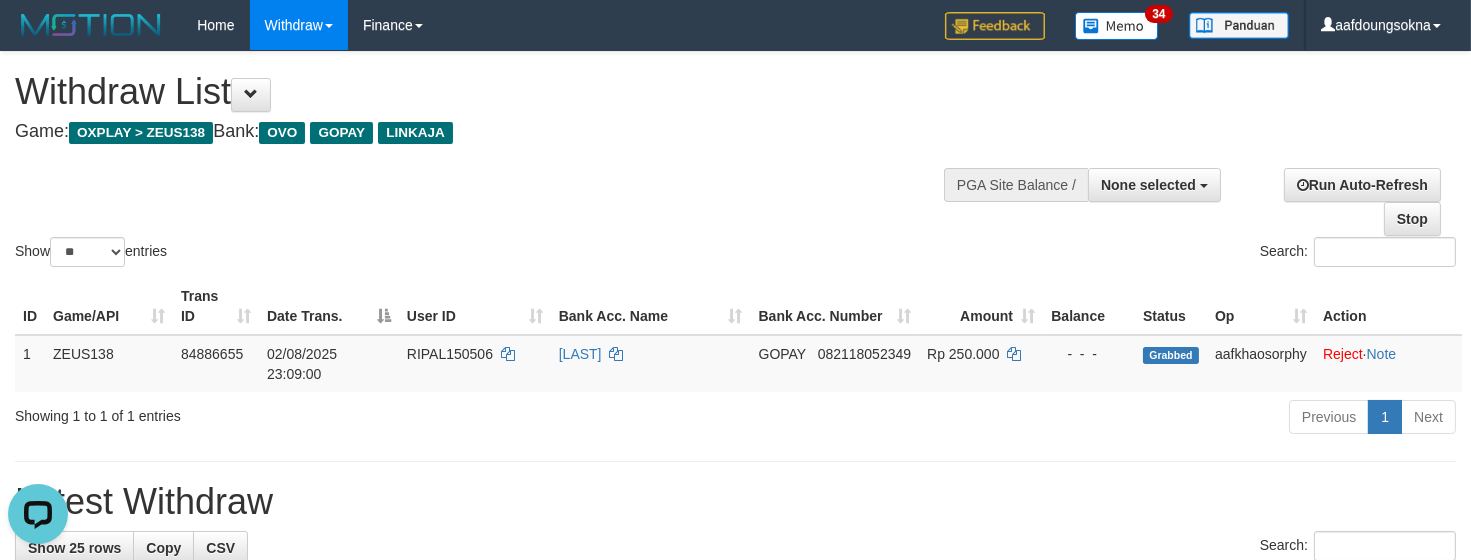 scroll, scrollTop: 0, scrollLeft: 0, axis: both 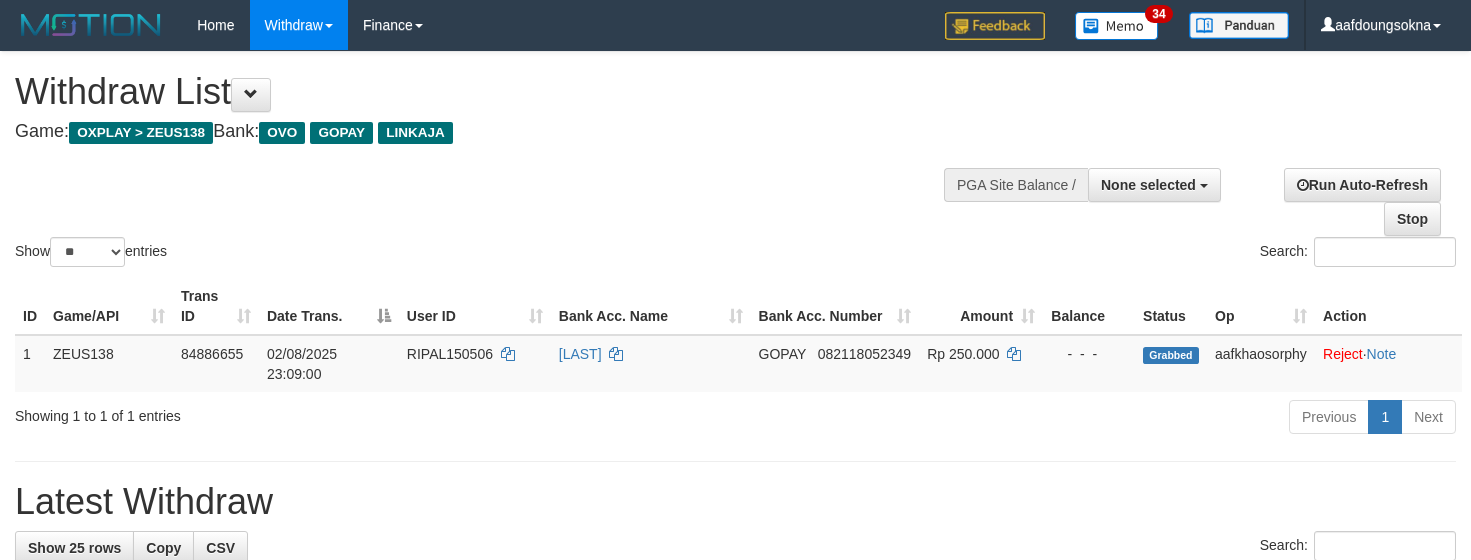 select 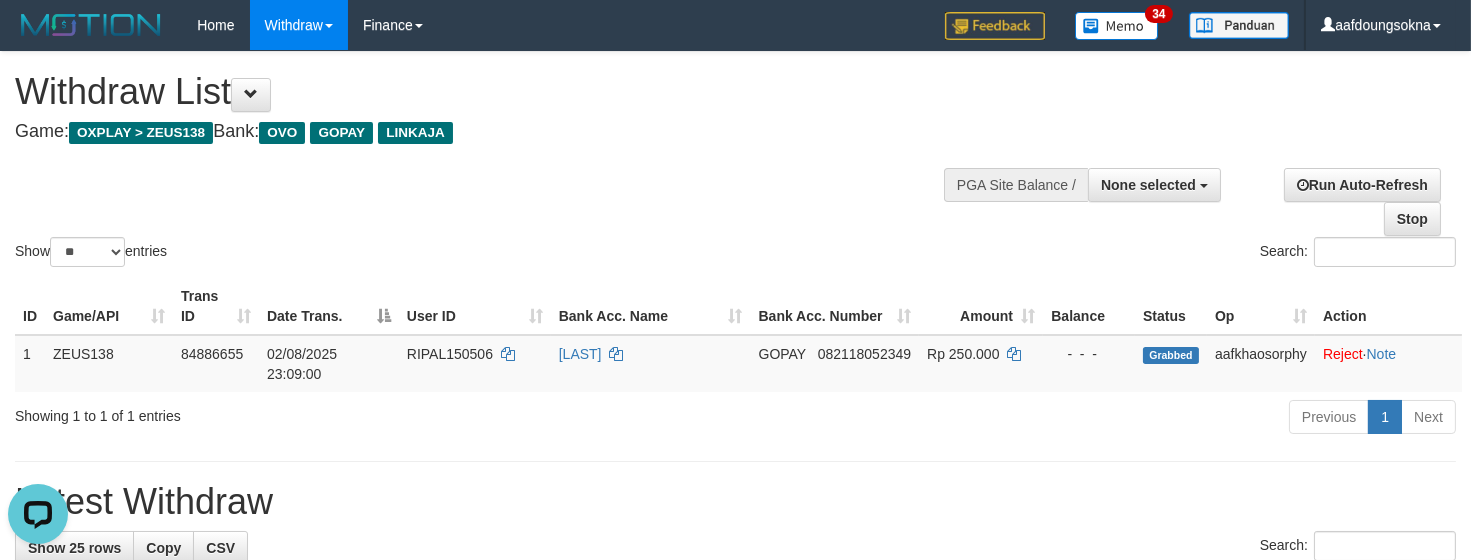 scroll, scrollTop: 0, scrollLeft: 0, axis: both 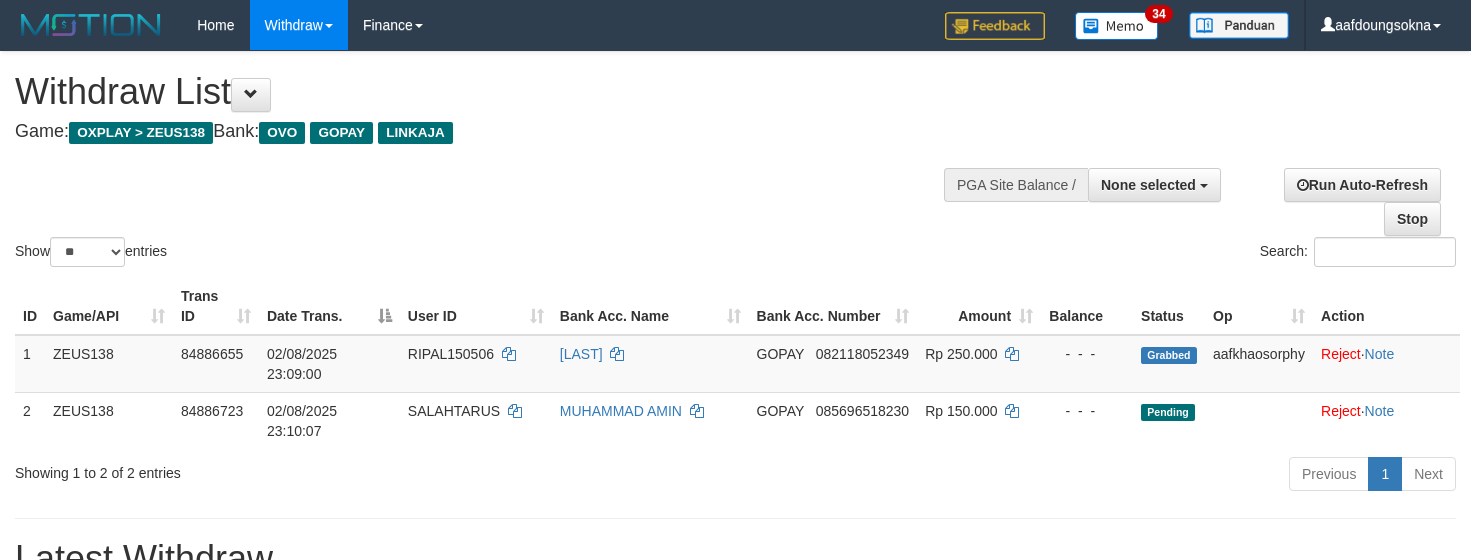 select 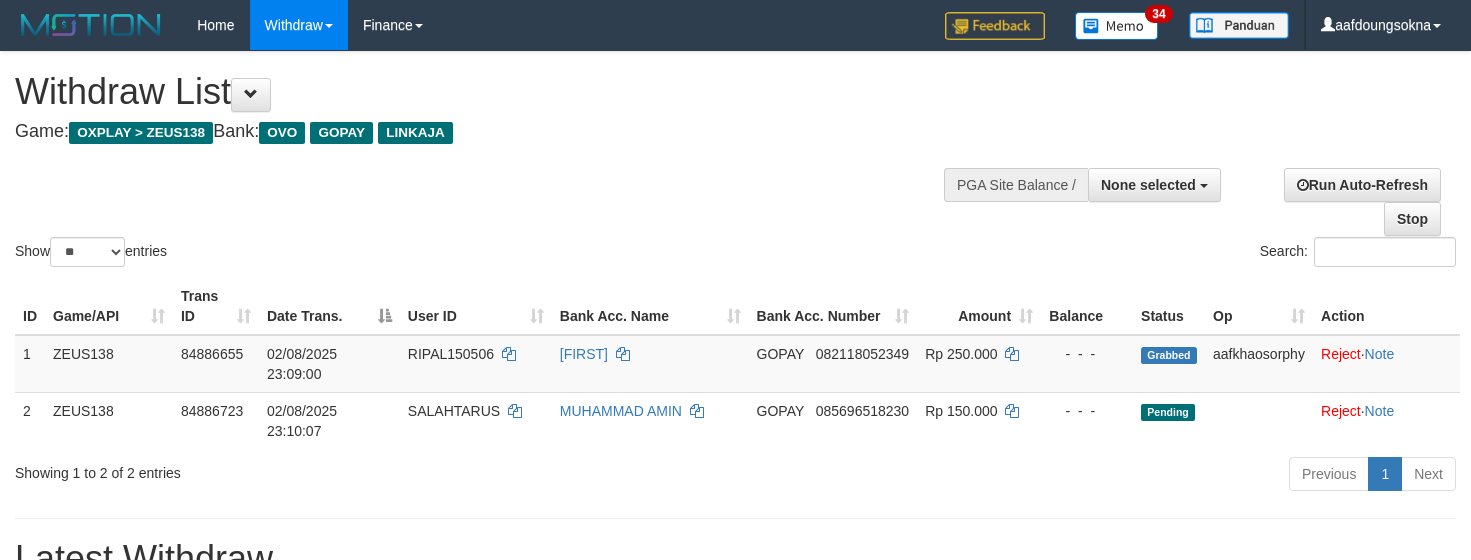 select 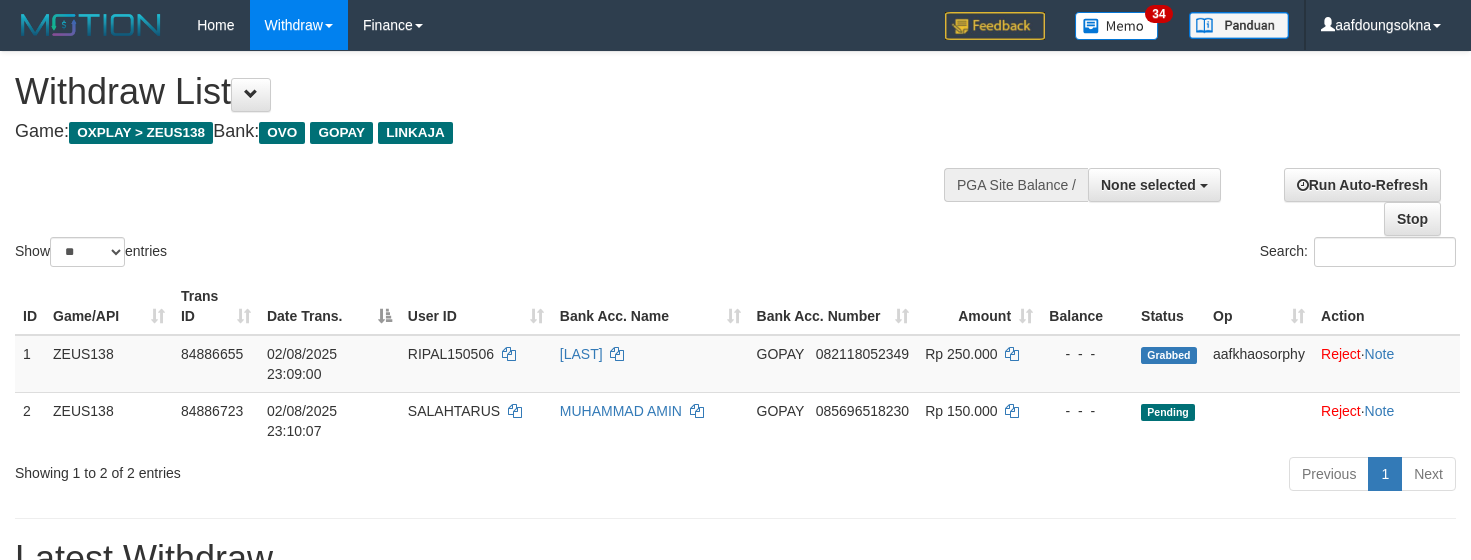select 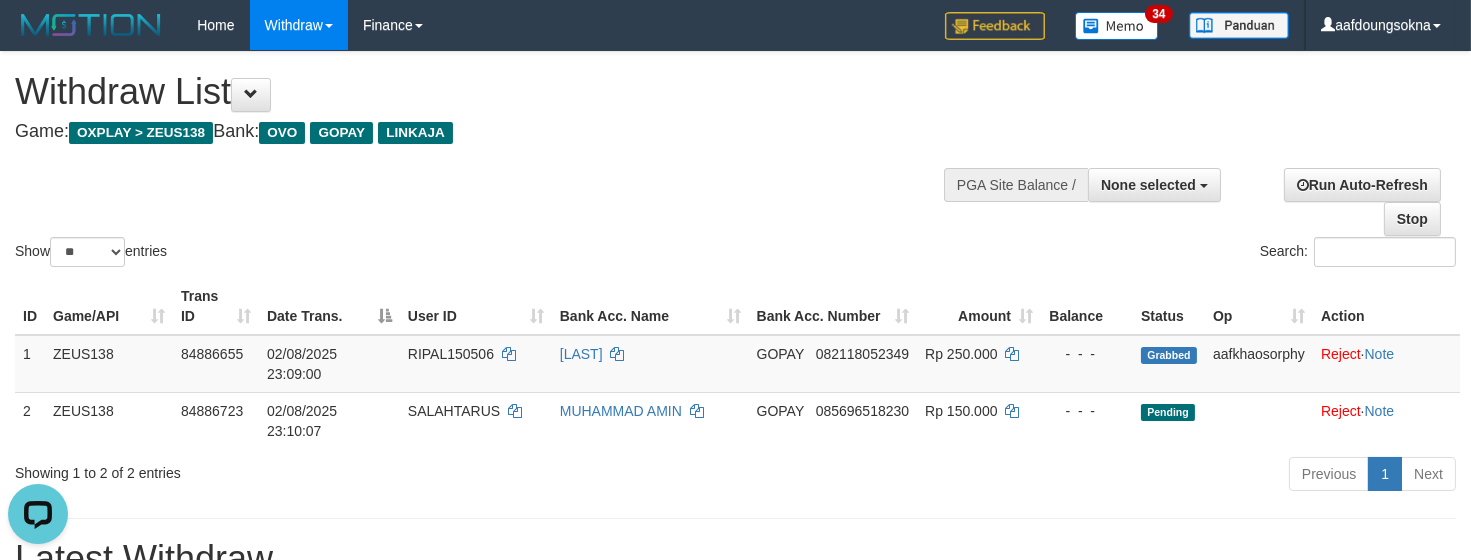 scroll, scrollTop: 0, scrollLeft: 0, axis: both 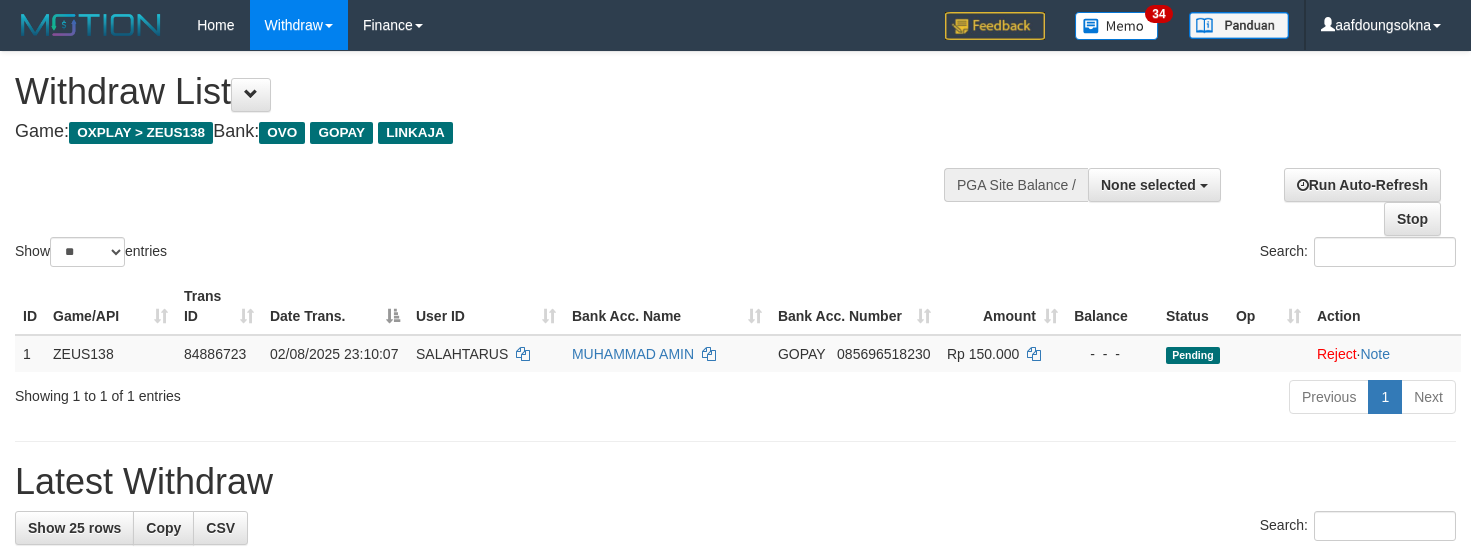 select 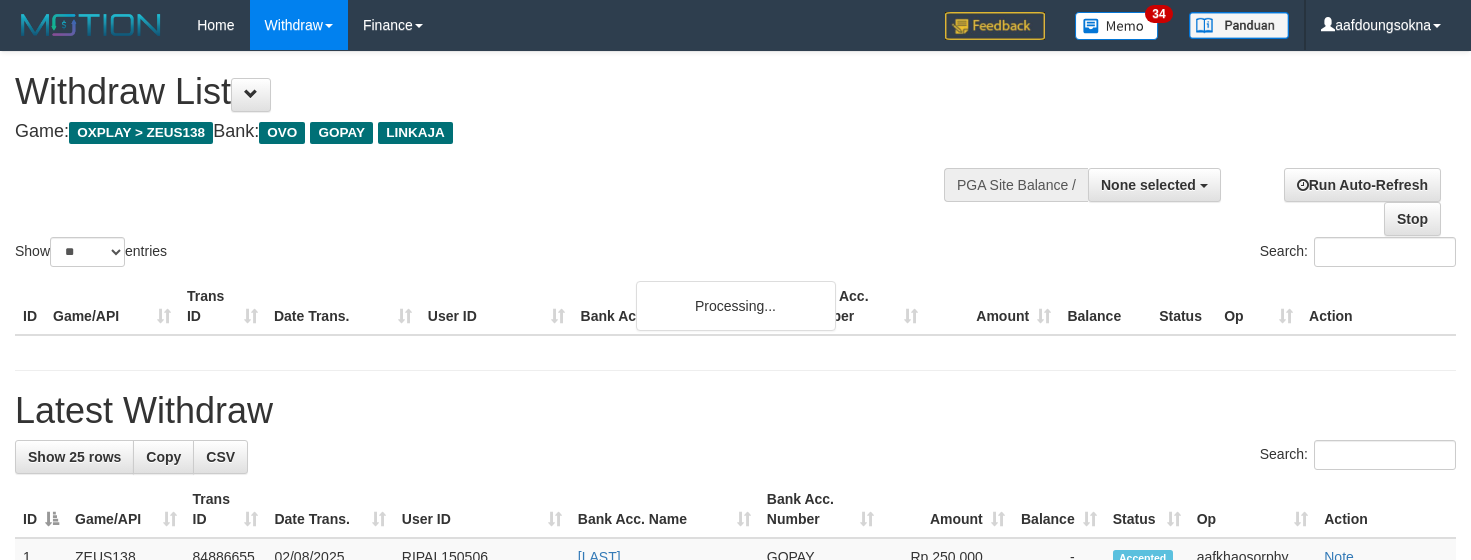 select 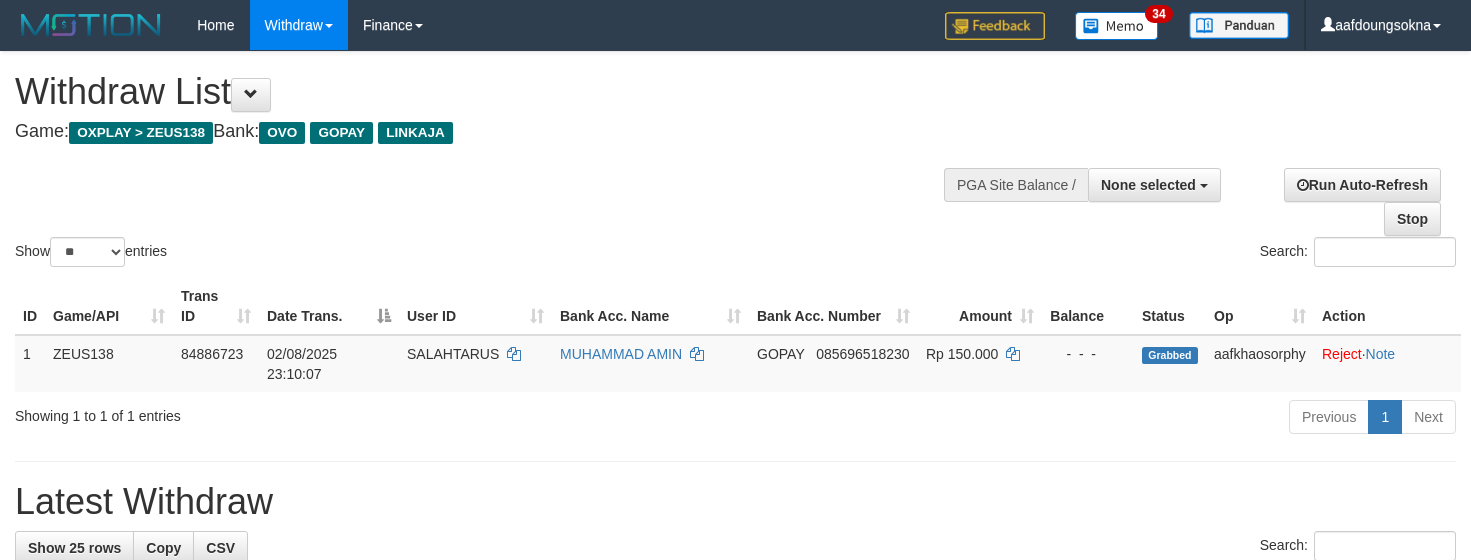 select 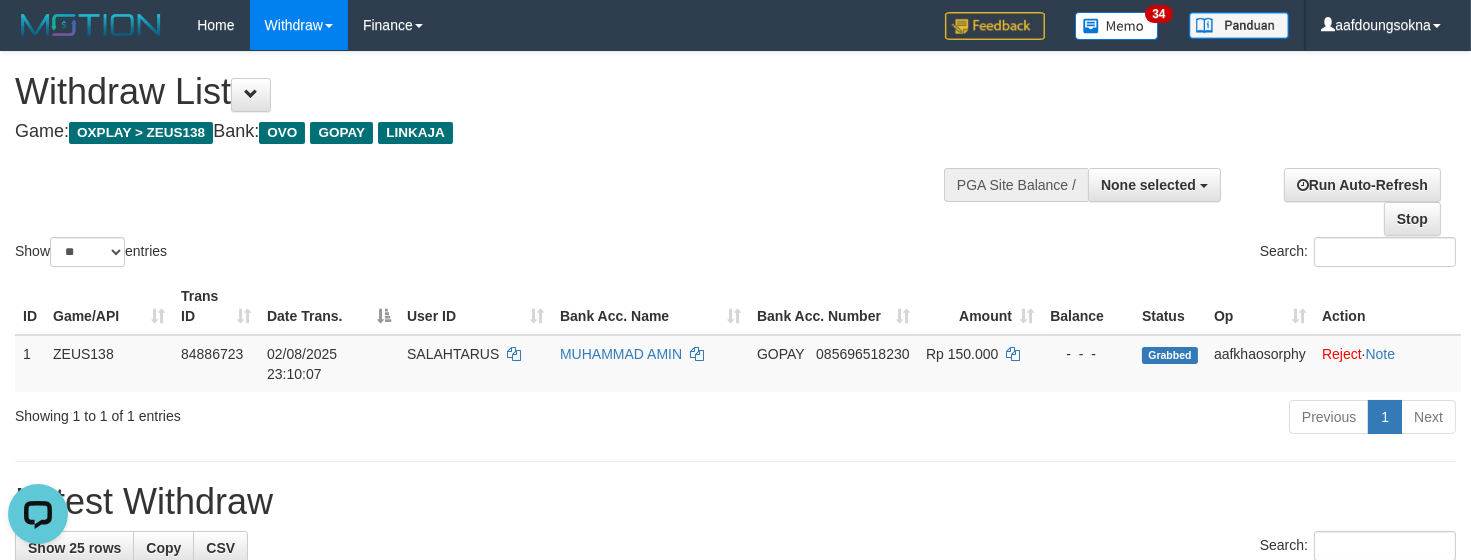 scroll, scrollTop: 0, scrollLeft: 0, axis: both 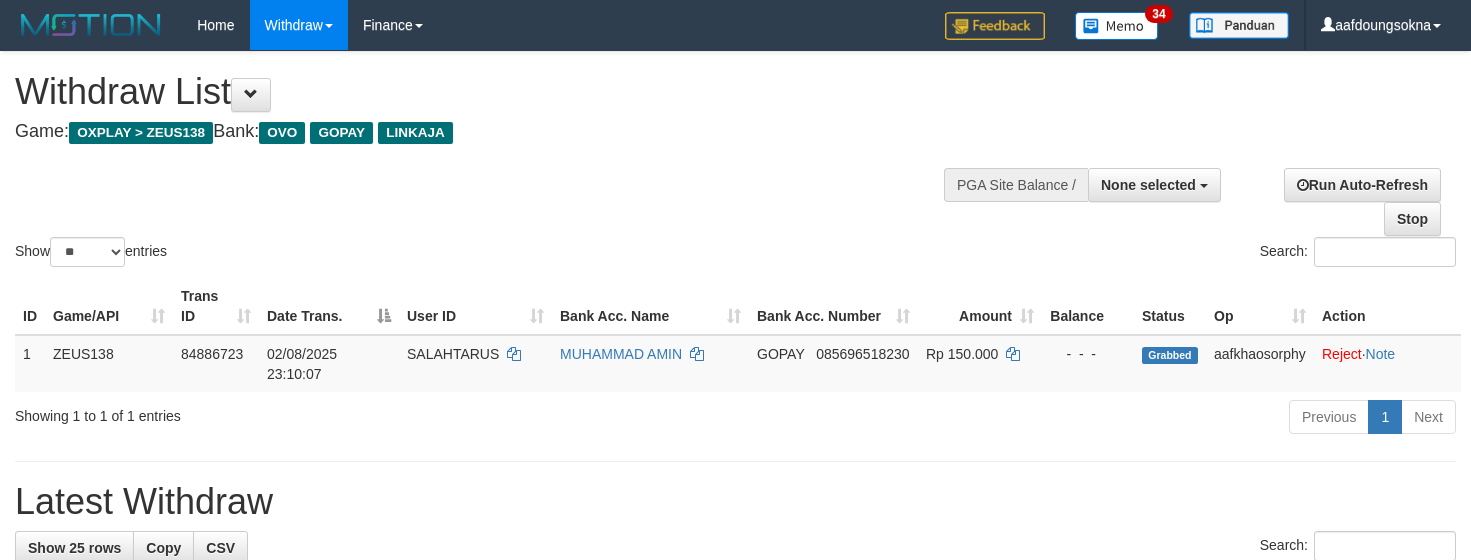 select 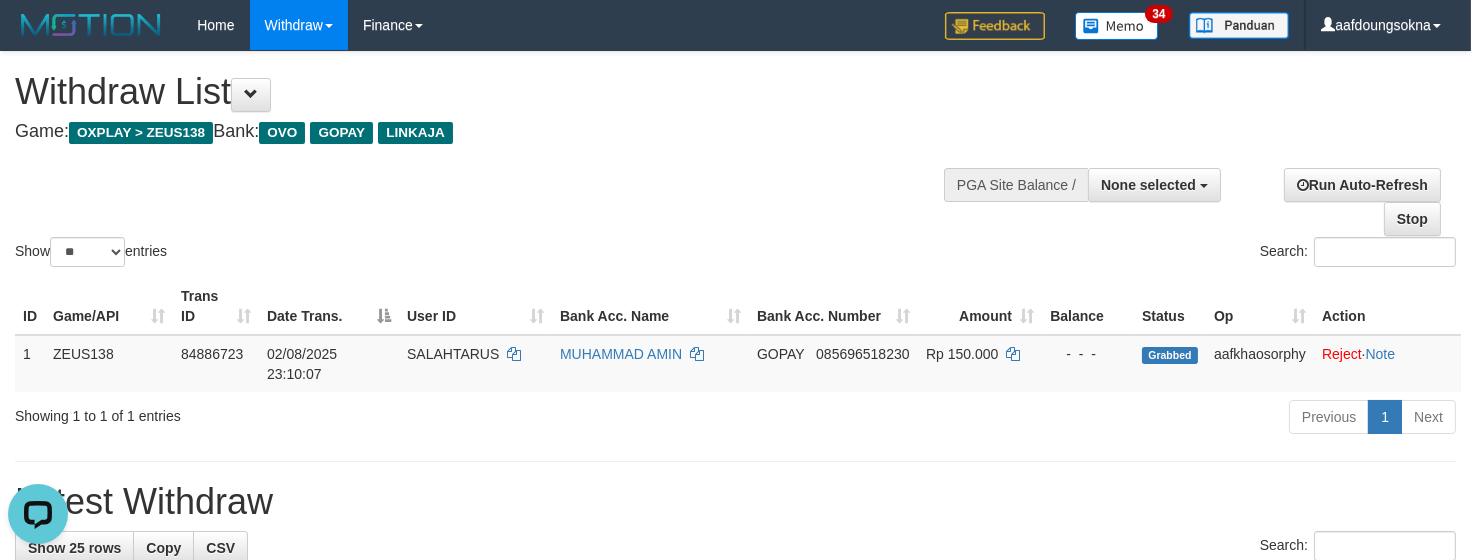 scroll, scrollTop: 0, scrollLeft: 0, axis: both 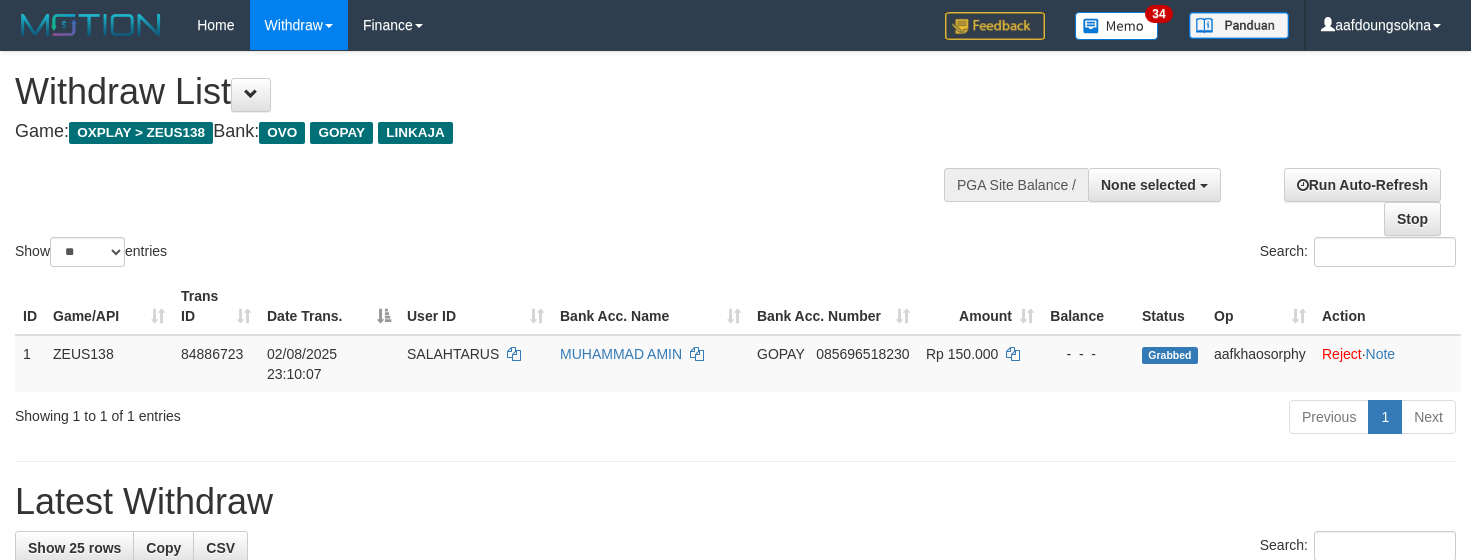 select 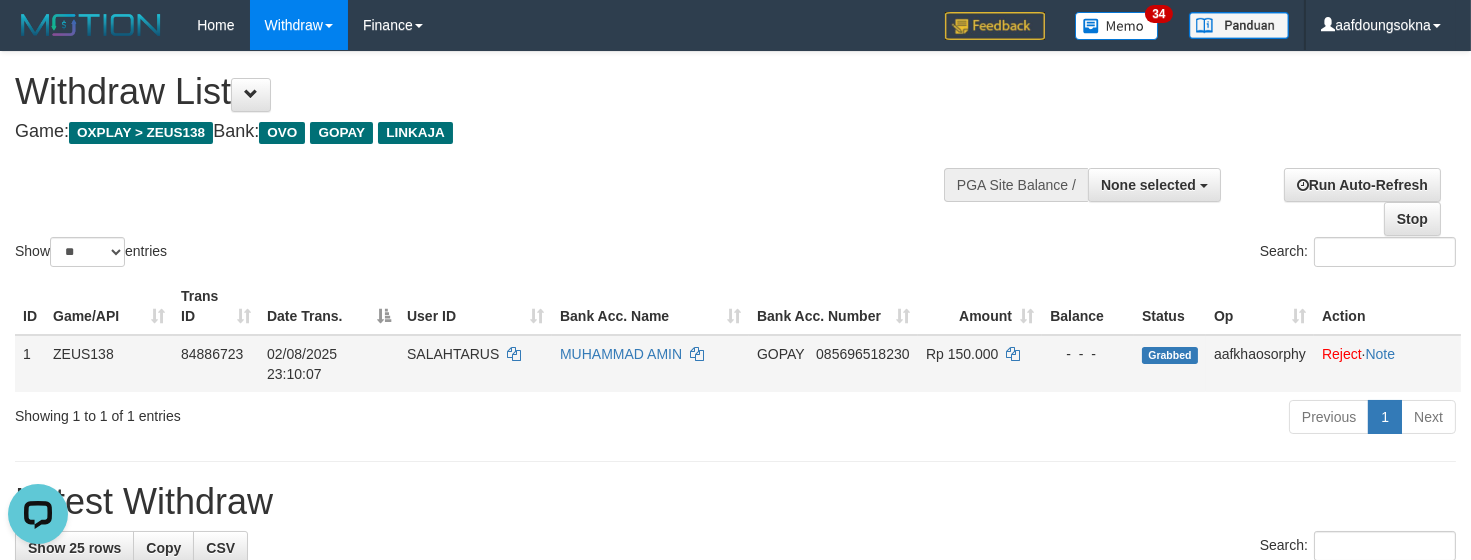 scroll, scrollTop: 0, scrollLeft: 0, axis: both 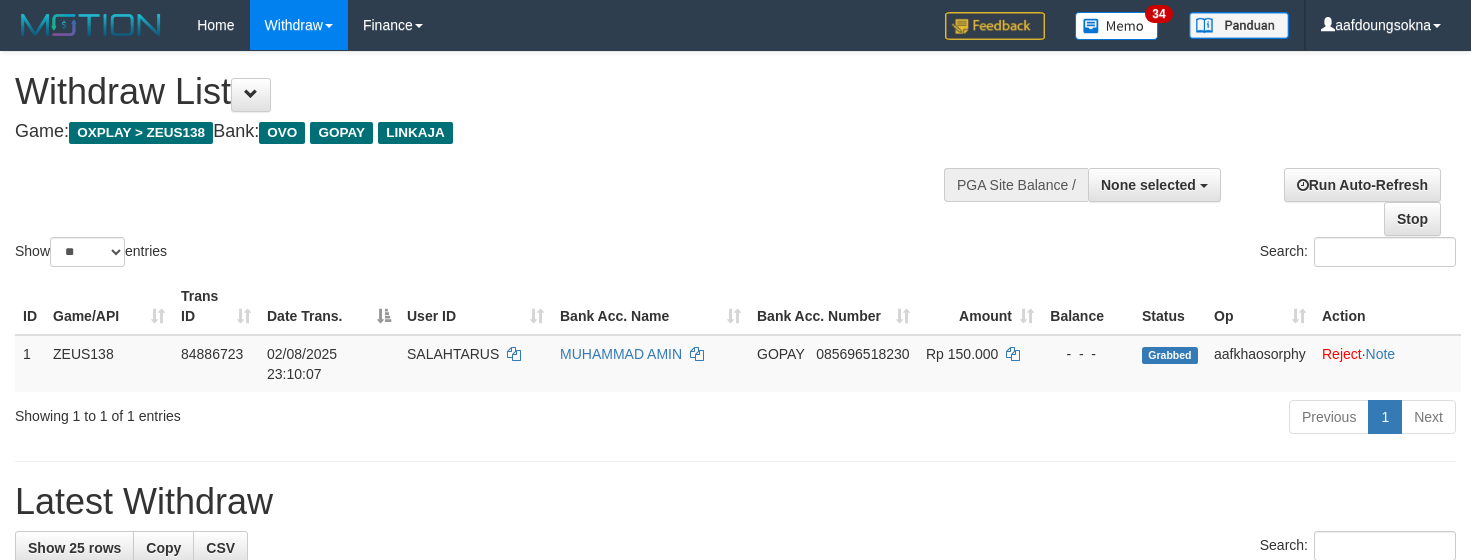 select 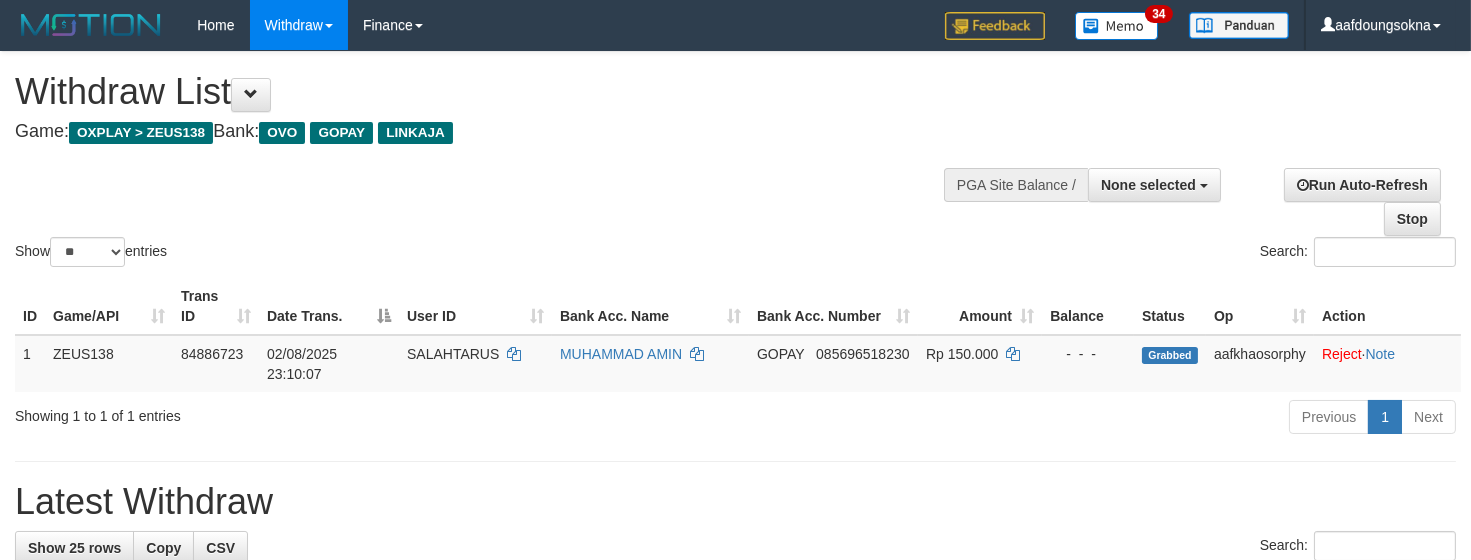 click on "**********" at bounding box center [735, 1120] 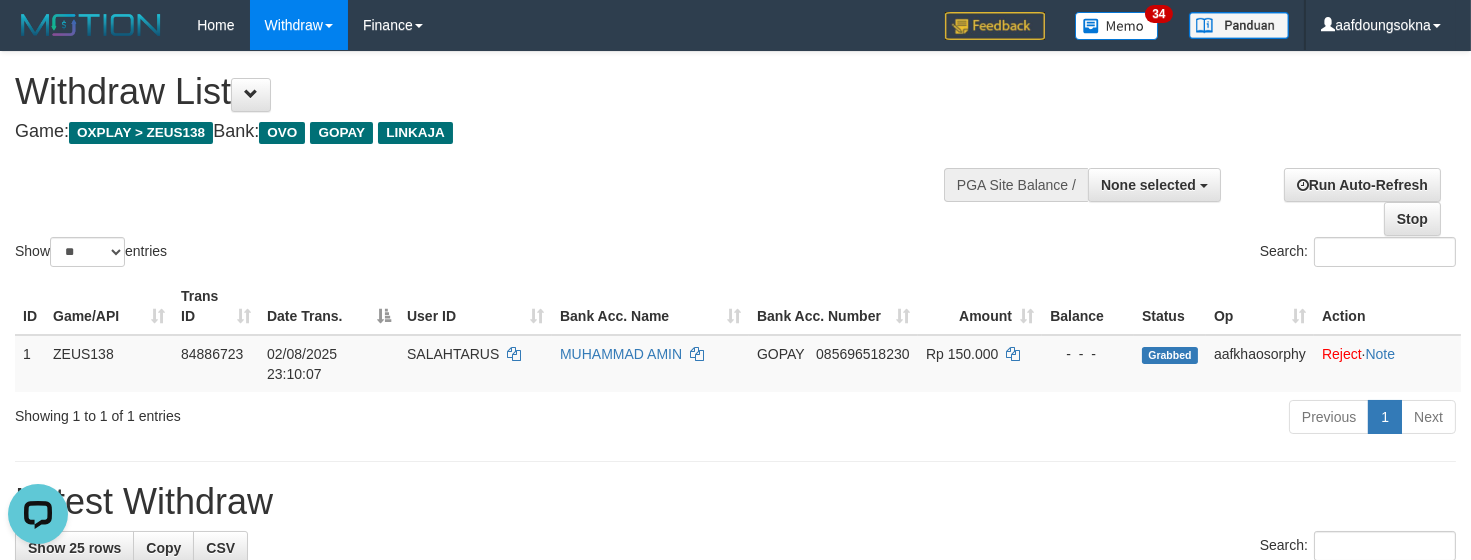 scroll, scrollTop: 0, scrollLeft: 0, axis: both 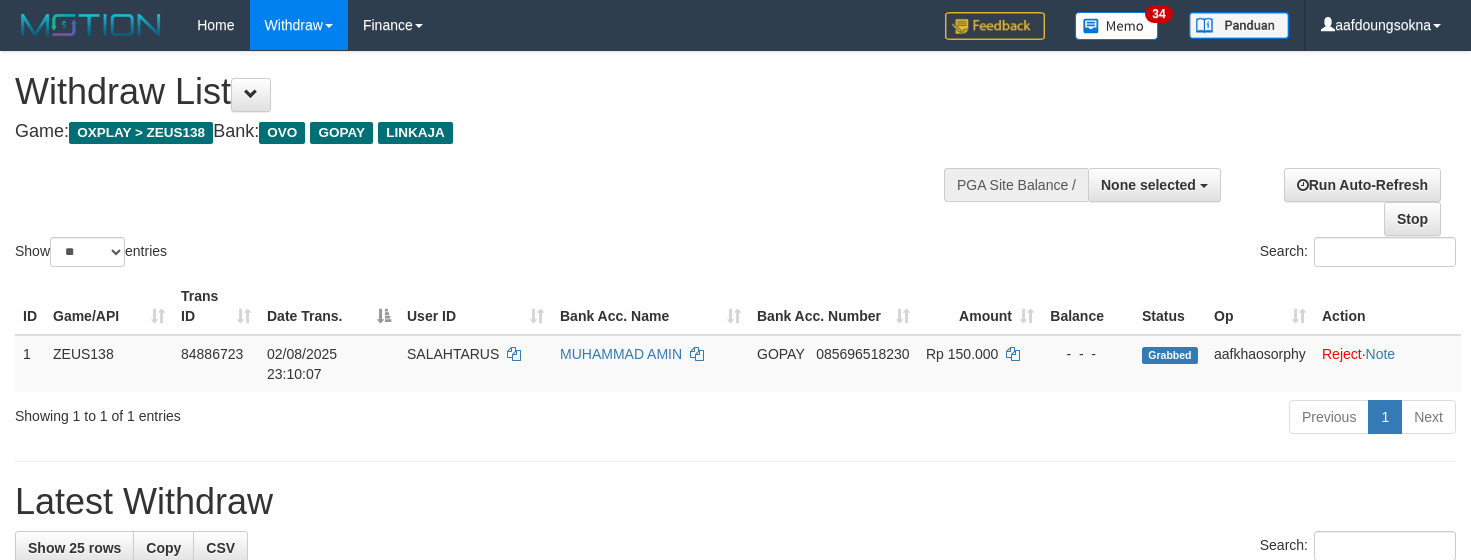 select 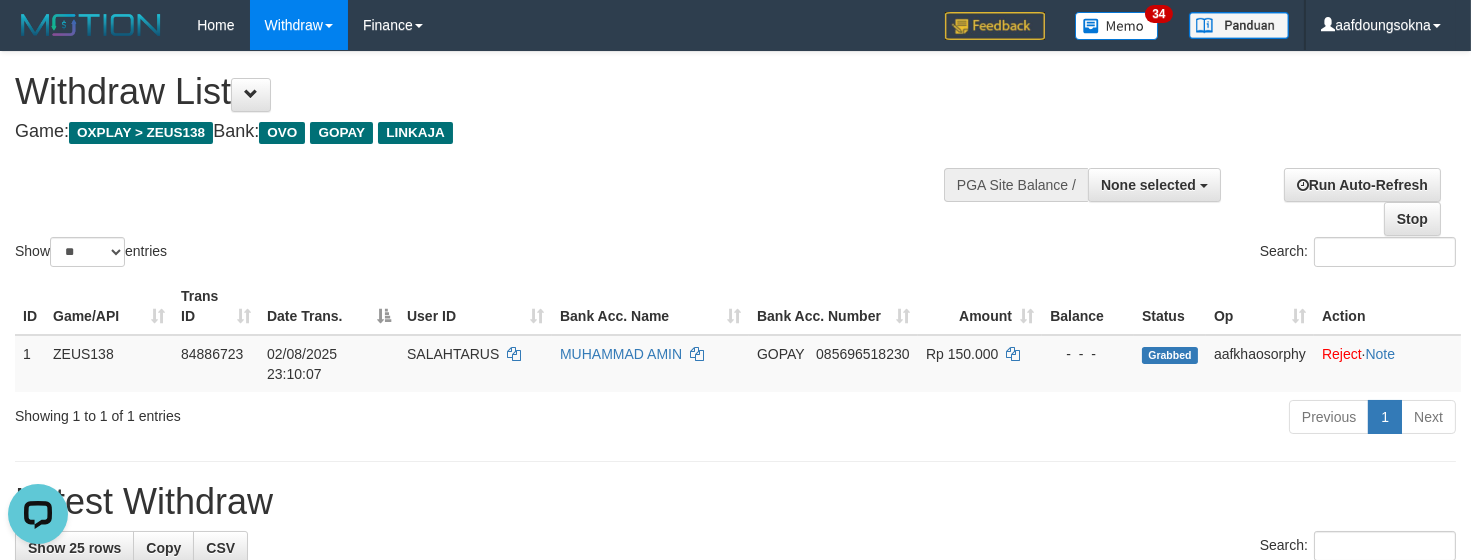 scroll, scrollTop: 0, scrollLeft: 0, axis: both 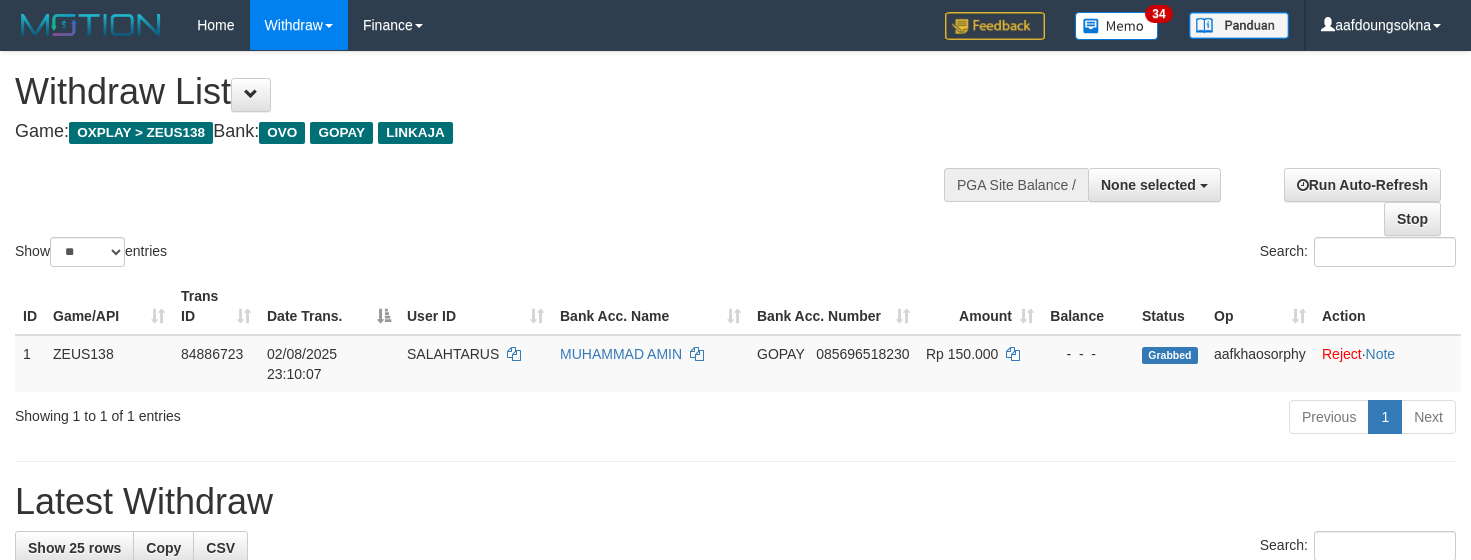 select 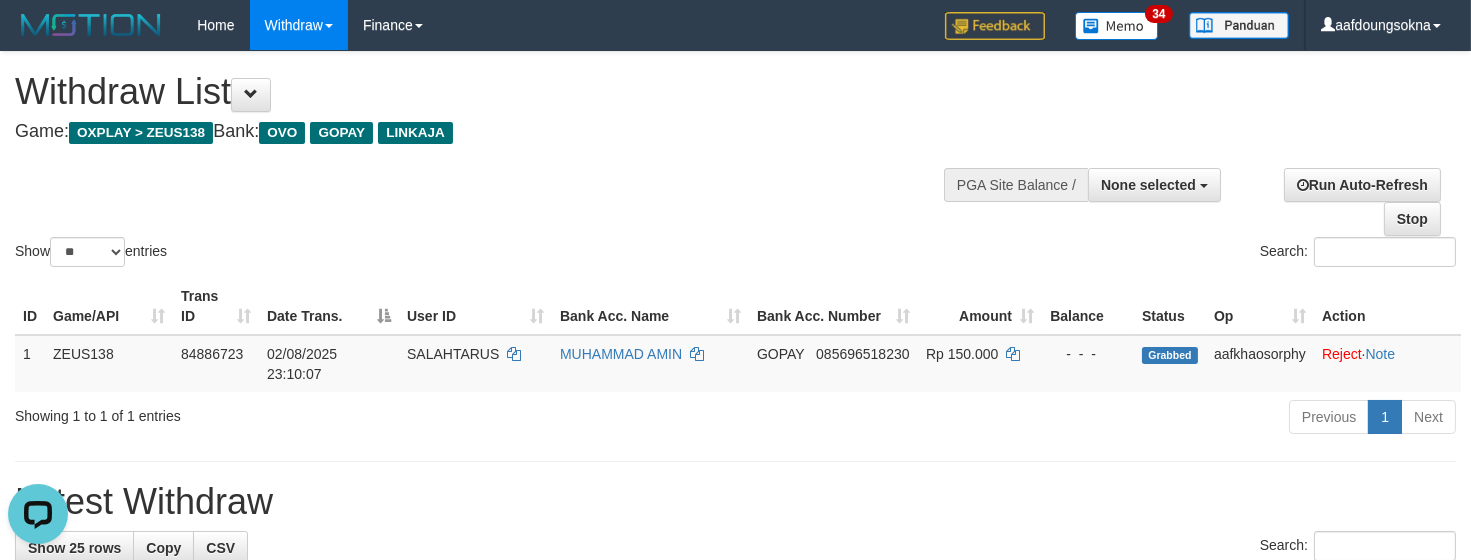 scroll, scrollTop: 0, scrollLeft: 0, axis: both 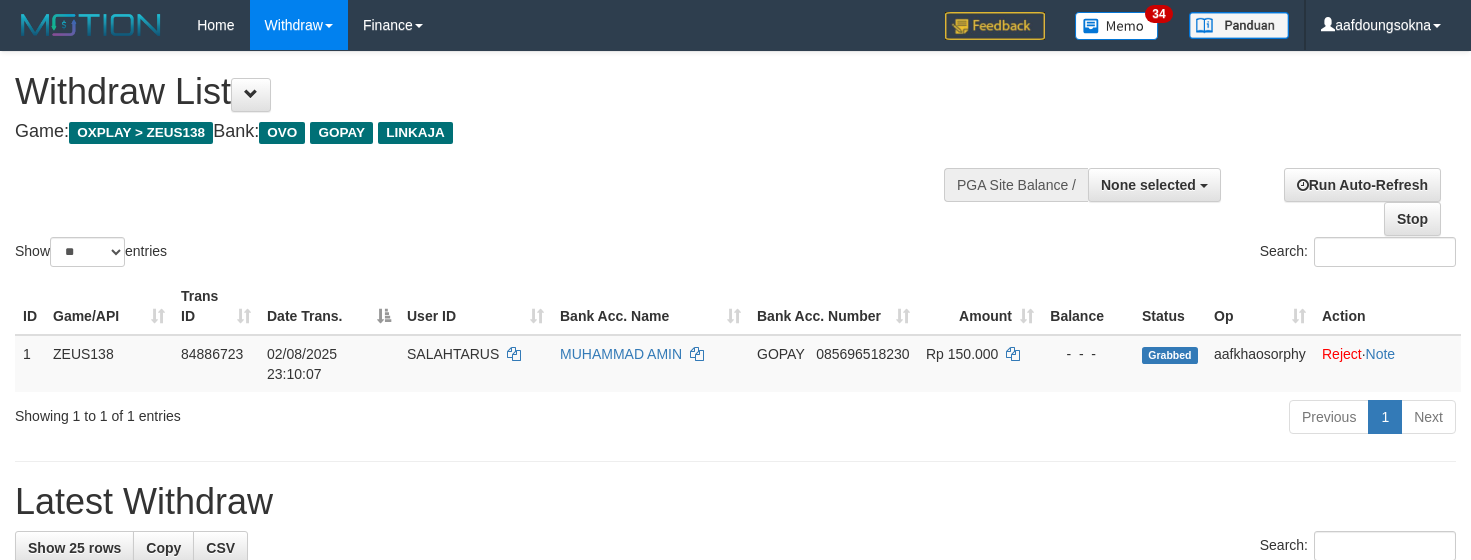 select 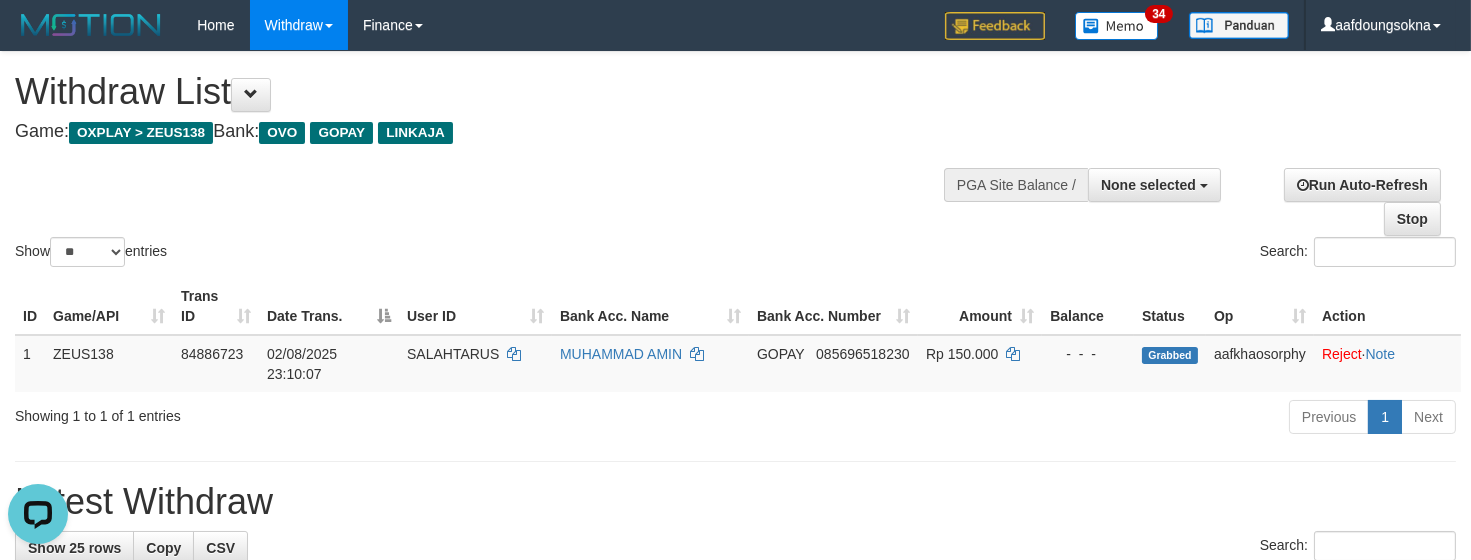 scroll, scrollTop: 0, scrollLeft: 0, axis: both 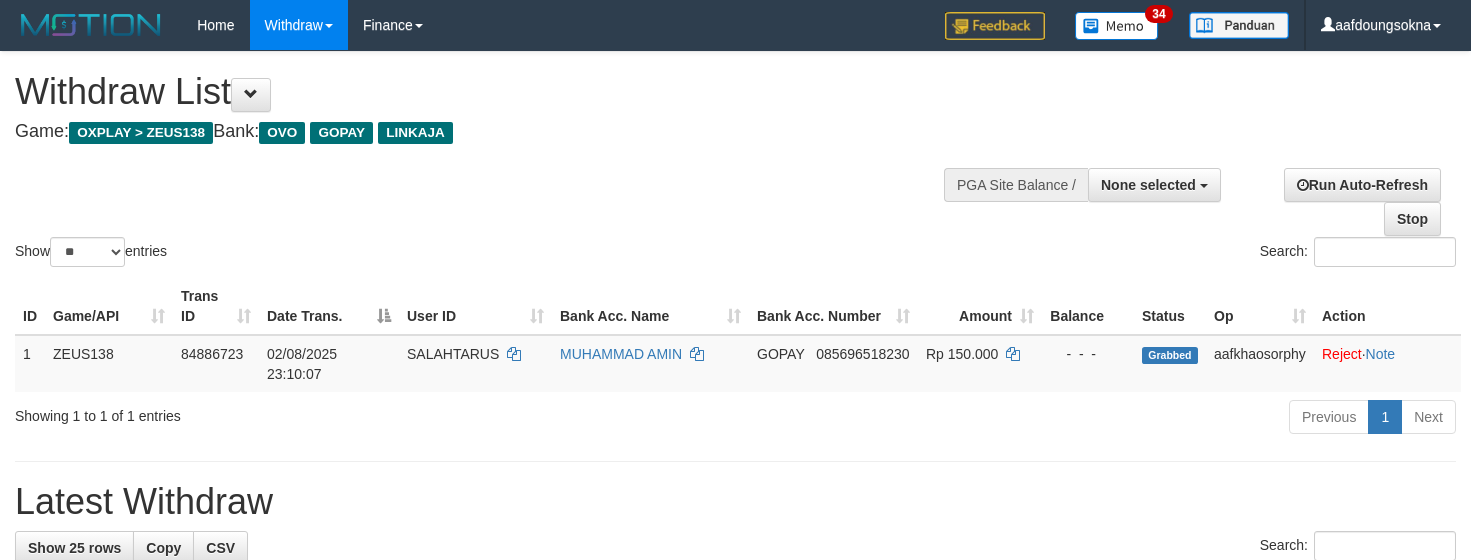 select 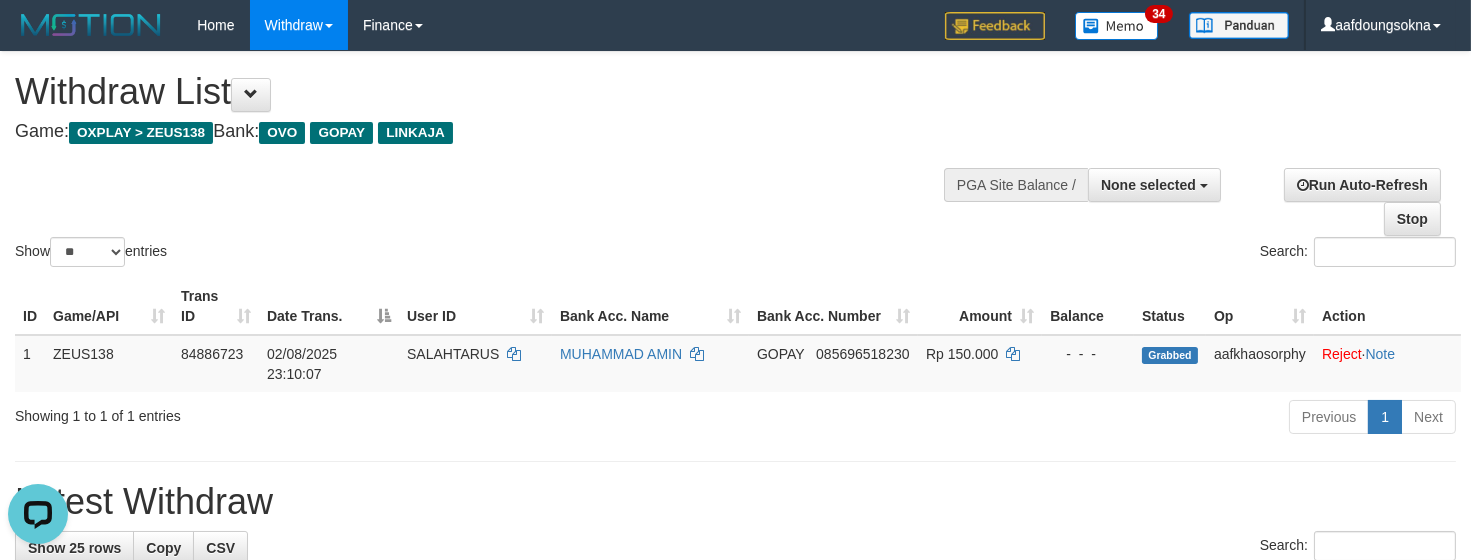 scroll, scrollTop: 0, scrollLeft: 0, axis: both 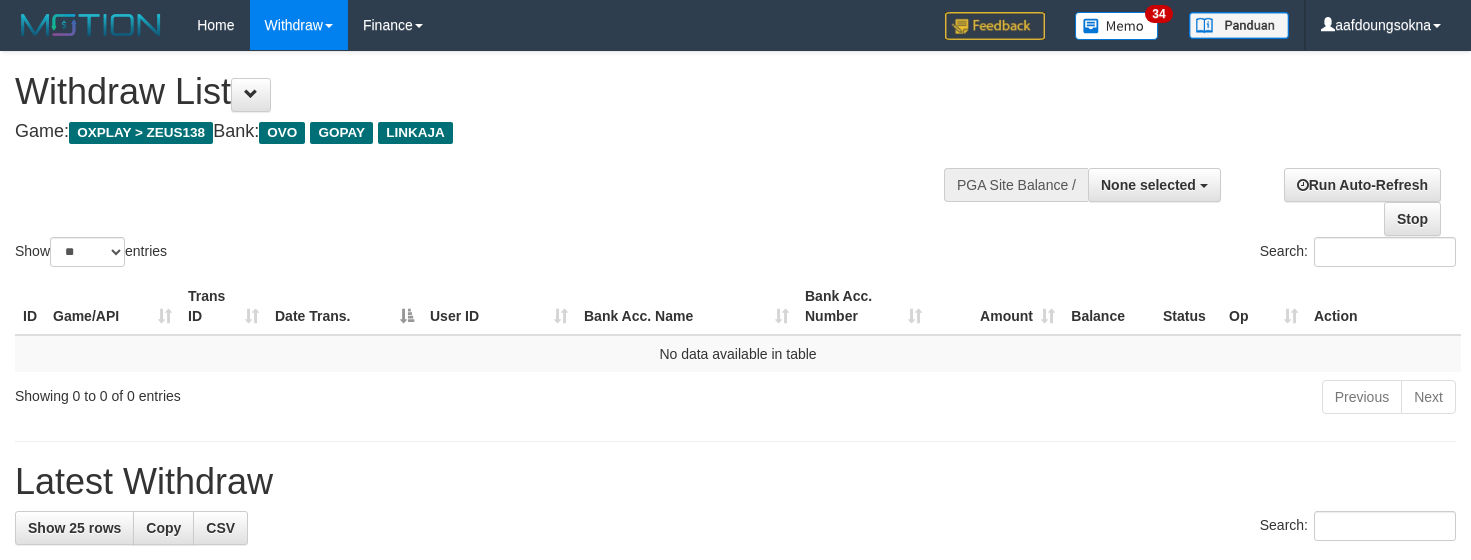 select 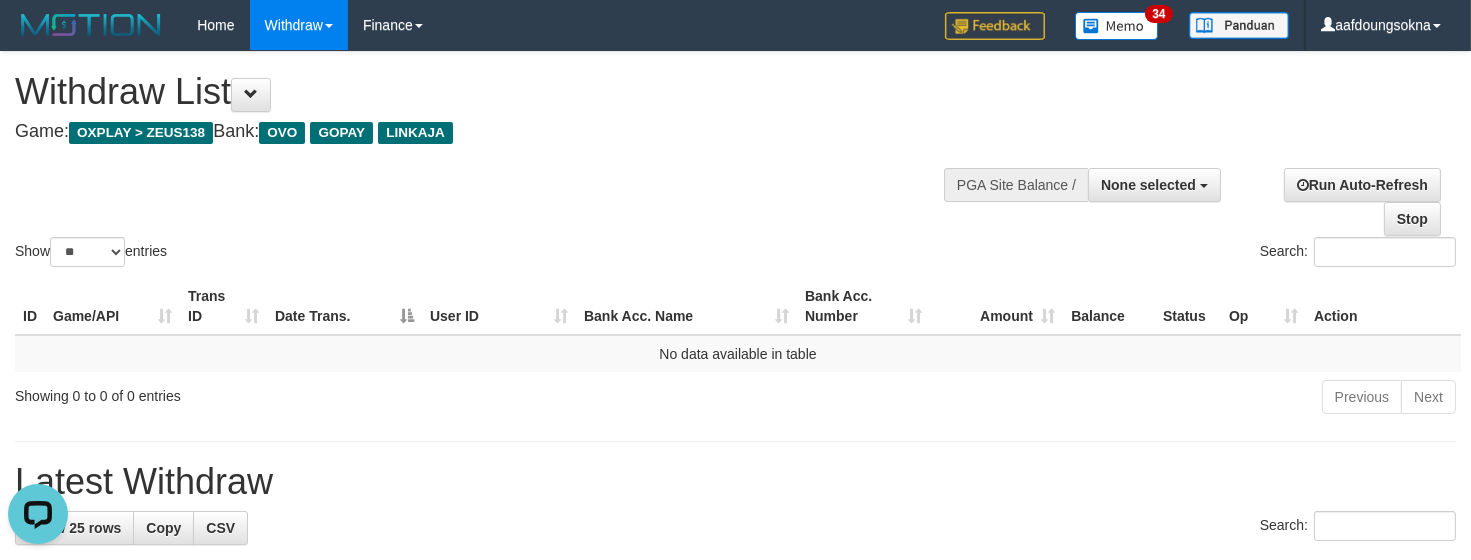 scroll, scrollTop: 0, scrollLeft: 0, axis: both 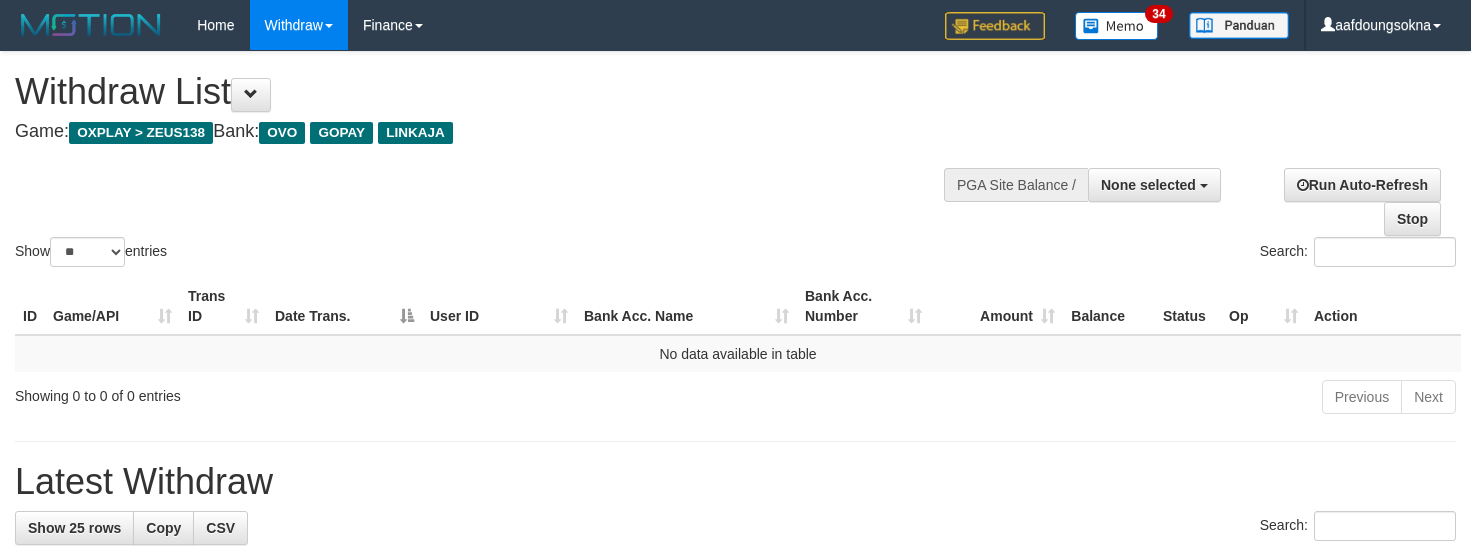 select 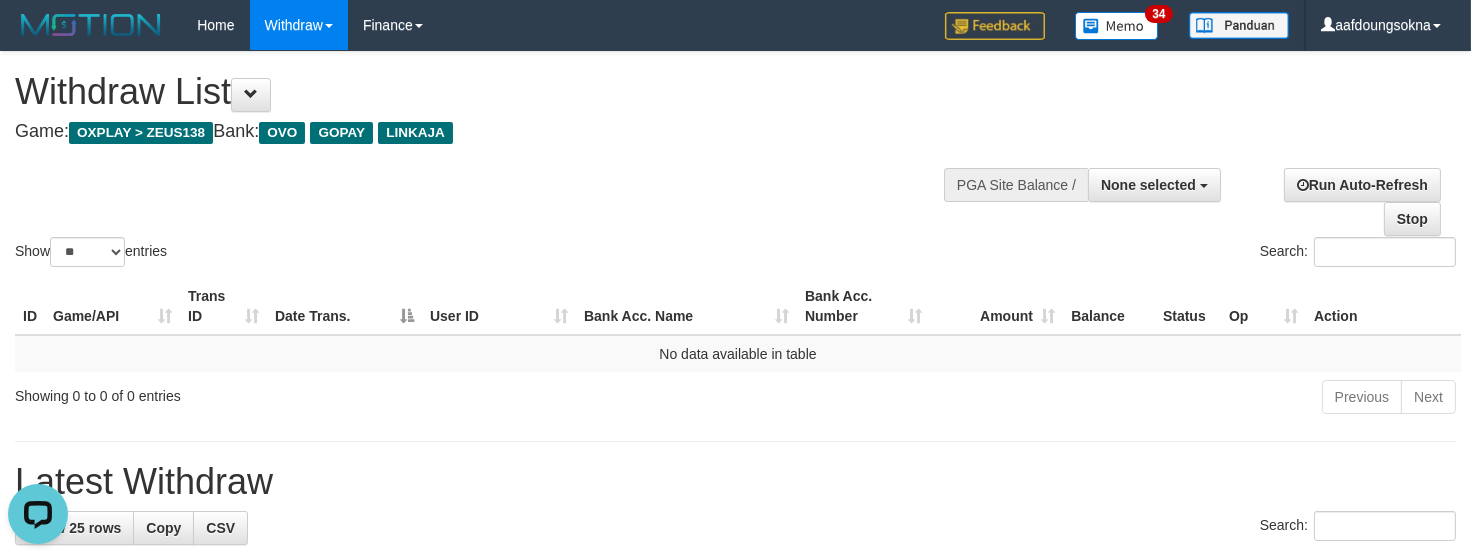 scroll, scrollTop: 0, scrollLeft: 0, axis: both 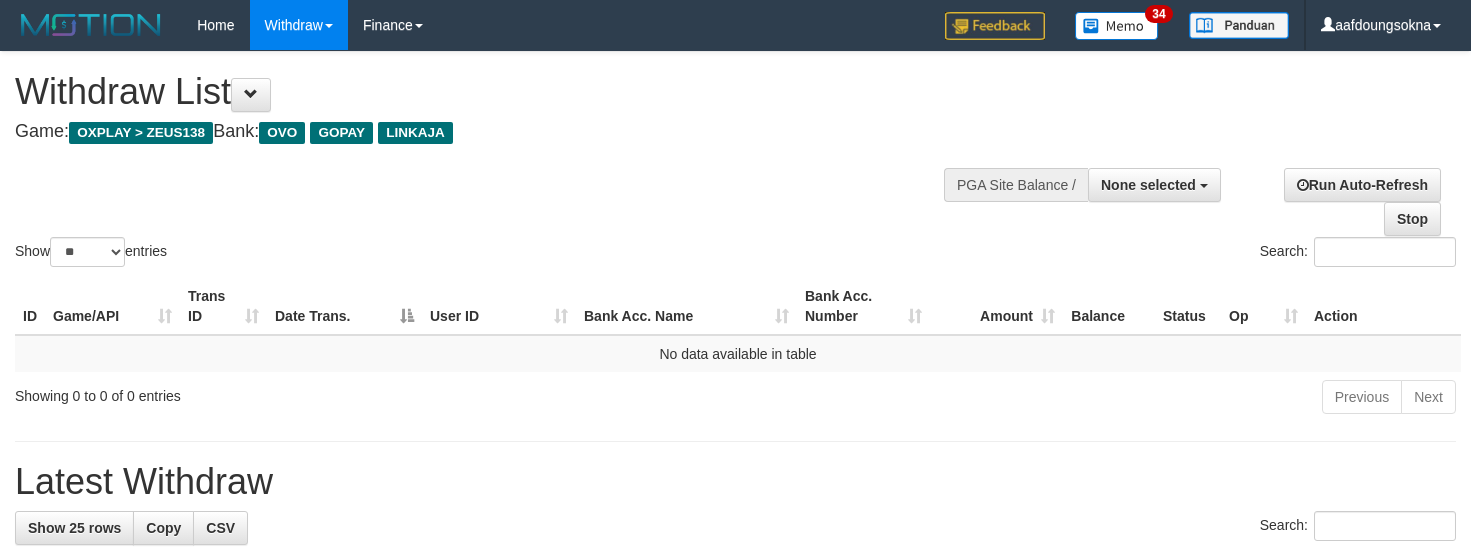 select 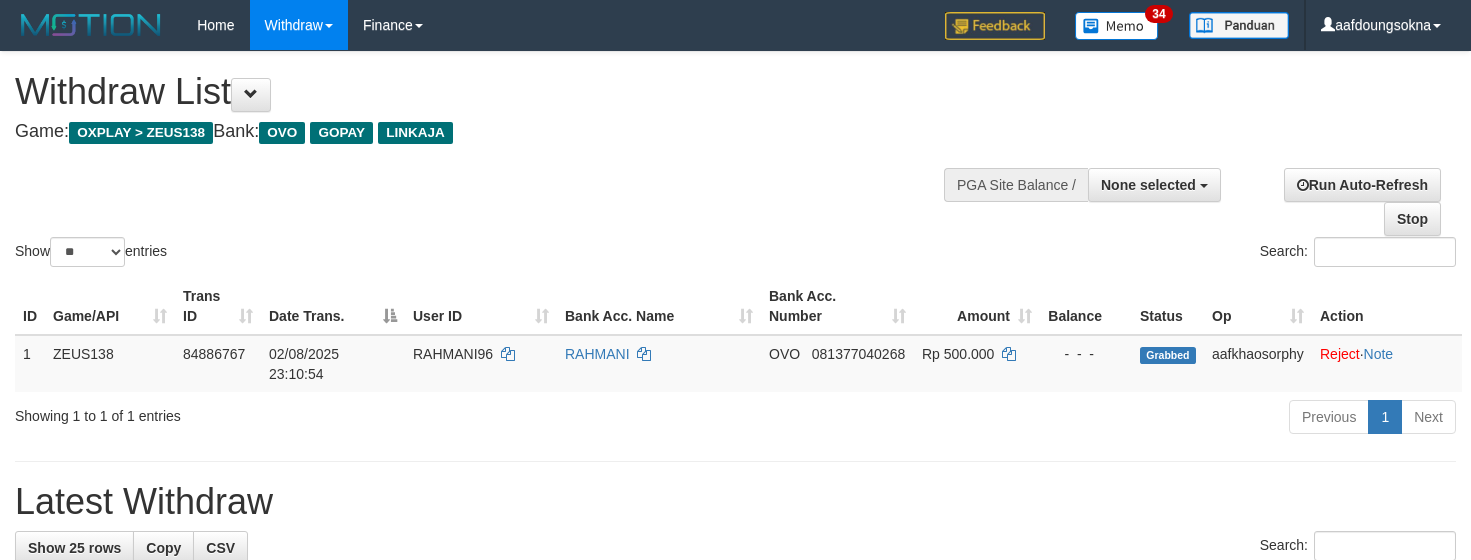 select 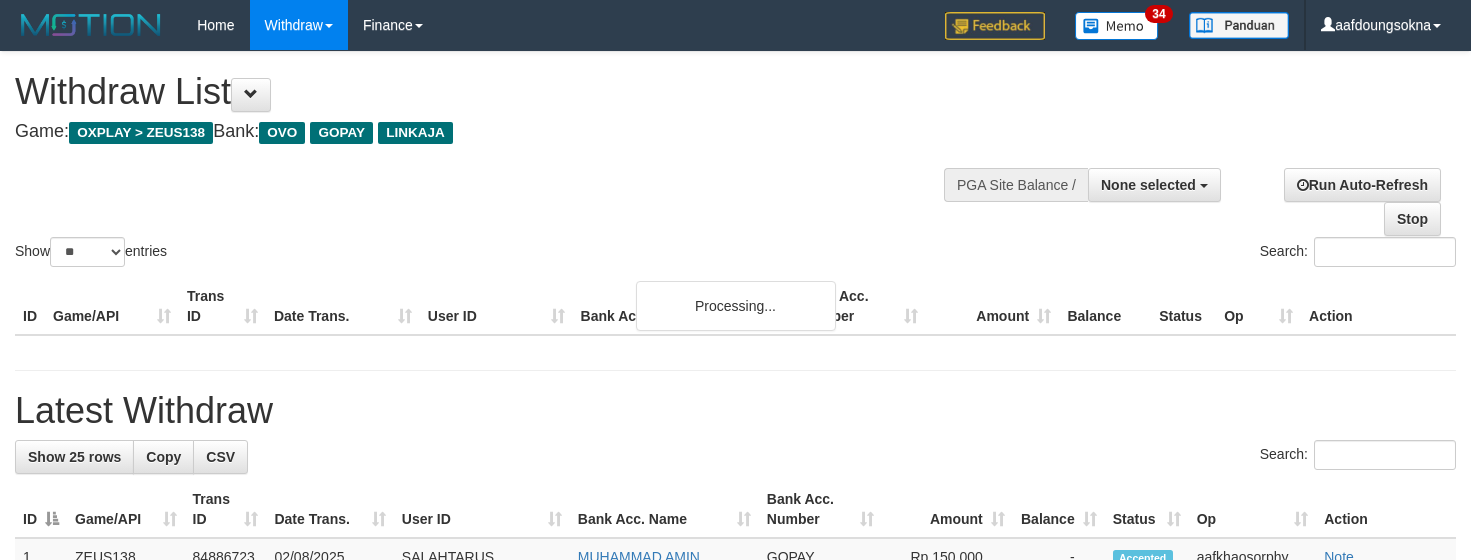 select 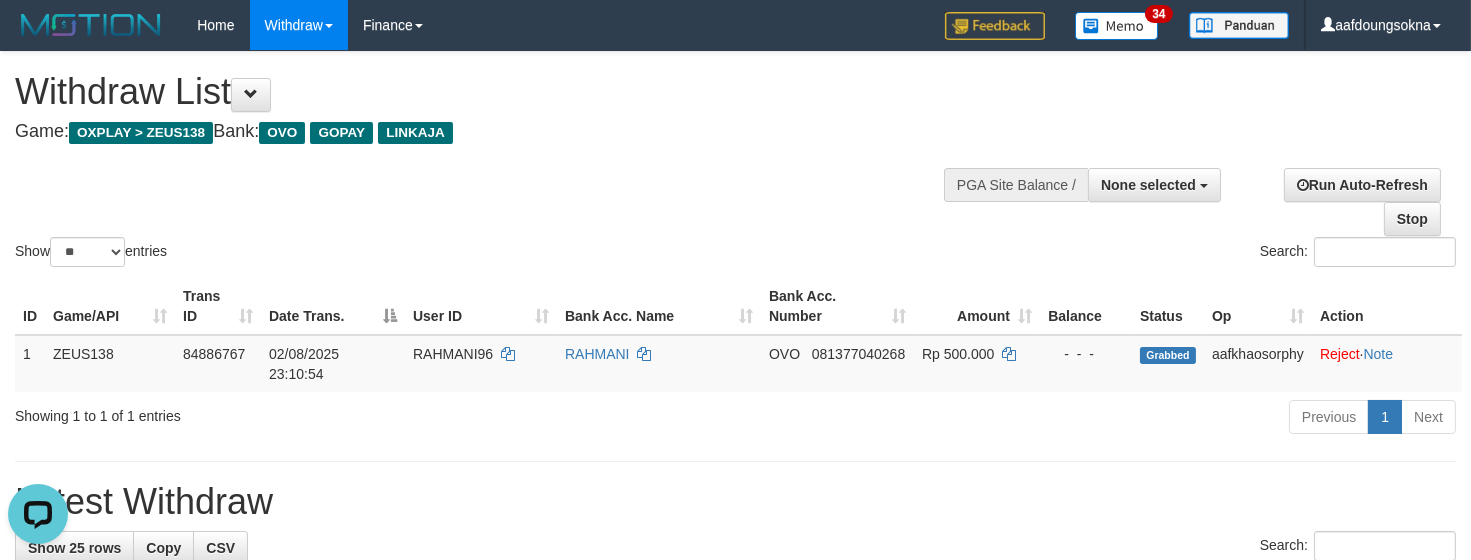 scroll, scrollTop: 0, scrollLeft: 0, axis: both 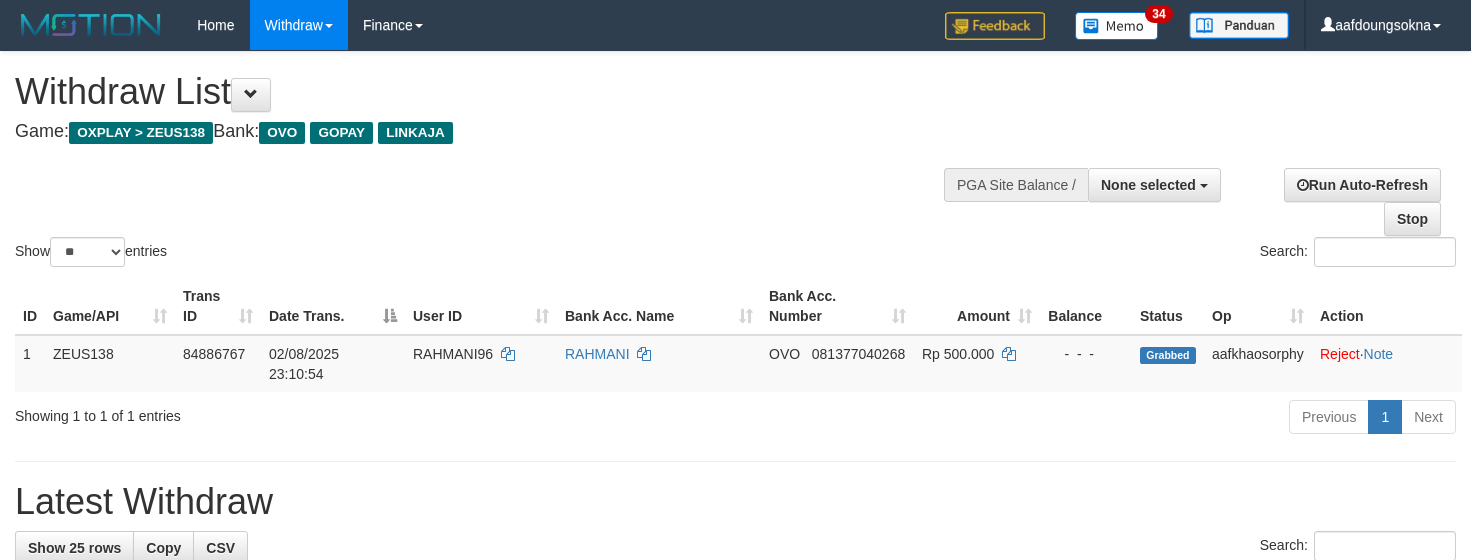 select 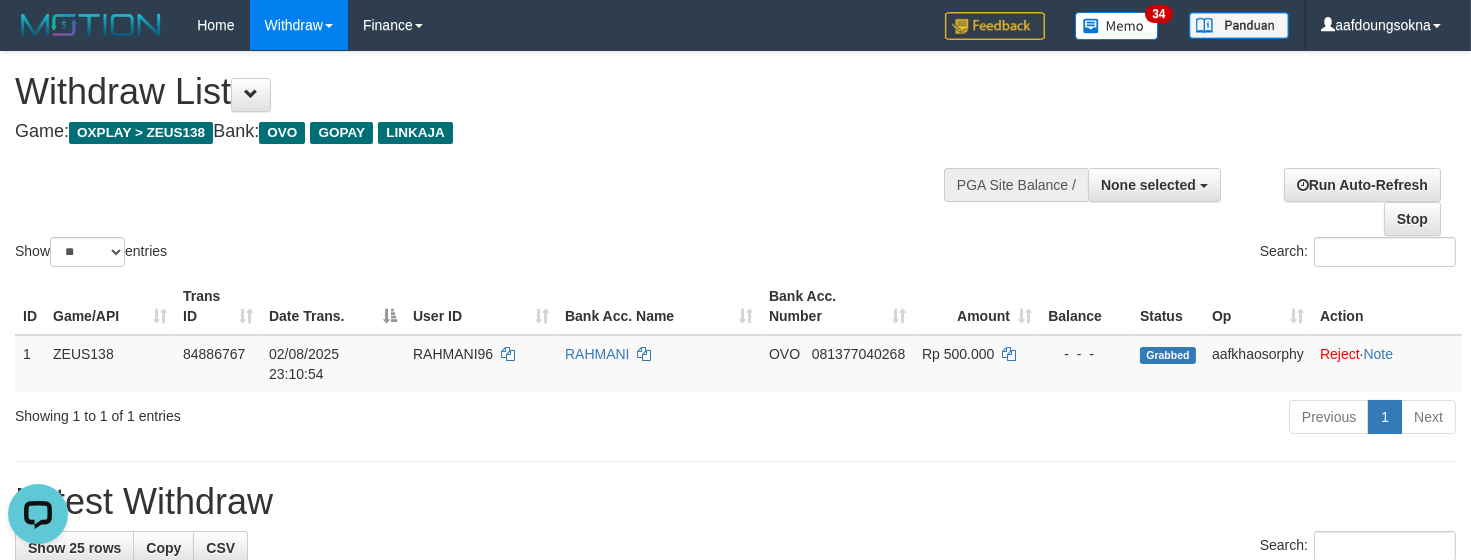 scroll, scrollTop: 0, scrollLeft: 0, axis: both 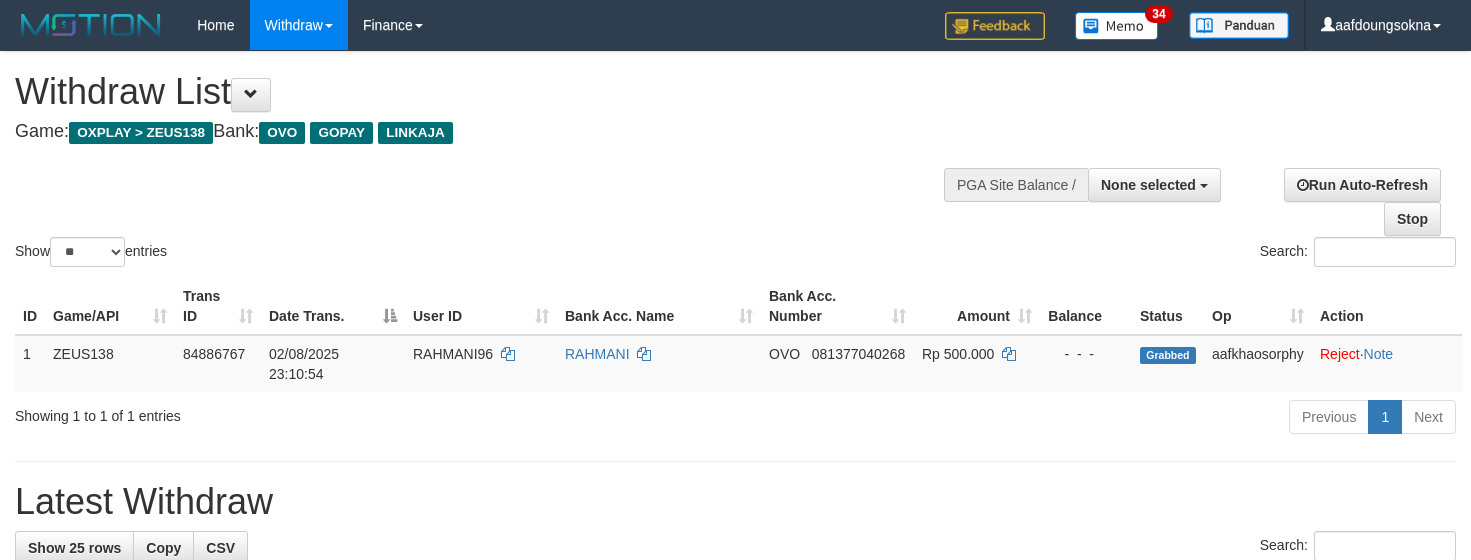 select 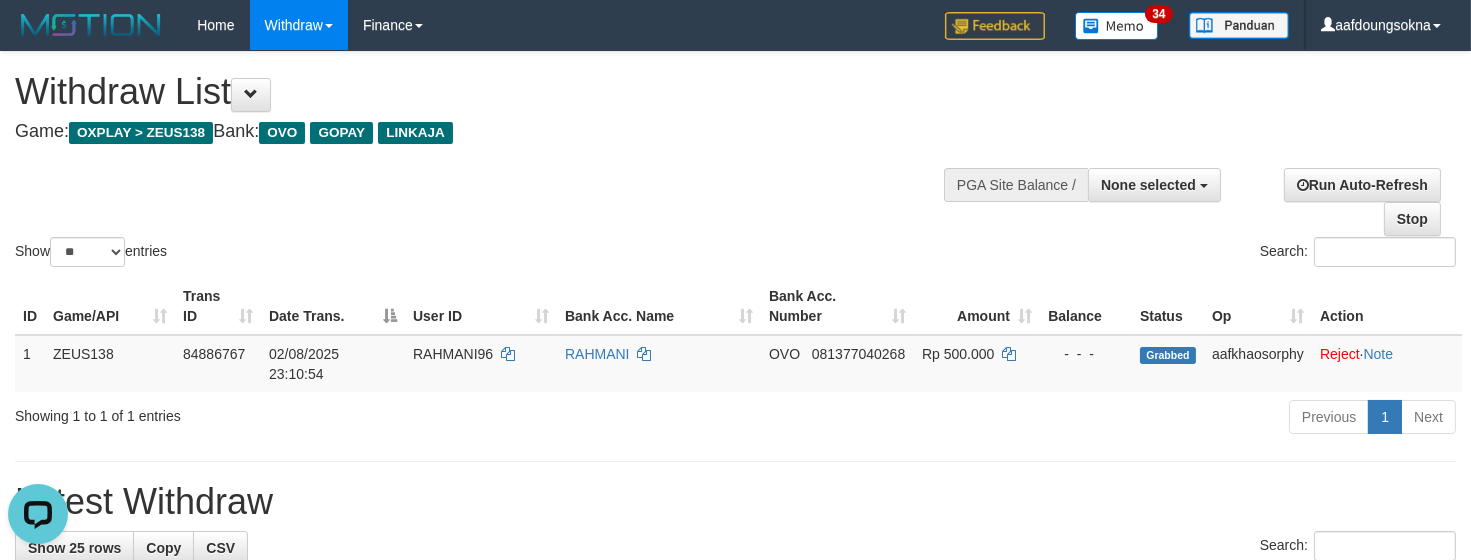 scroll, scrollTop: 0, scrollLeft: 0, axis: both 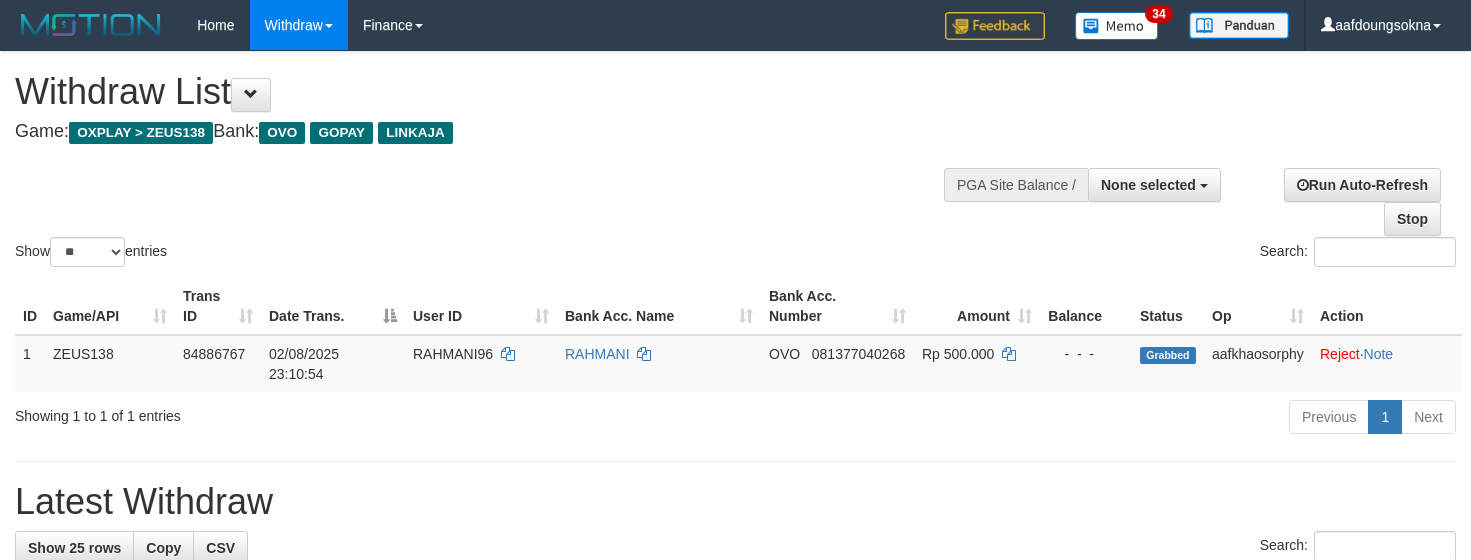 select 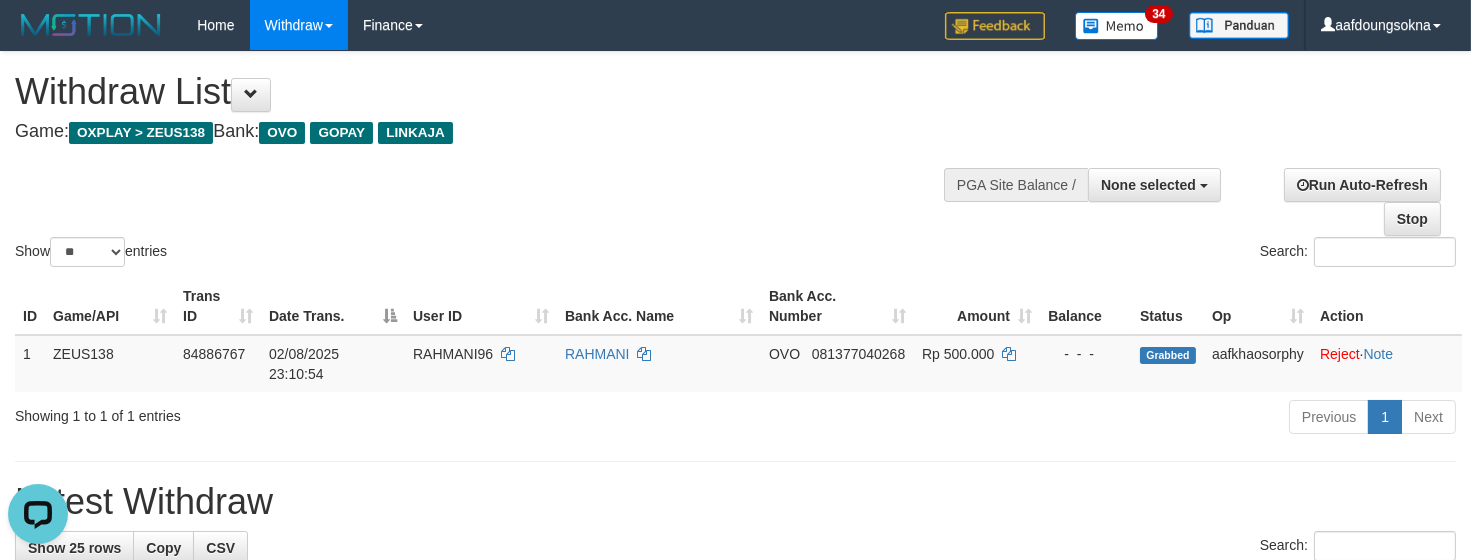 scroll, scrollTop: 0, scrollLeft: 0, axis: both 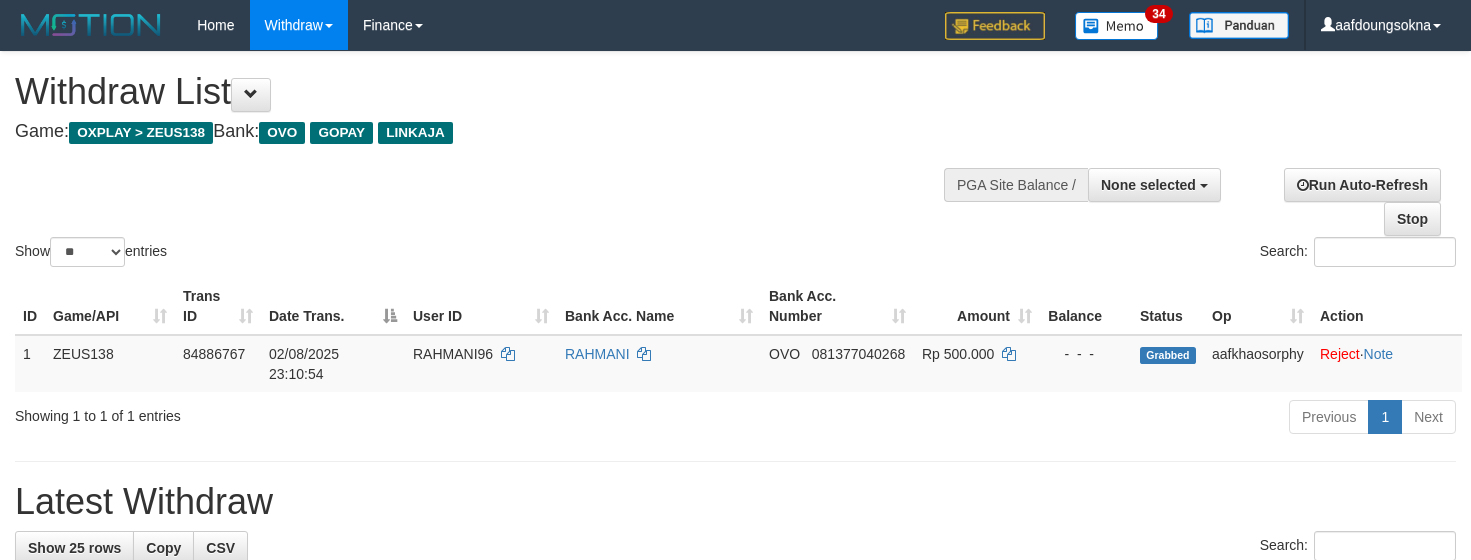 select 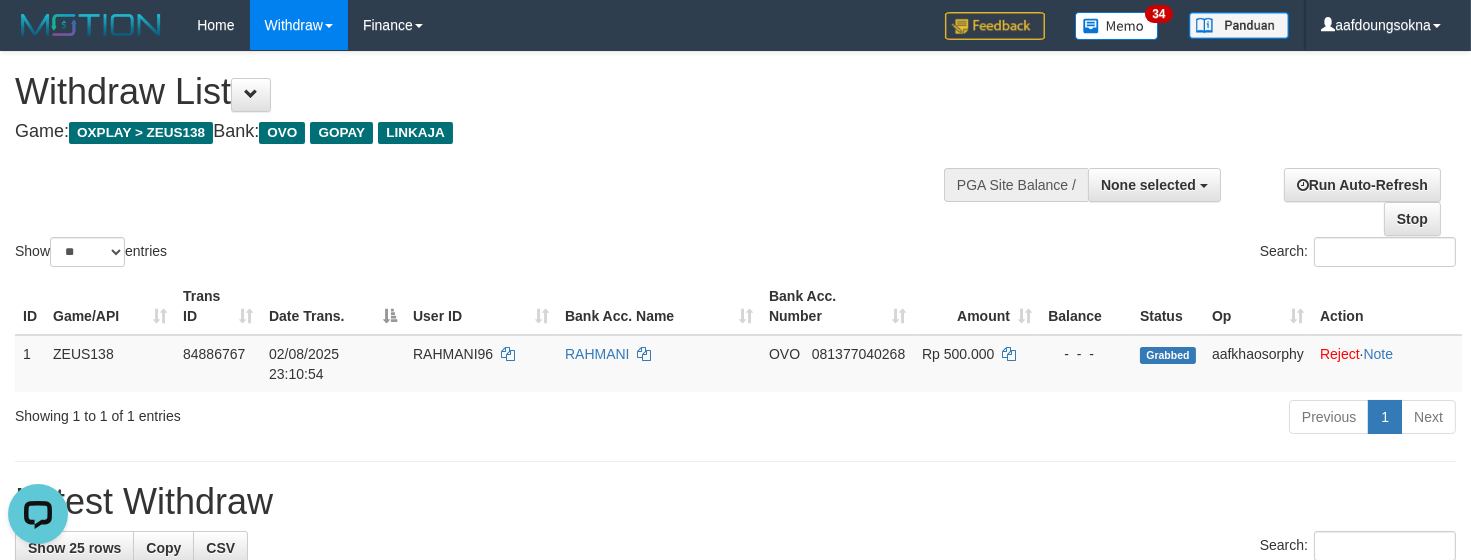 scroll, scrollTop: 0, scrollLeft: 0, axis: both 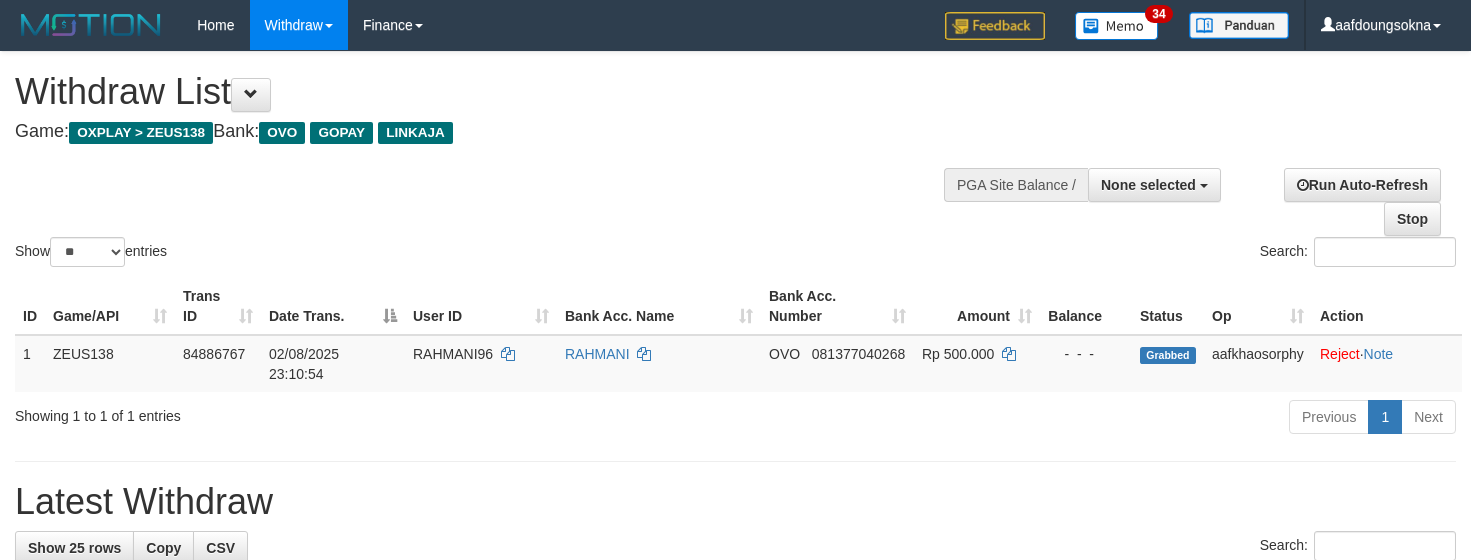 select 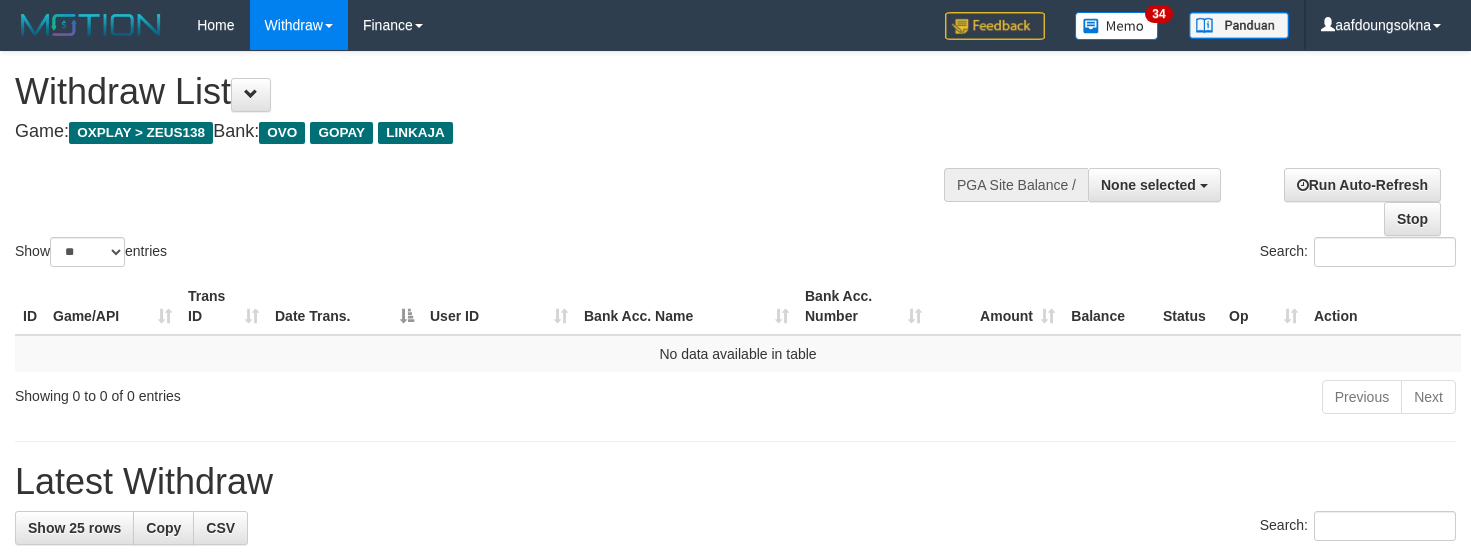 select 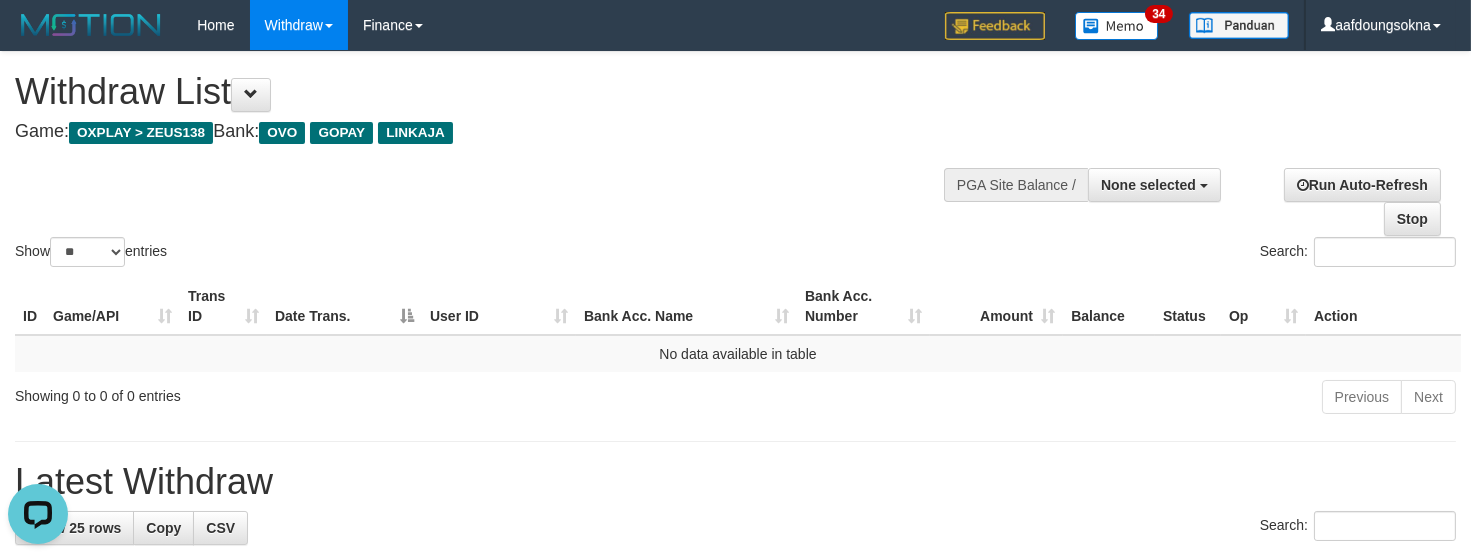 scroll, scrollTop: 0, scrollLeft: 0, axis: both 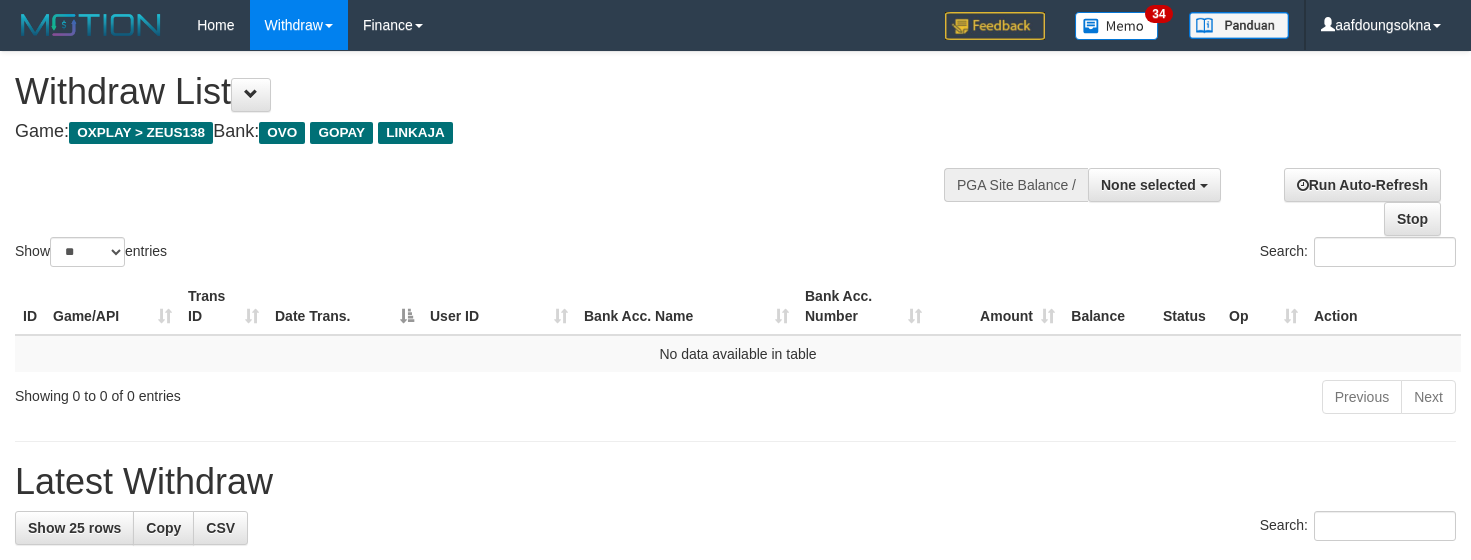 select 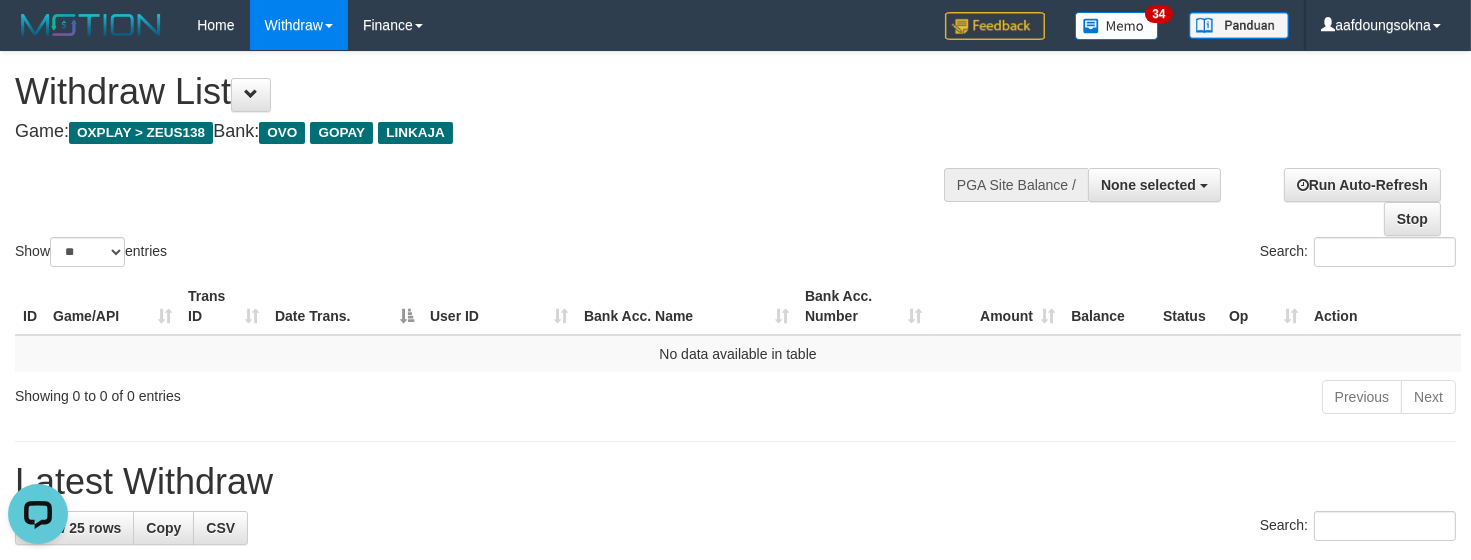 scroll, scrollTop: 0, scrollLeft: 0, axis: both 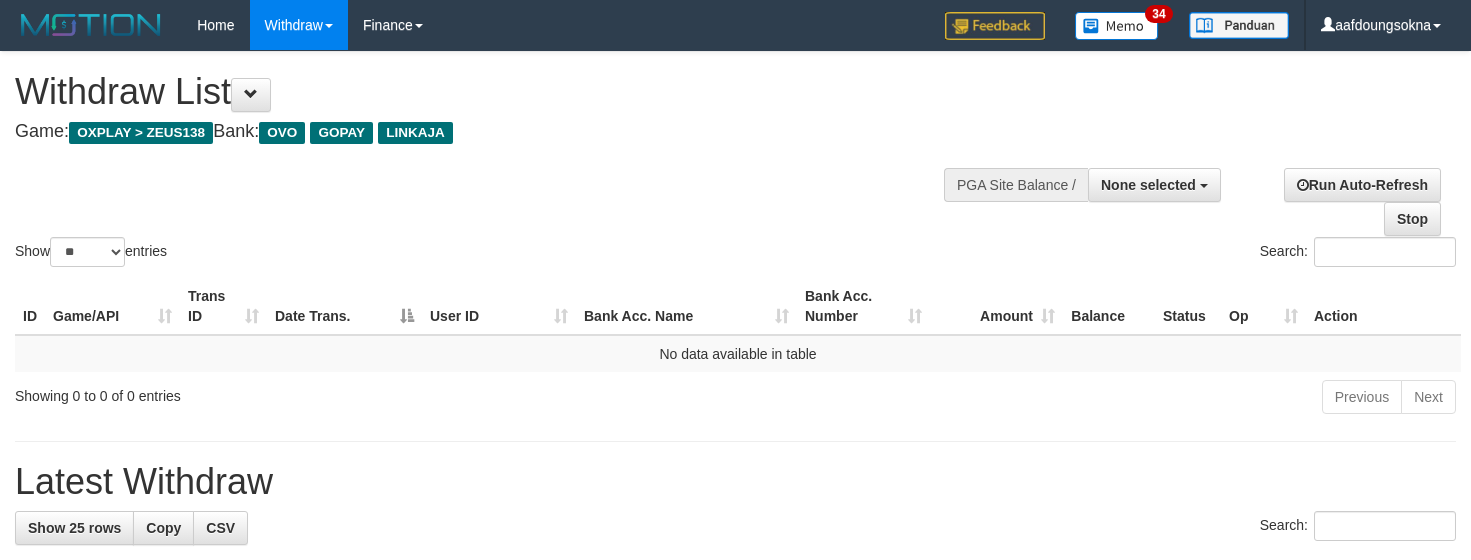 select 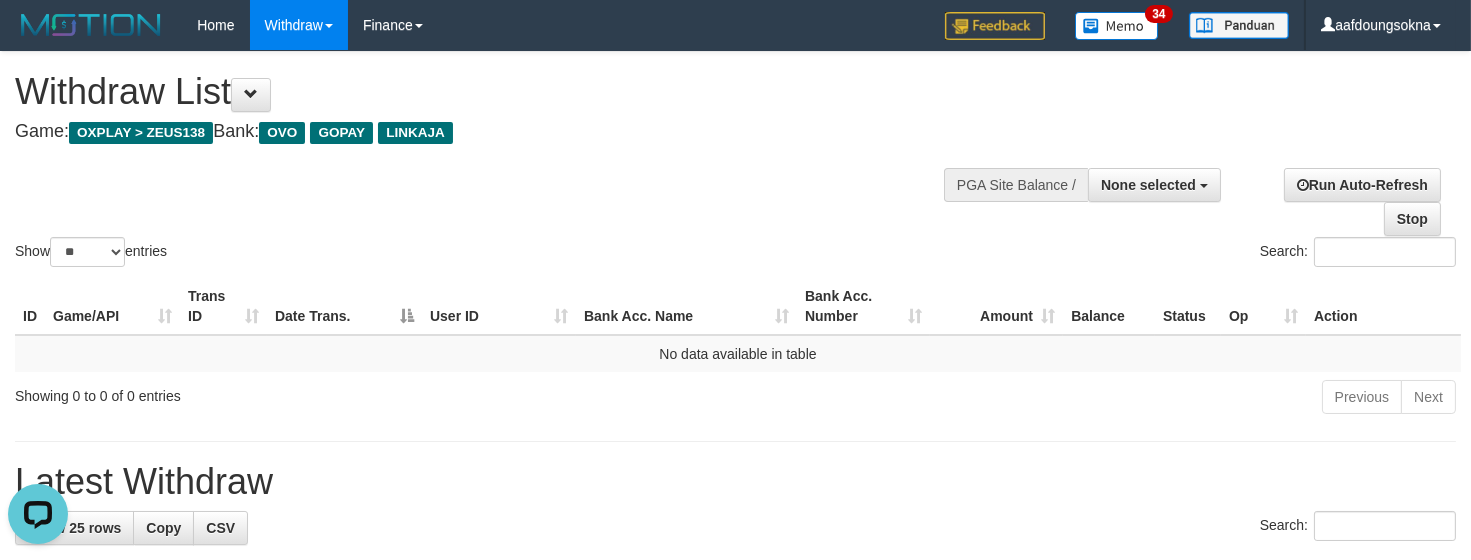 scroll, scrollTop: 0, scrollLeft: 0, axis: both 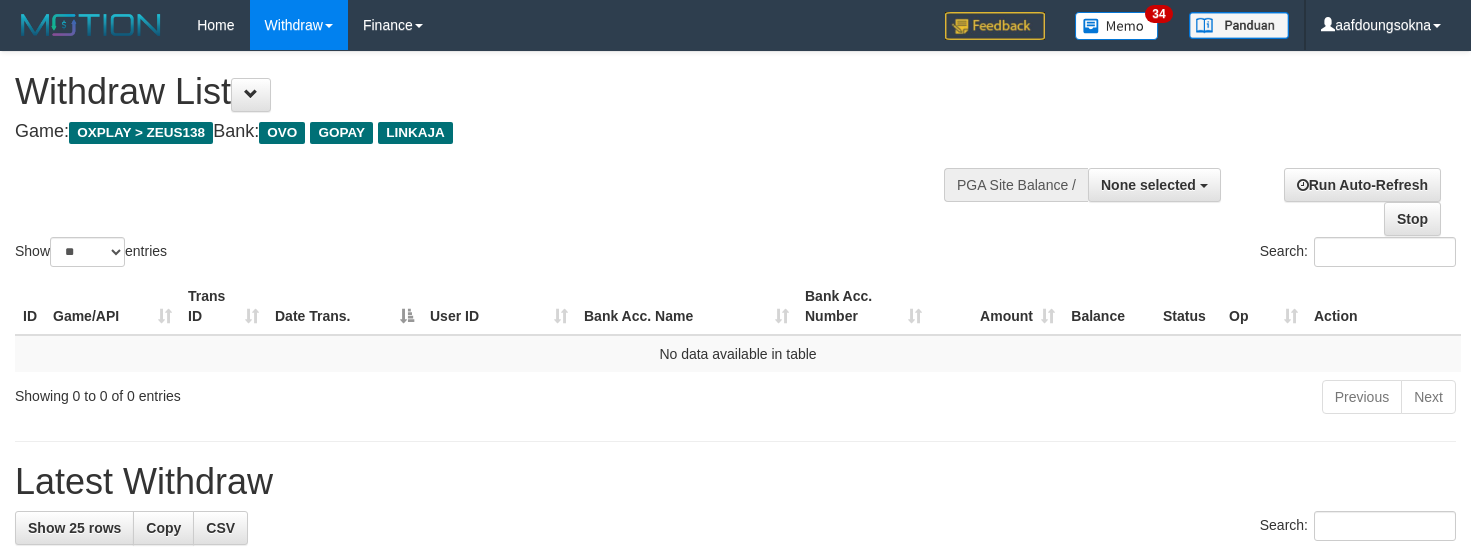 select 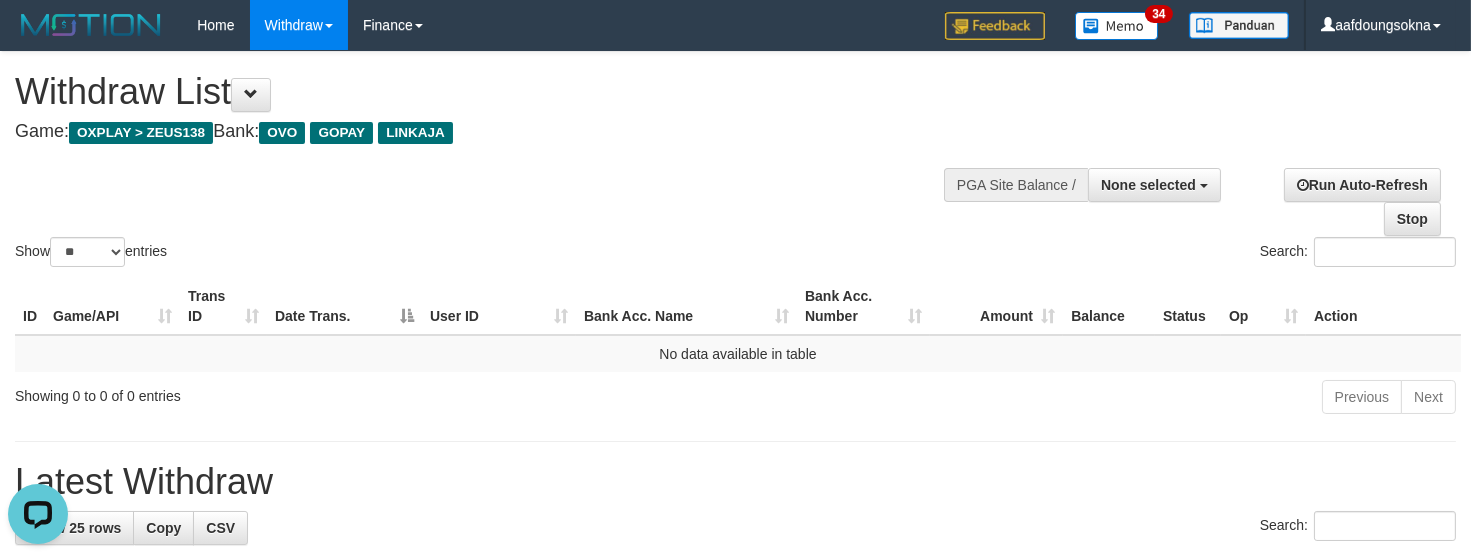 scroll, scrollTop: 0, scrollLeft: 0, axis: both 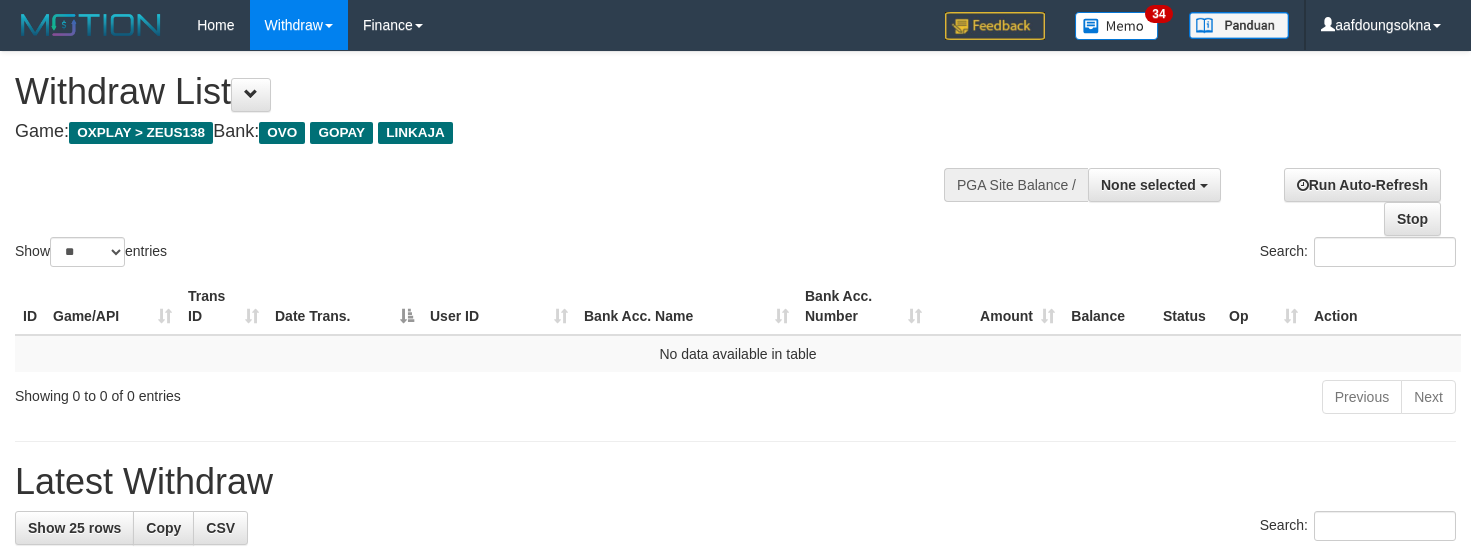 select 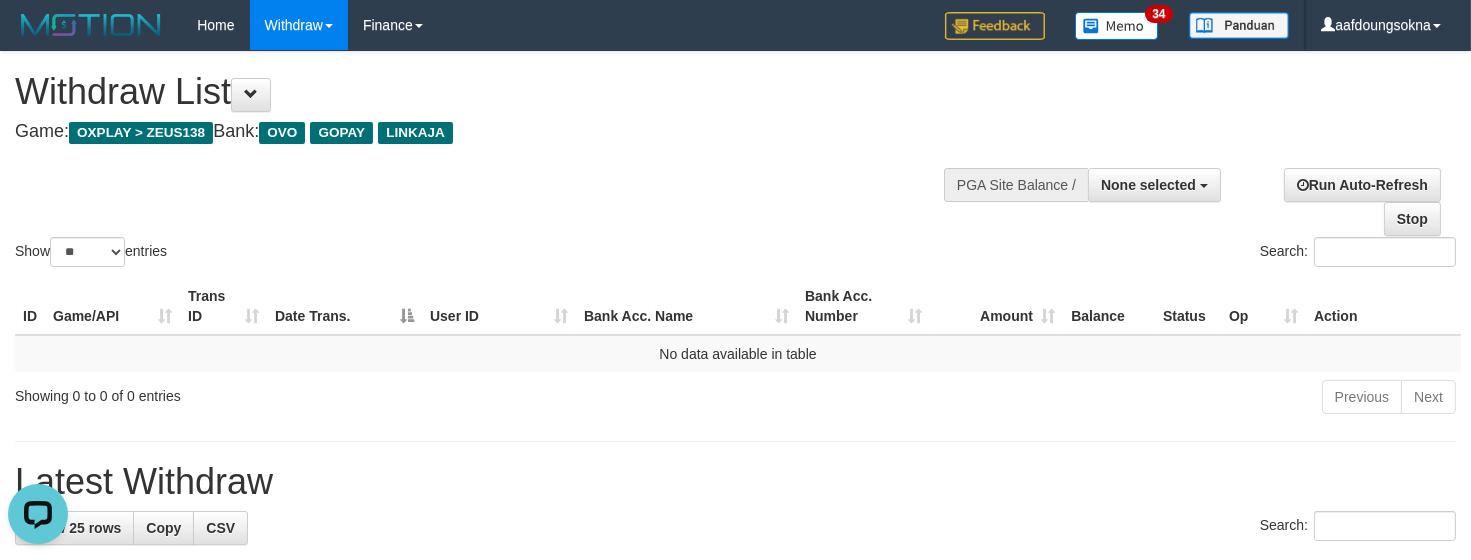 scroll, scrollTop: 0, scrollLeft: 0, axis: both 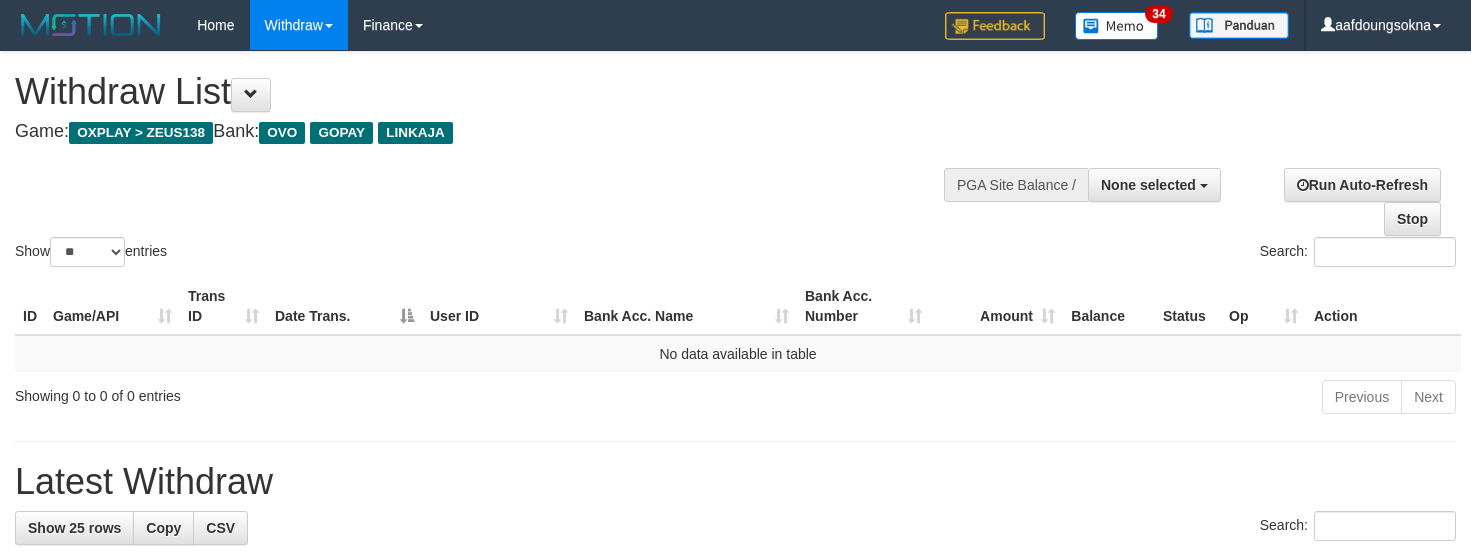 select 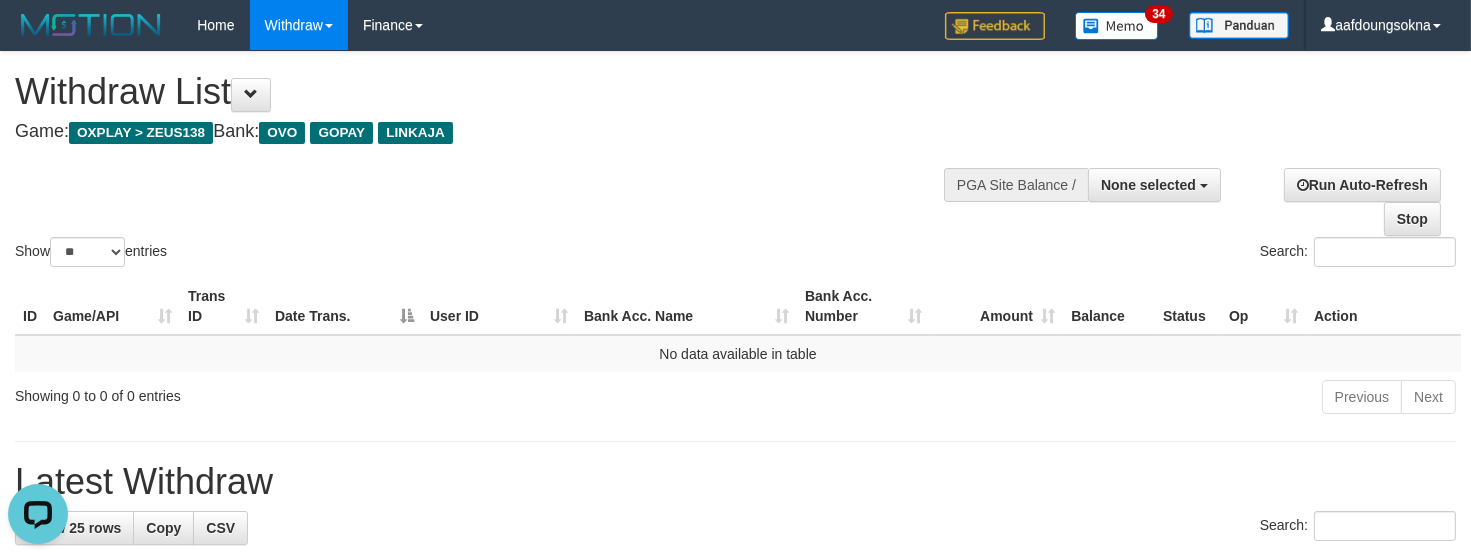 scroll, scrollTop: 0, scrollLeft: 0, axis: both 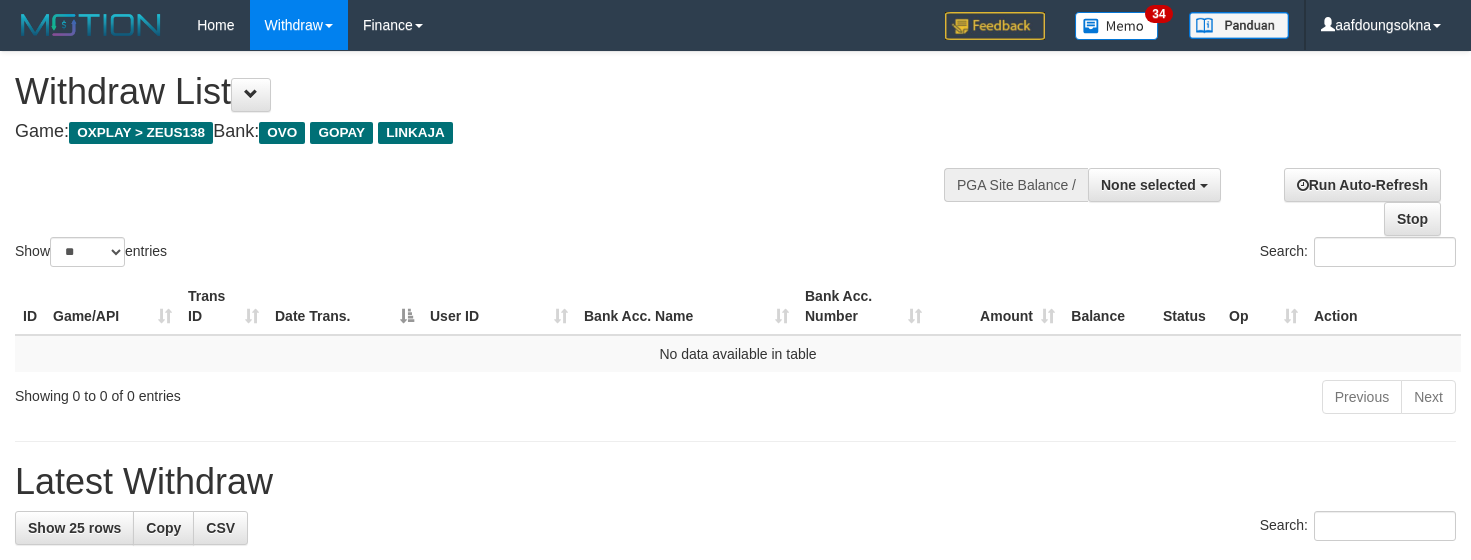 select 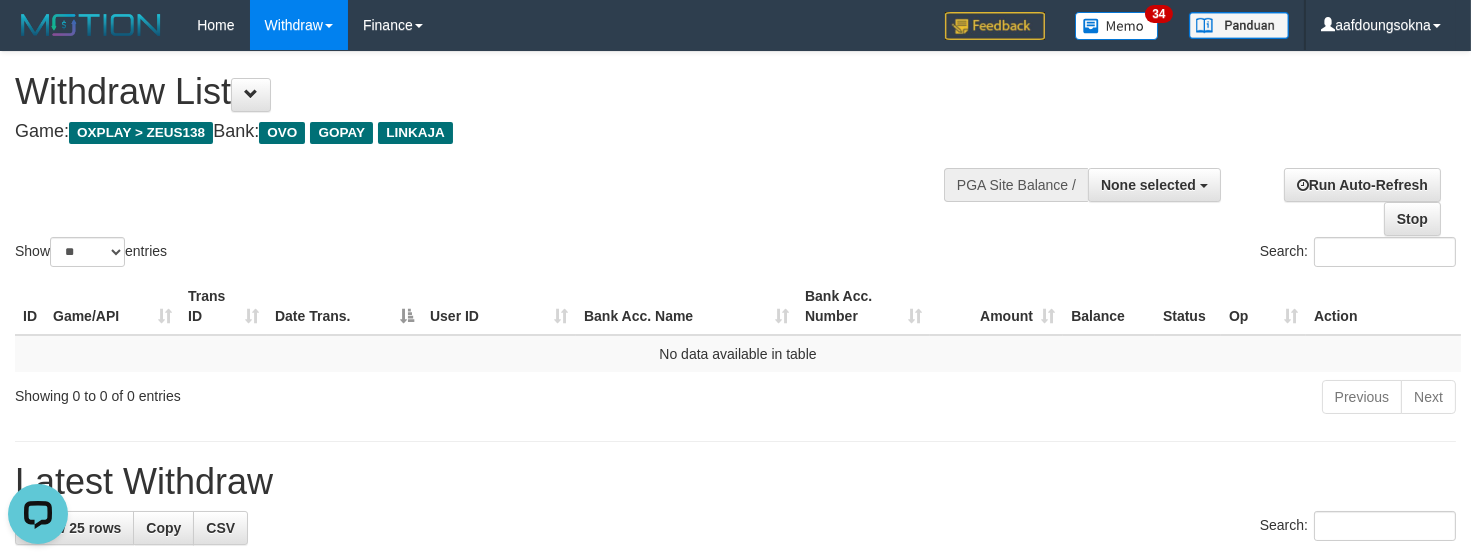 scroll, scrollTop: 0, scrollLeft: 0, axis: both 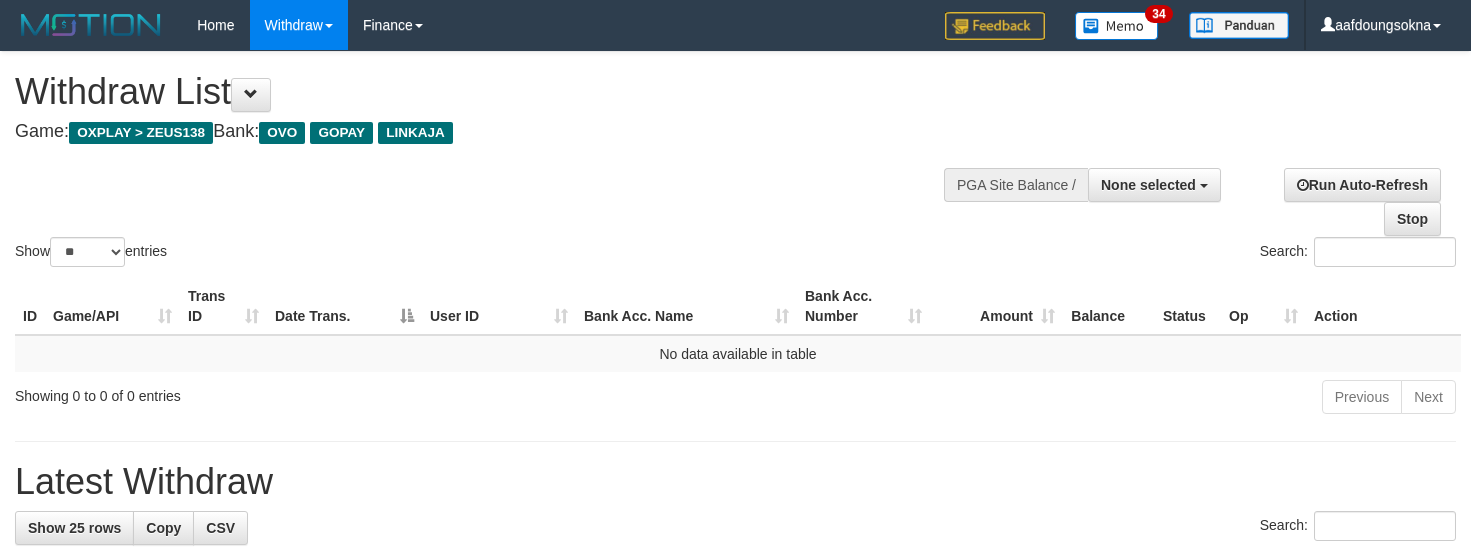 select 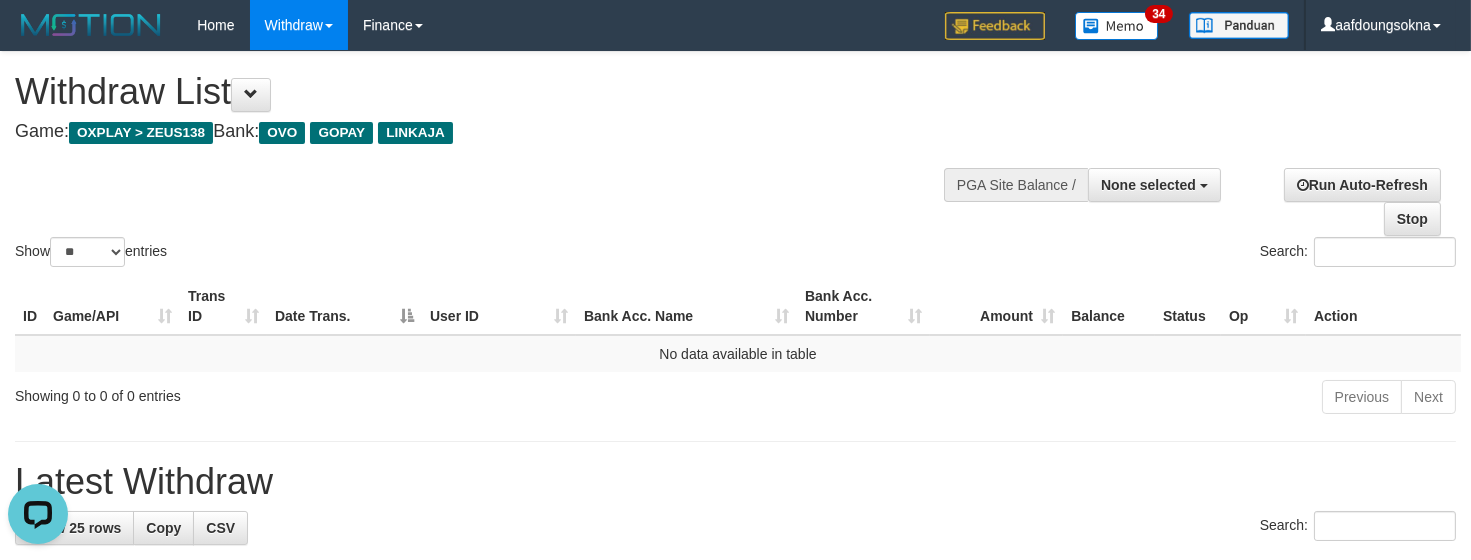 scroll, scrollTop: 0, scrollLeft: 0, axis: both 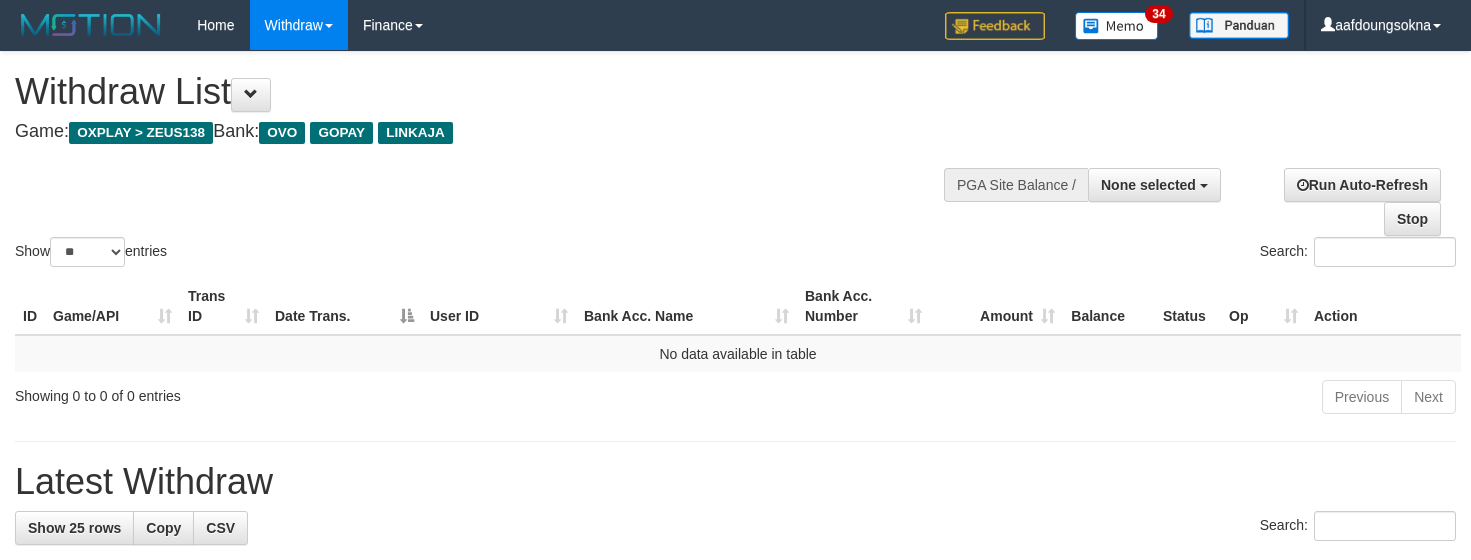 select 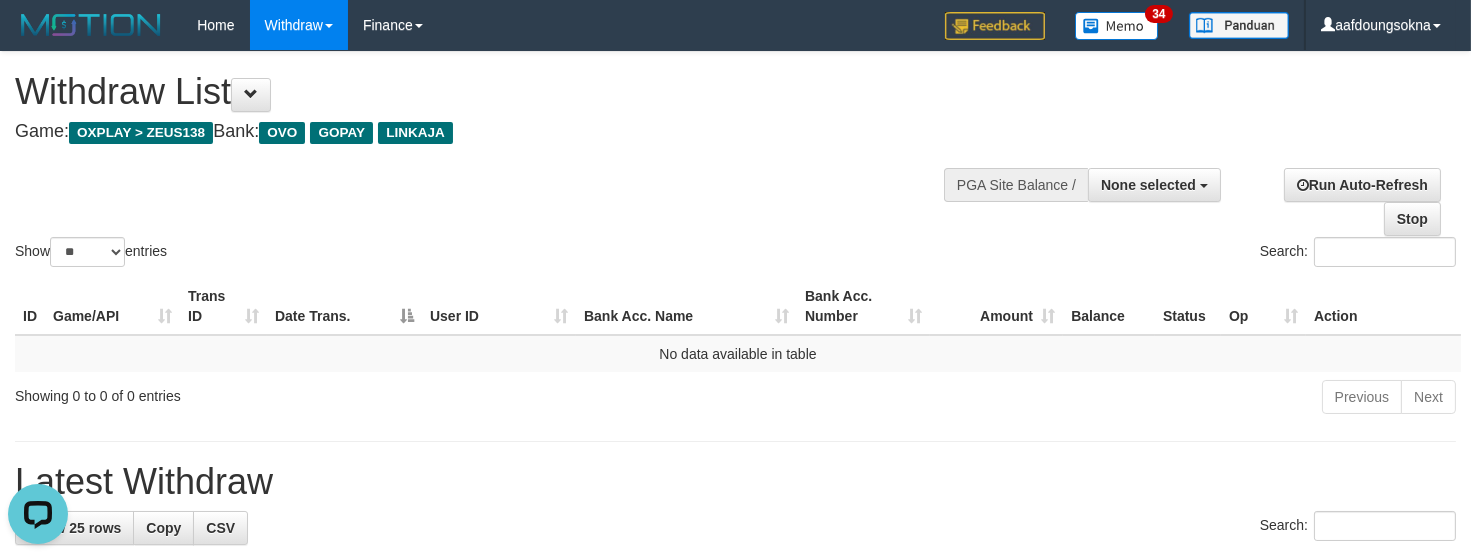 scroll, scrollTop: 0, scrollLeft: 0, axis: both 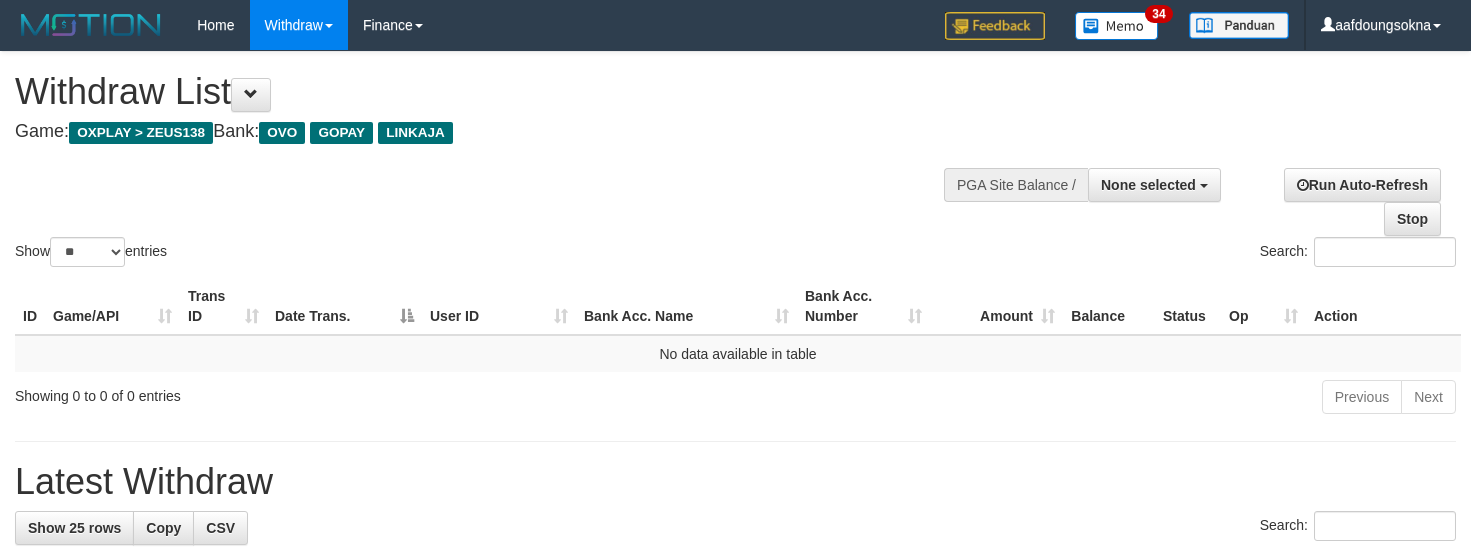 select 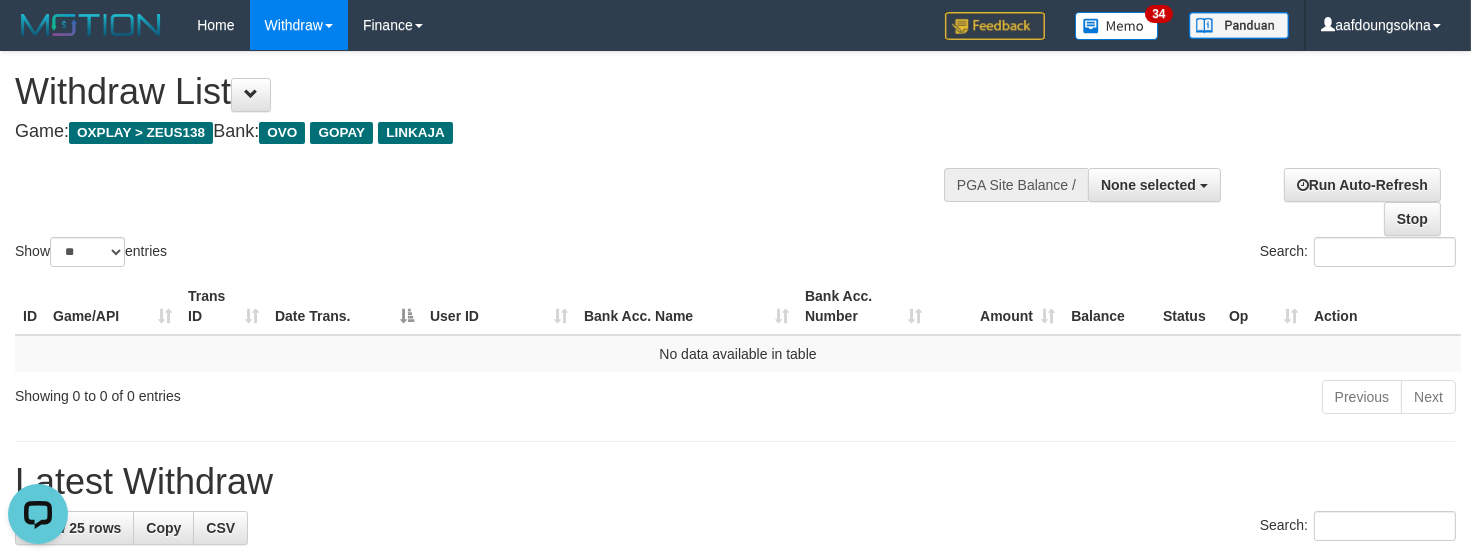 scroll, scrollTop: 0, scrollLeft: 0, axis: both 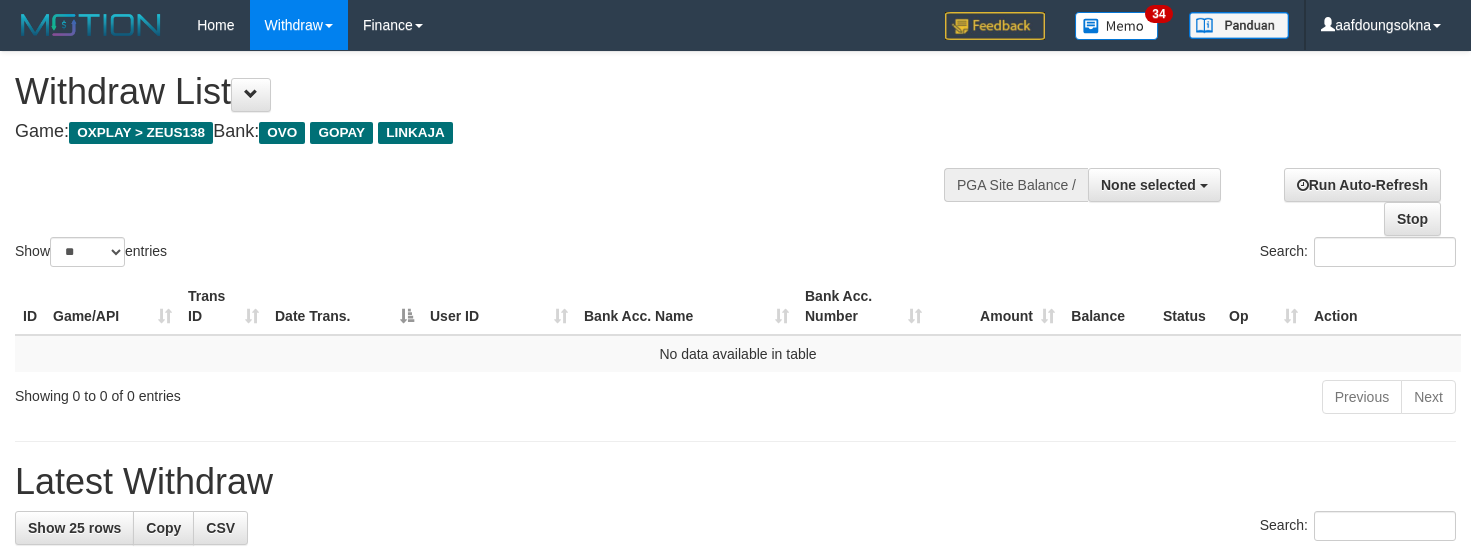 select 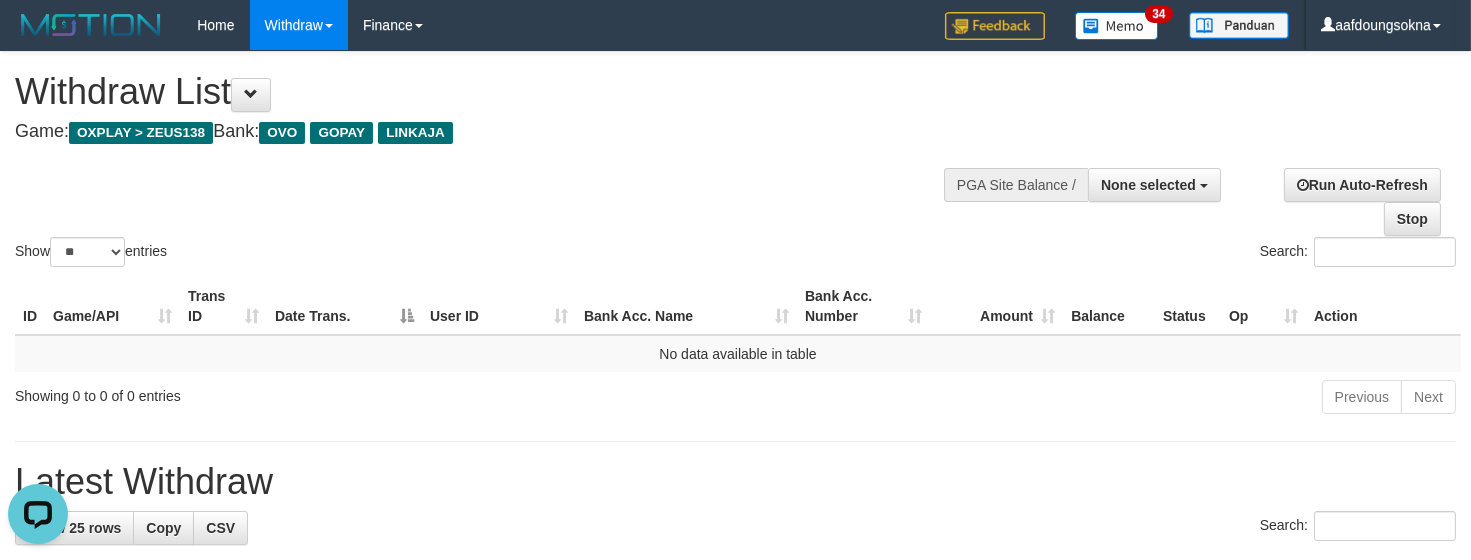 scroll, scrollTop: 0, scrollLeft: 0, axis: both 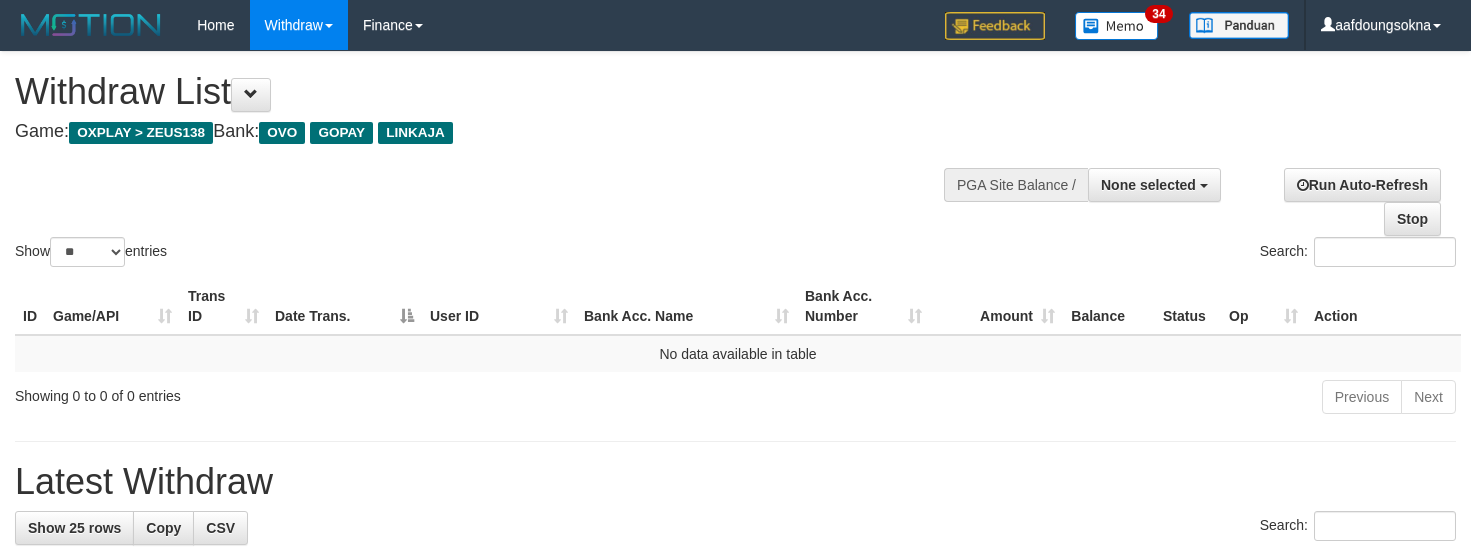 select 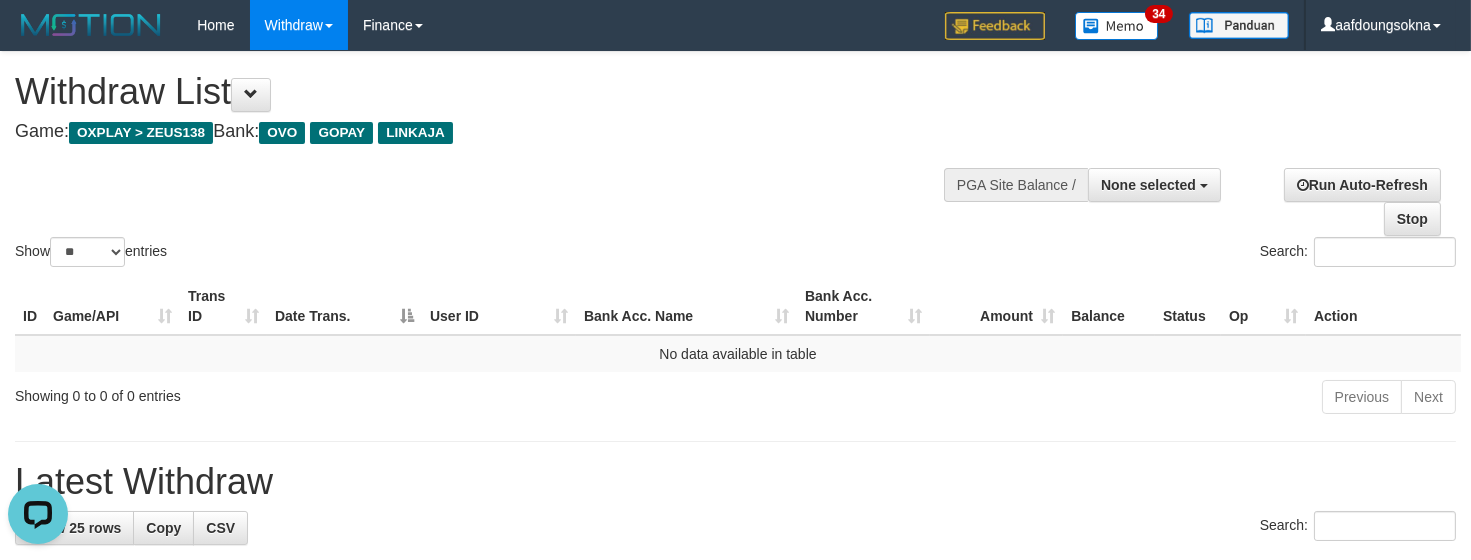 scroll, scrollTop: 0, scrollLeft: 0, axis: both 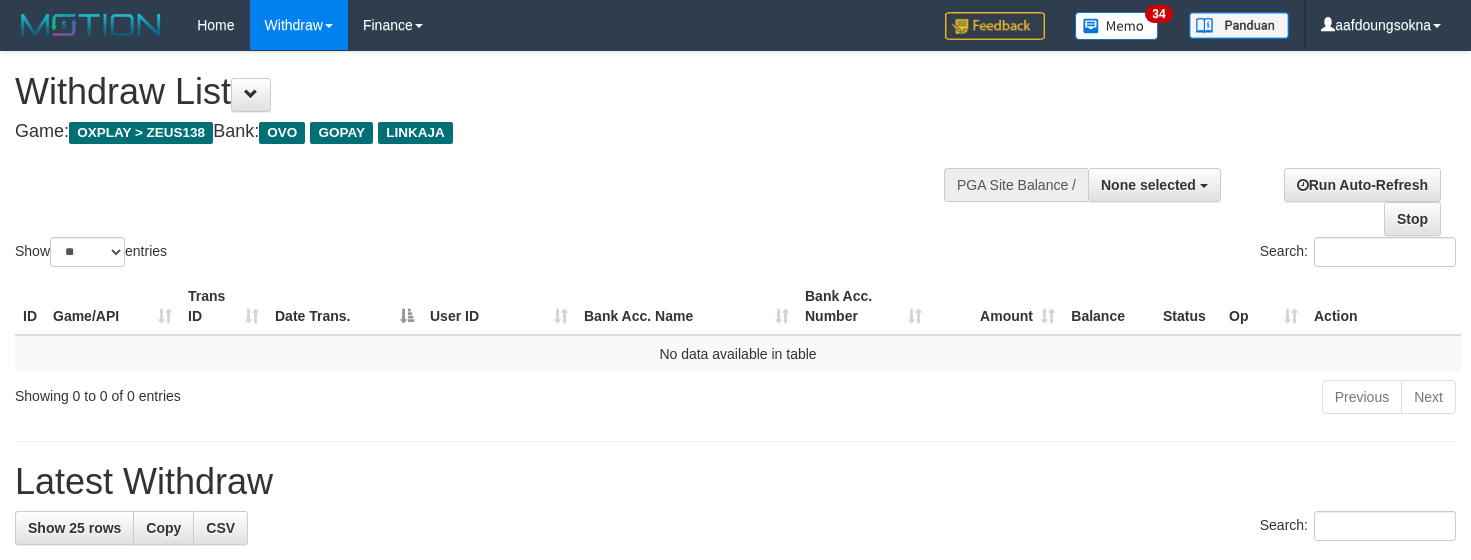 select 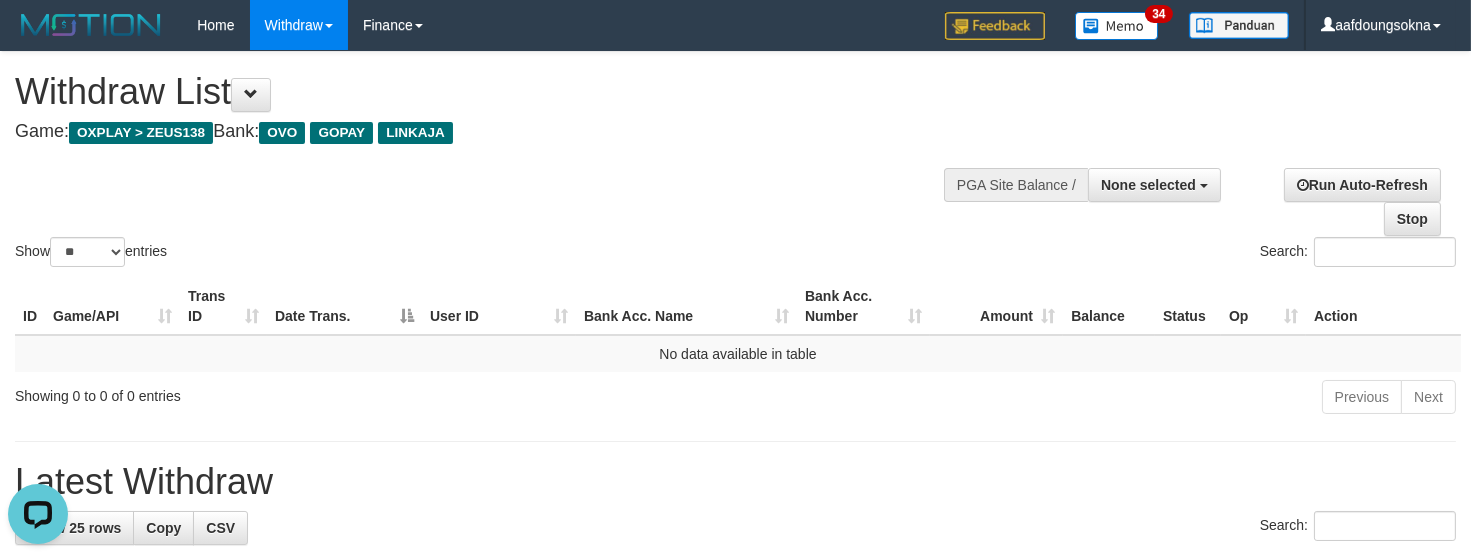 scroll, scrollTop: 0, scrollLeft: 0, axis: both 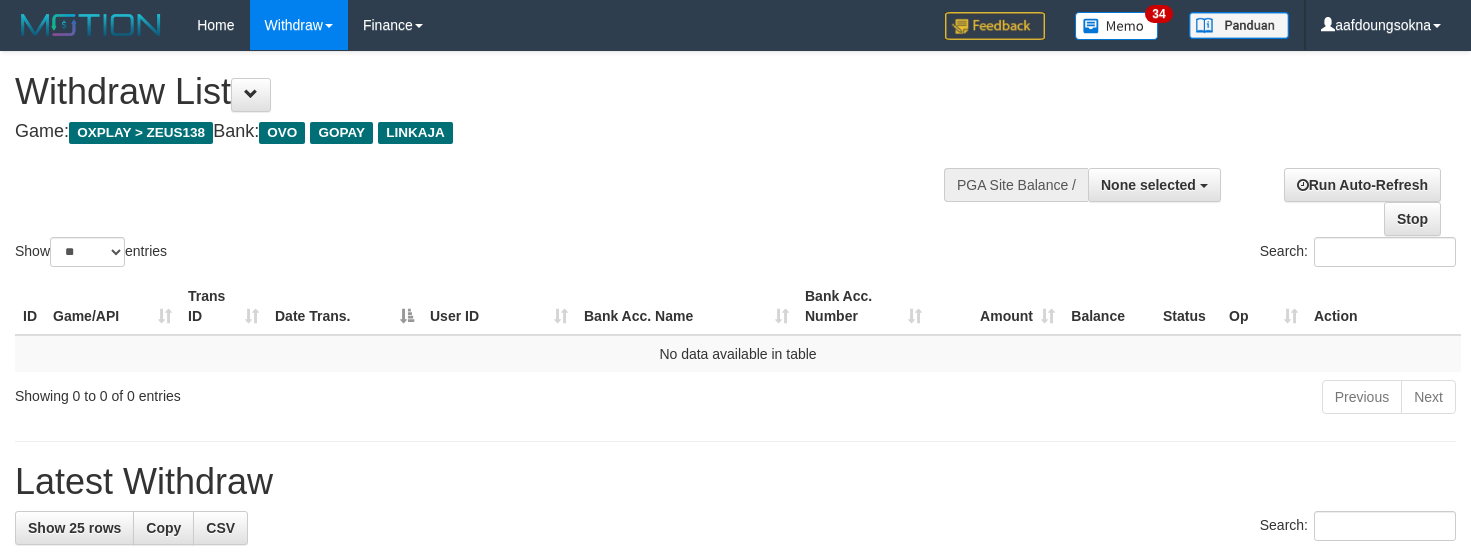 select 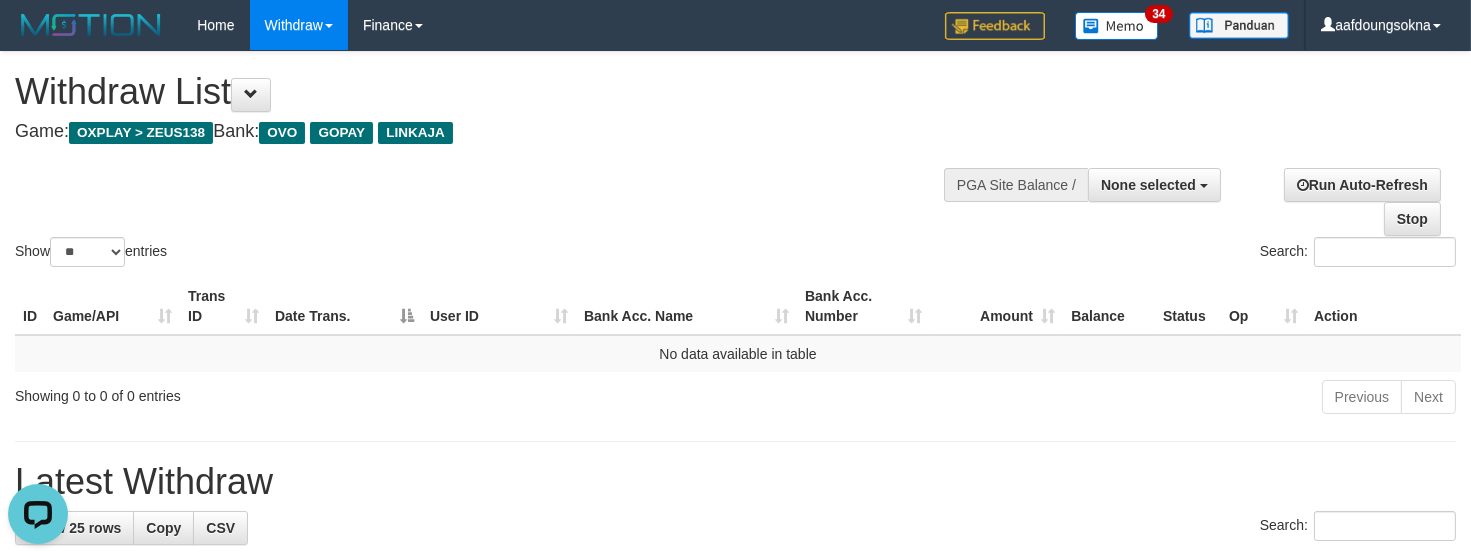 scroll, scrollTop: 0, scrollLeft: 0, axis: both 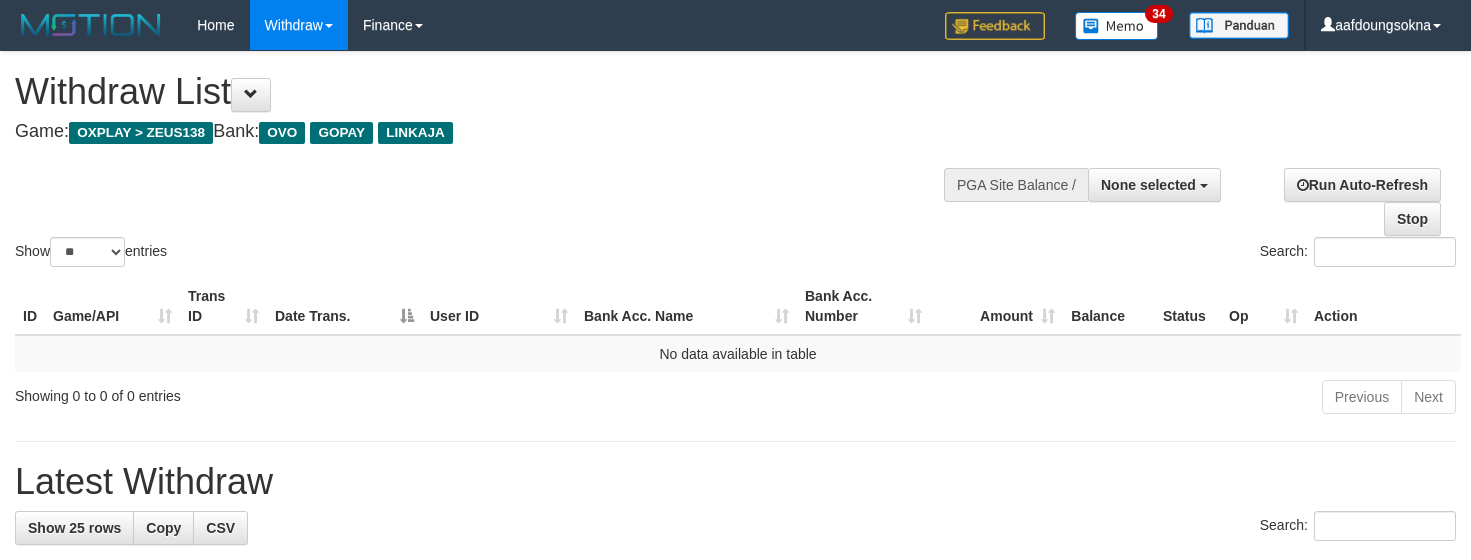 select 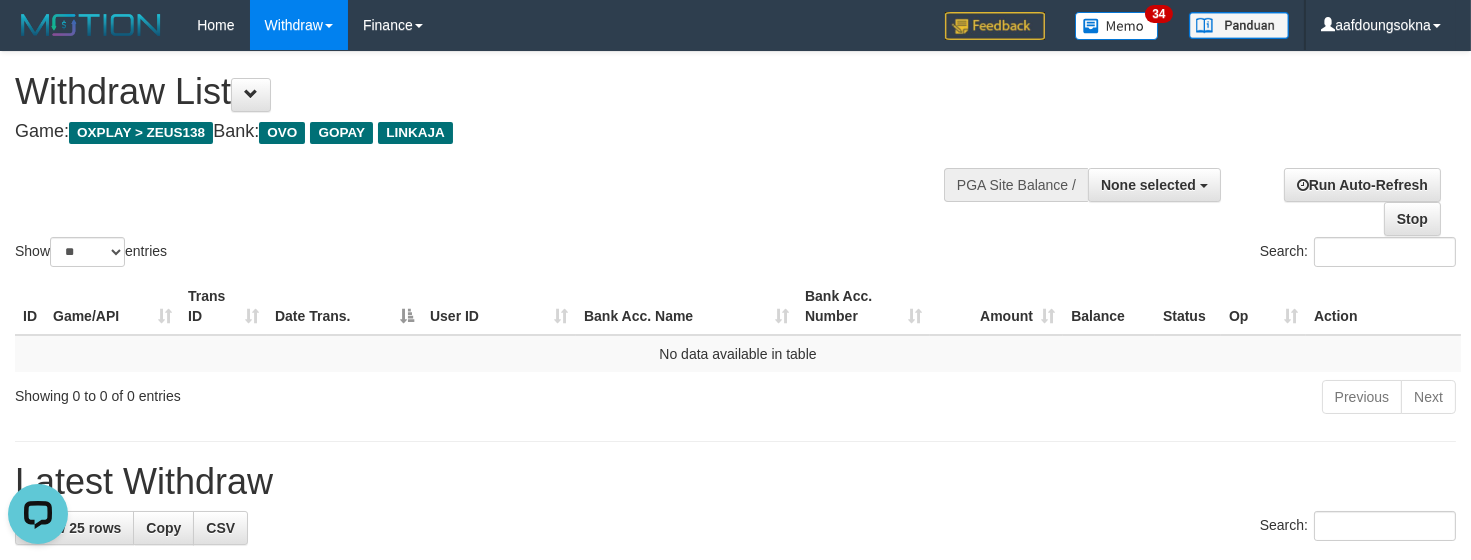 scroll, scrollTop: 0, scrollLeft: 0, axis: both 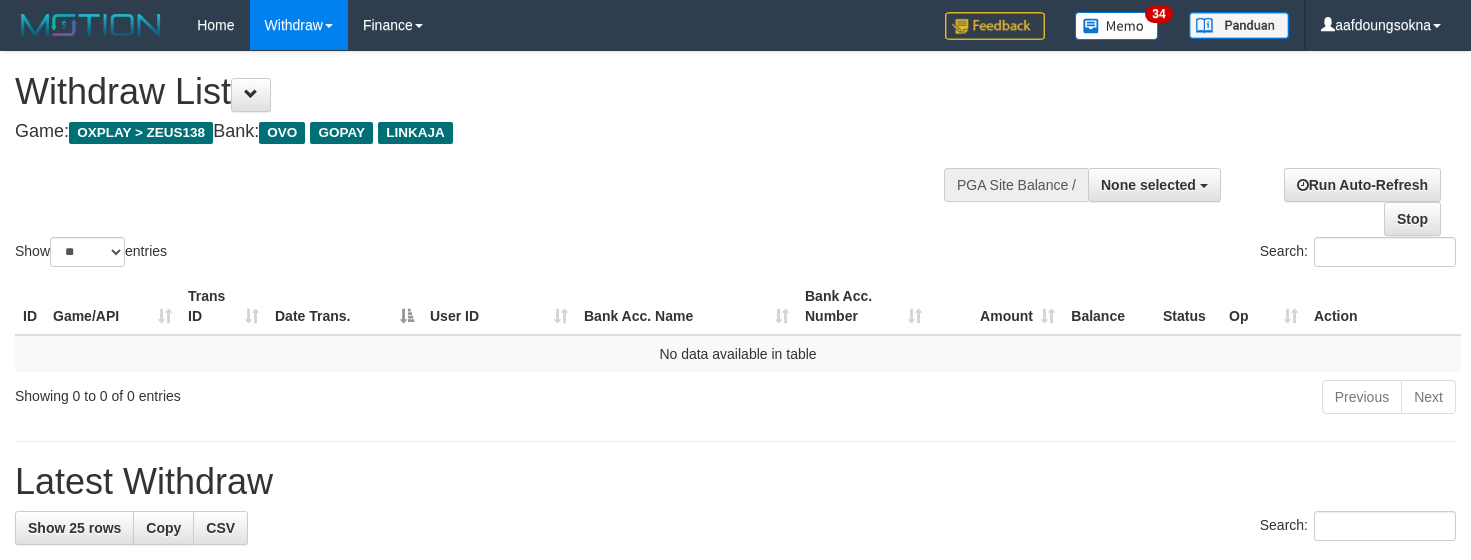 select 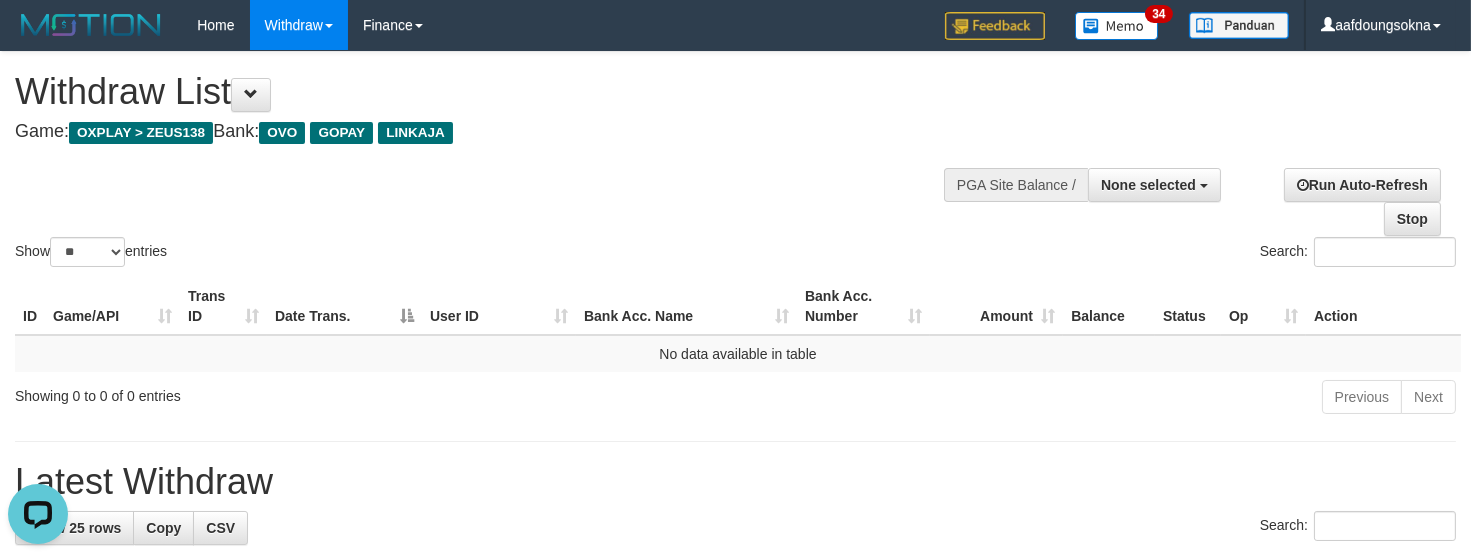 scroll, scrollTop: 0, scrollLeft: 0, axis: both 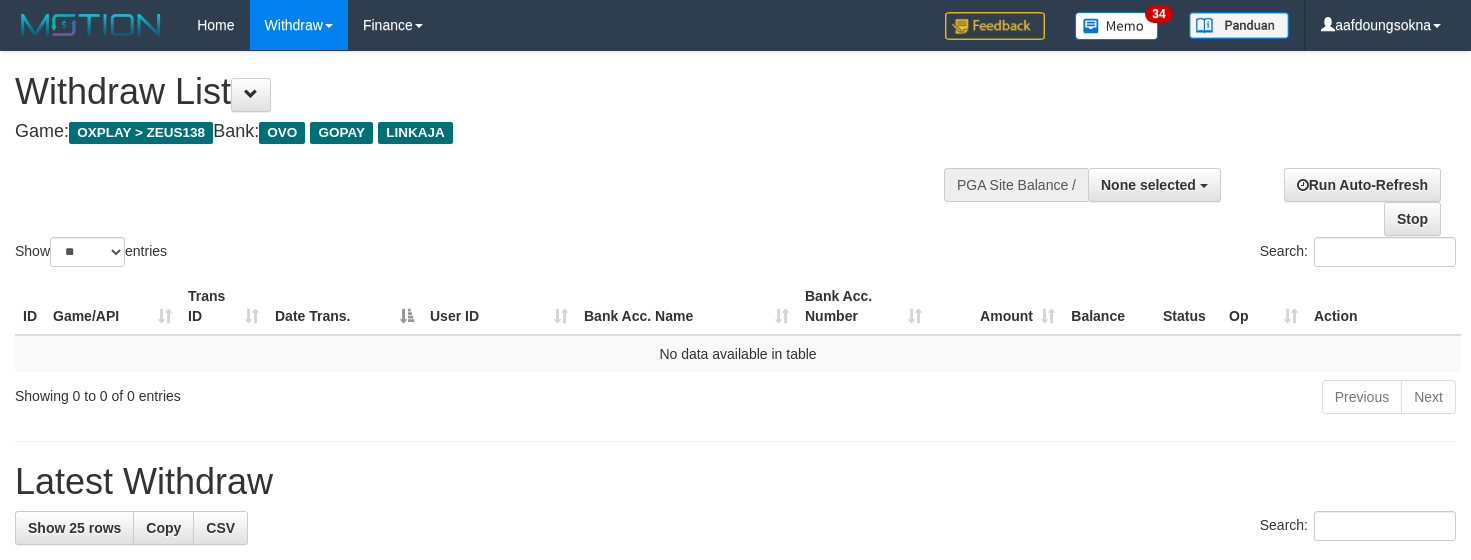 select 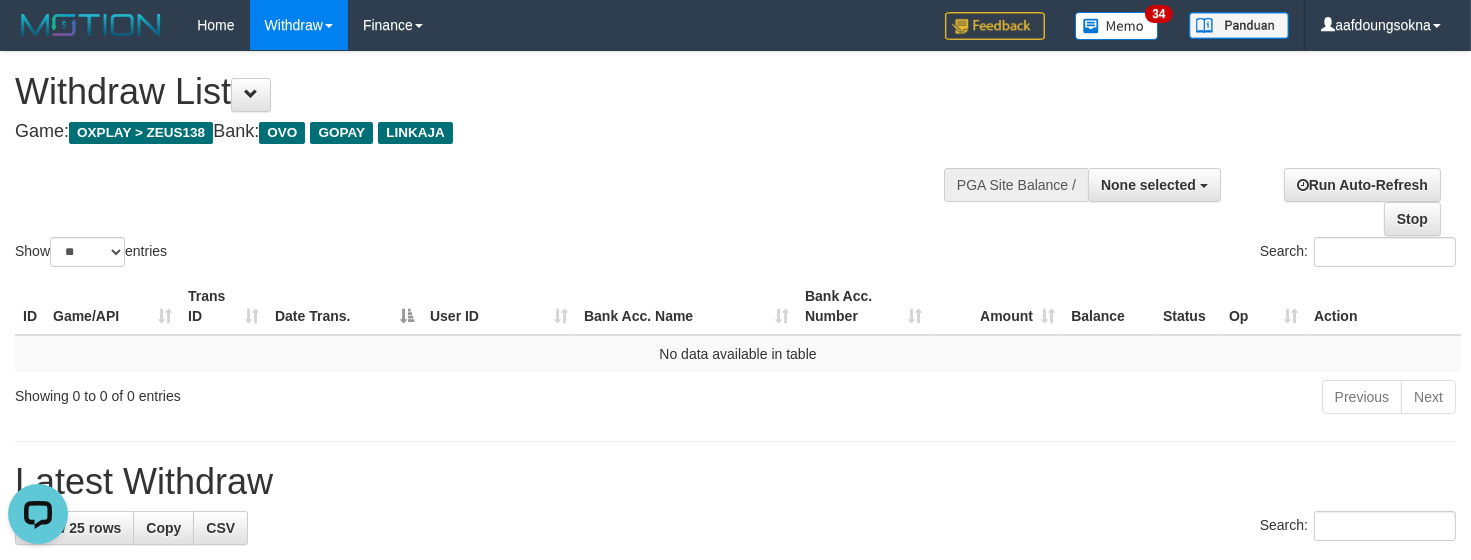 scroll, scrollTop: 0, scrollLeft: 0, axis: both 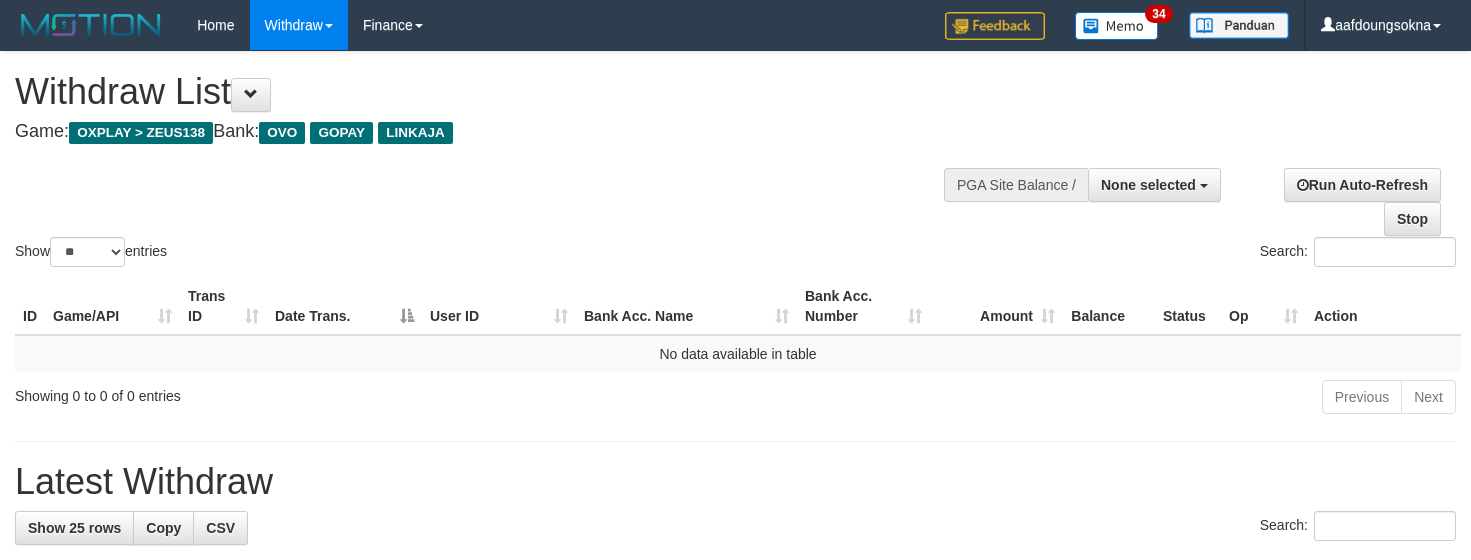 select 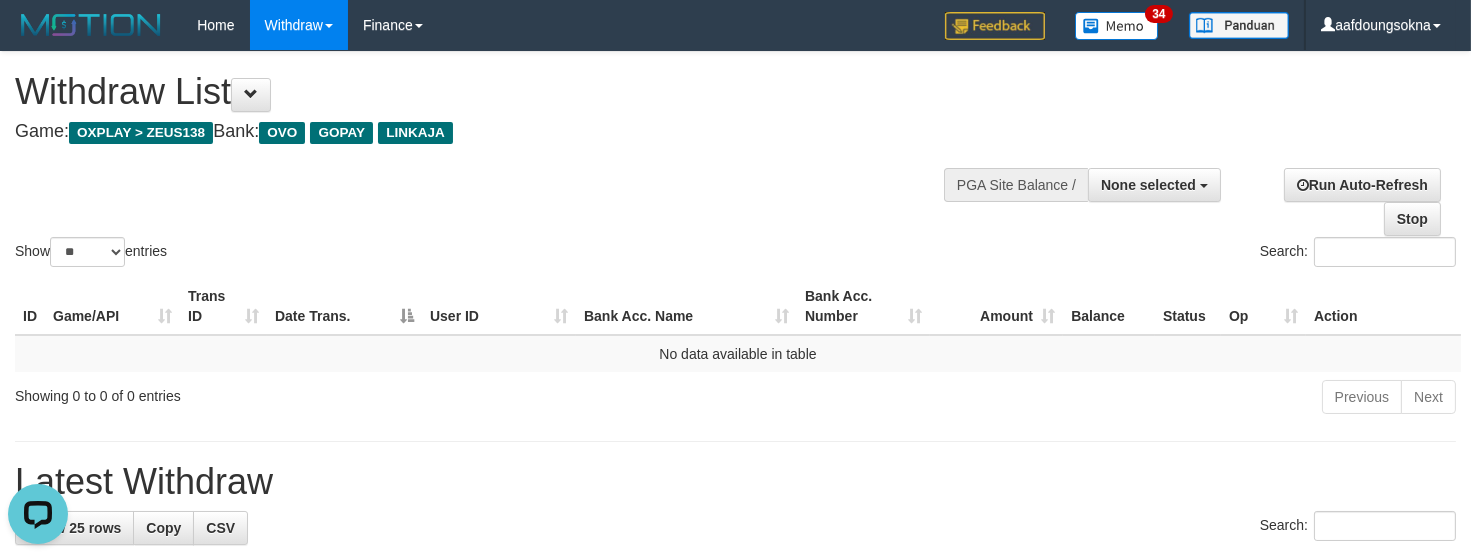 scroll, scrollTop: 0, scrollLeft: 0, axis: both 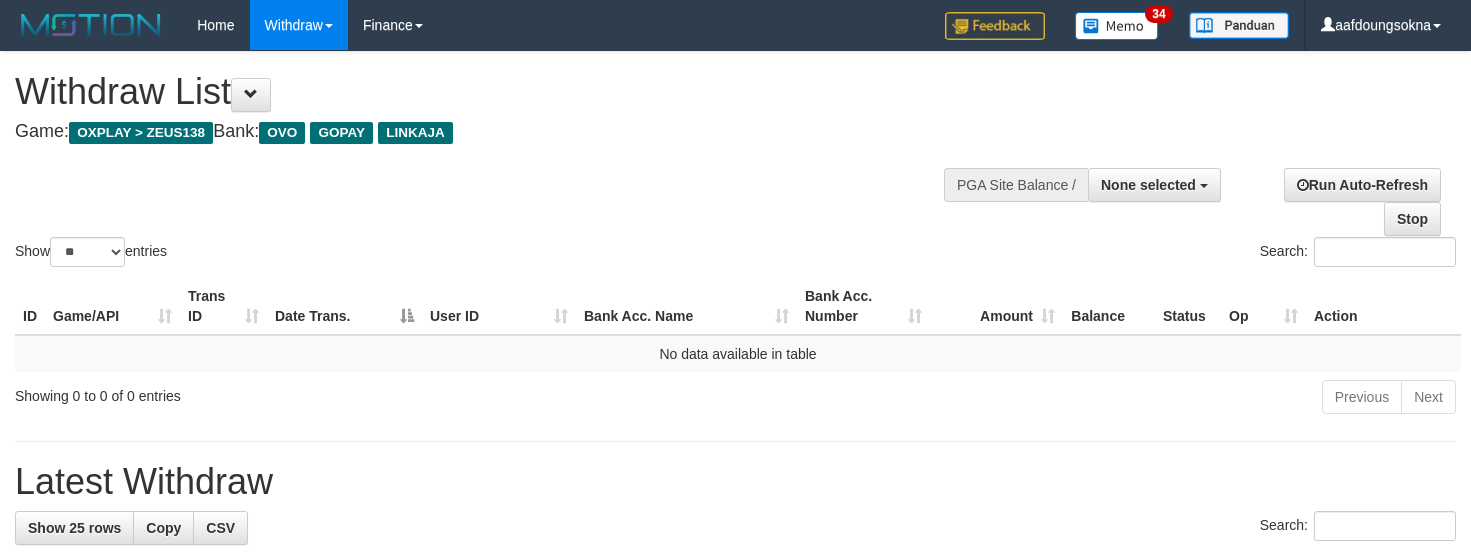 select 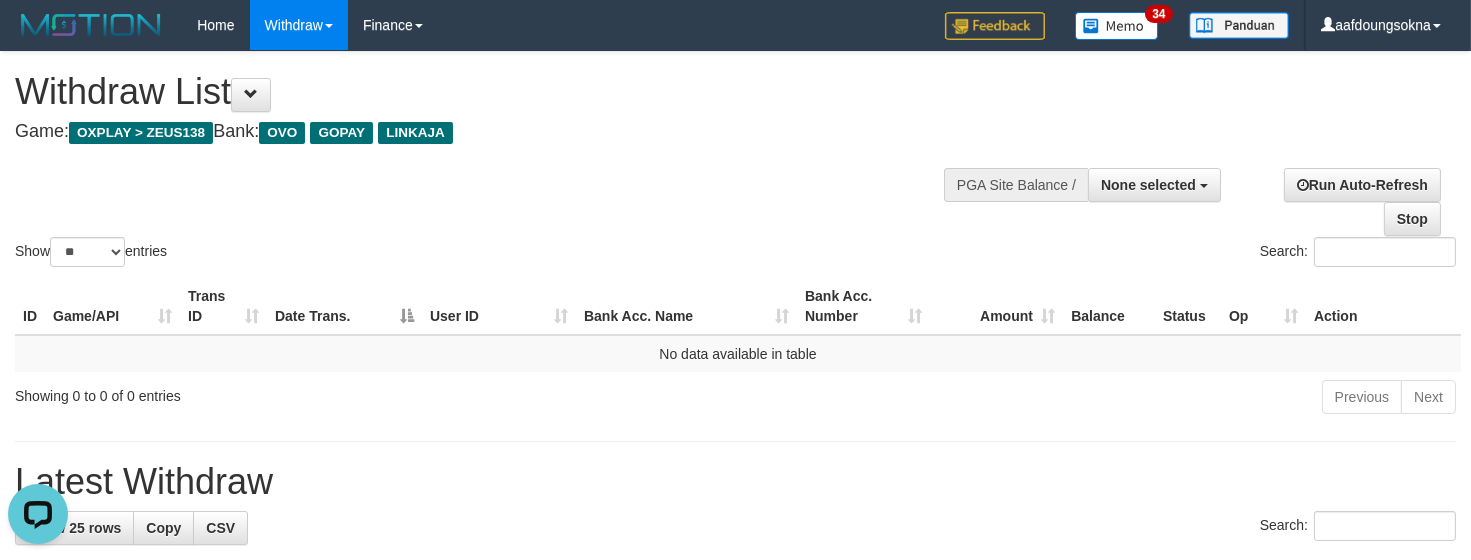 scroll, scrollTop: 0, scrollLeft: 0, axis: both 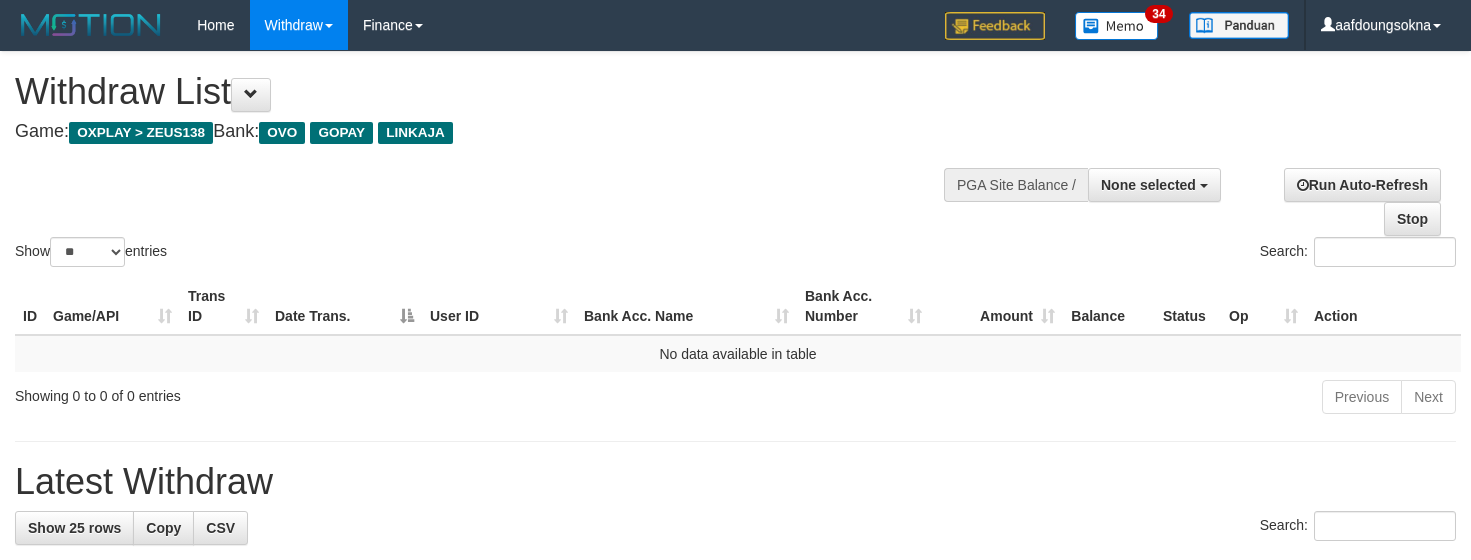 select 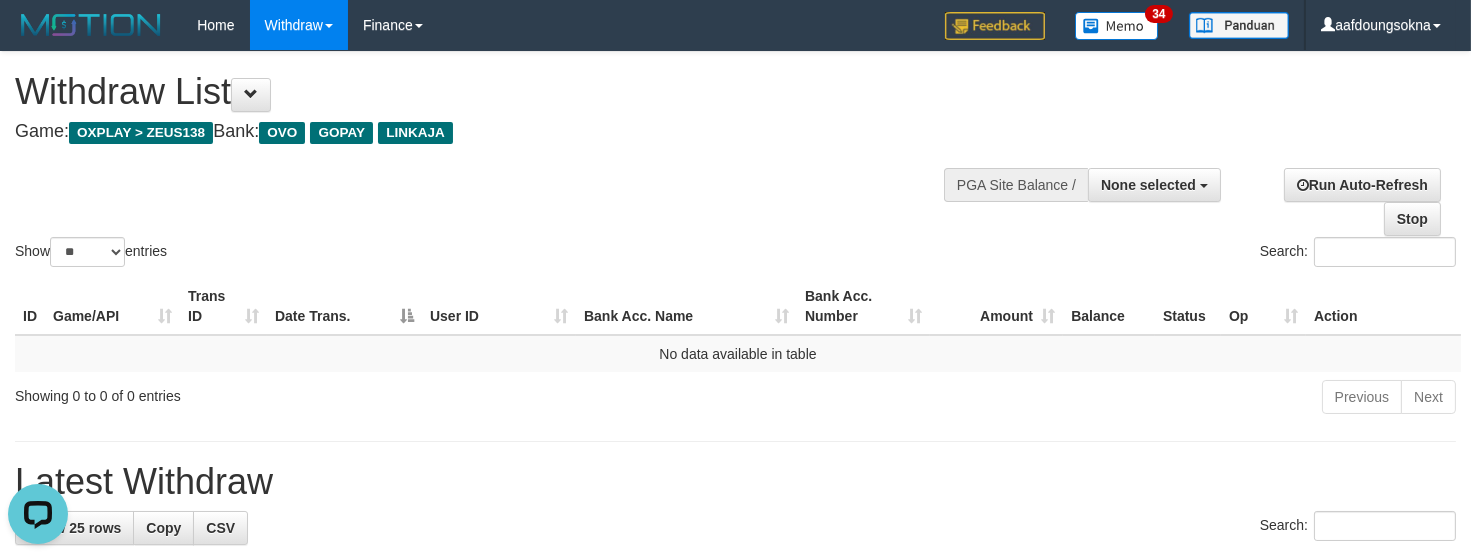 scroll, scrollTop: 0, scrollLeft: 0, axis: both 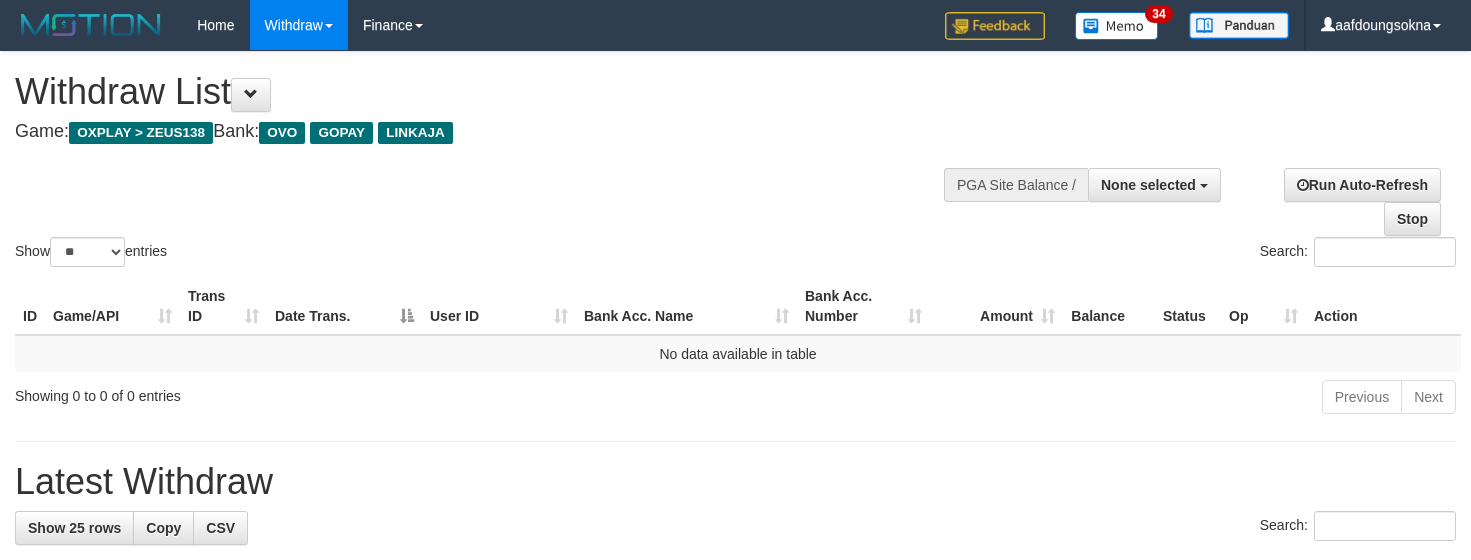 select 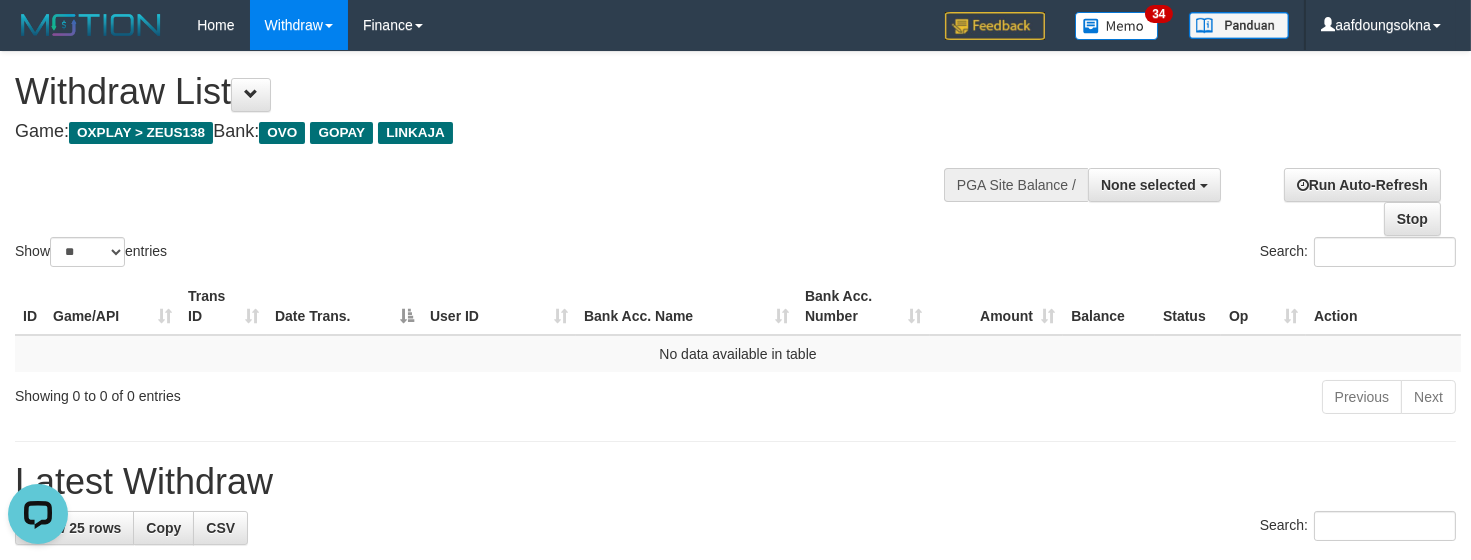 scroll, scrollTop: 0, scrollLeft: 0, axis: both 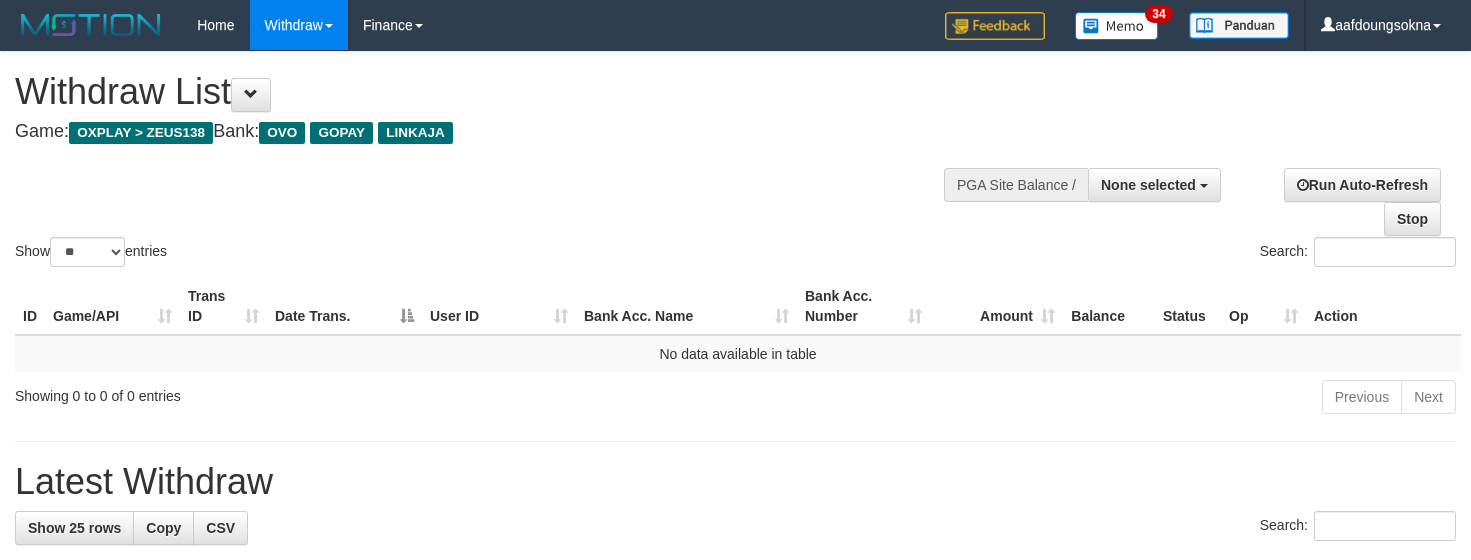 select 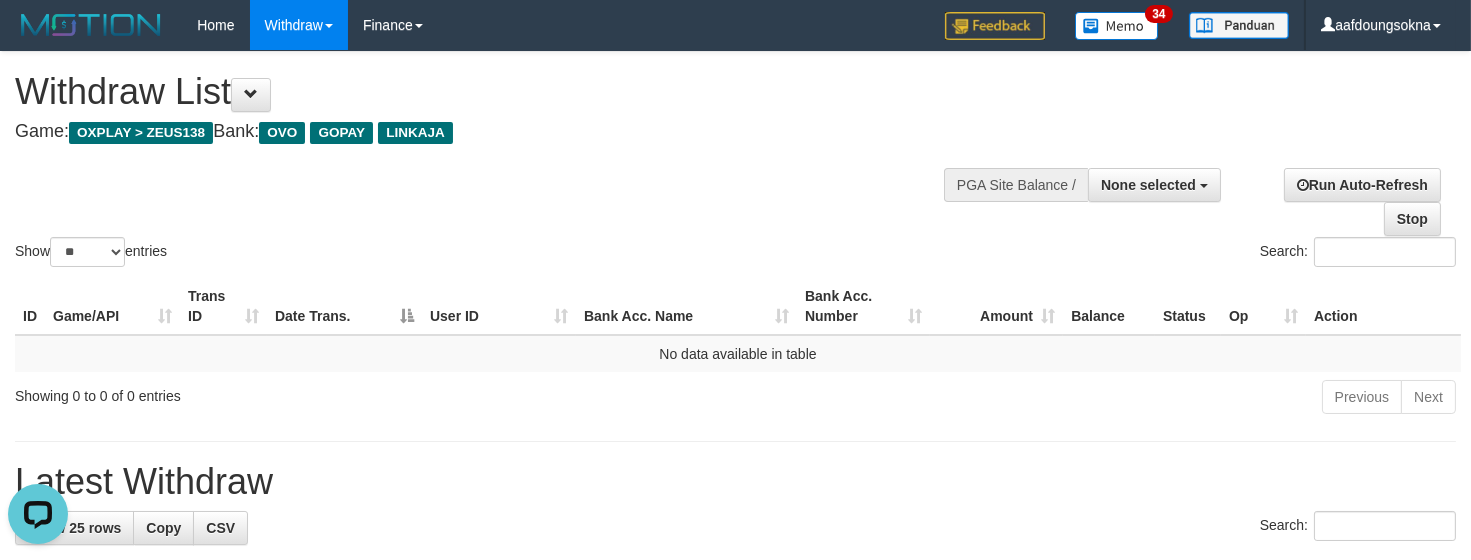 scroll, scrollTop: 0, scrollLeft: 0, axis: both 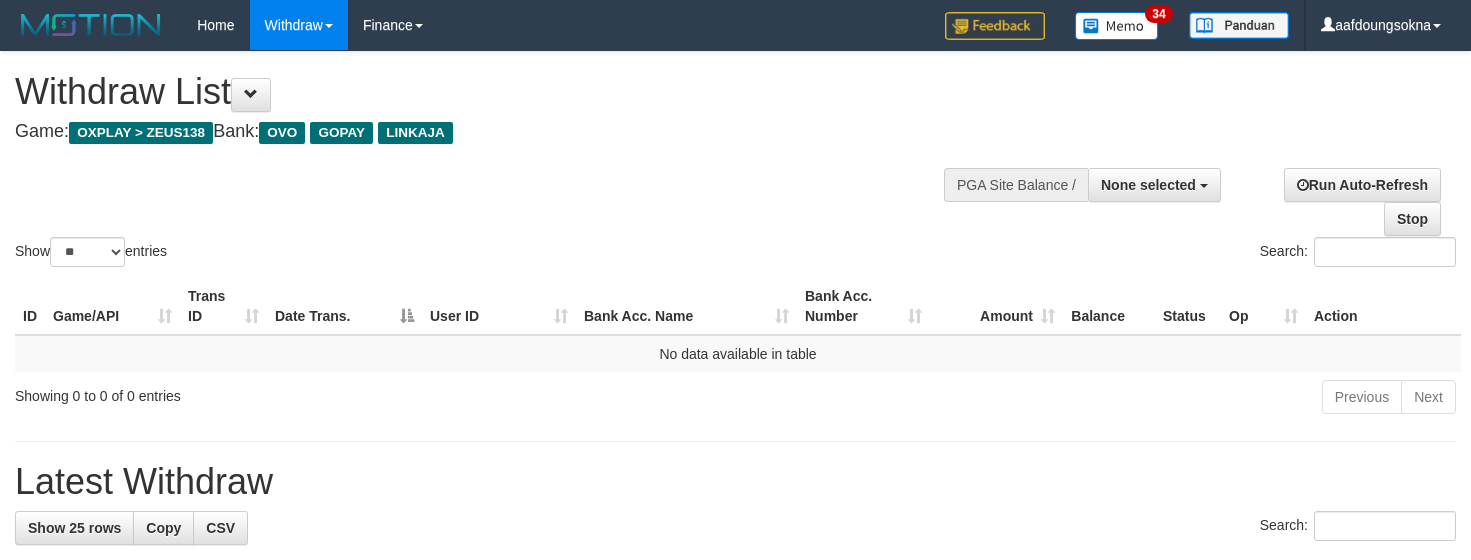 select 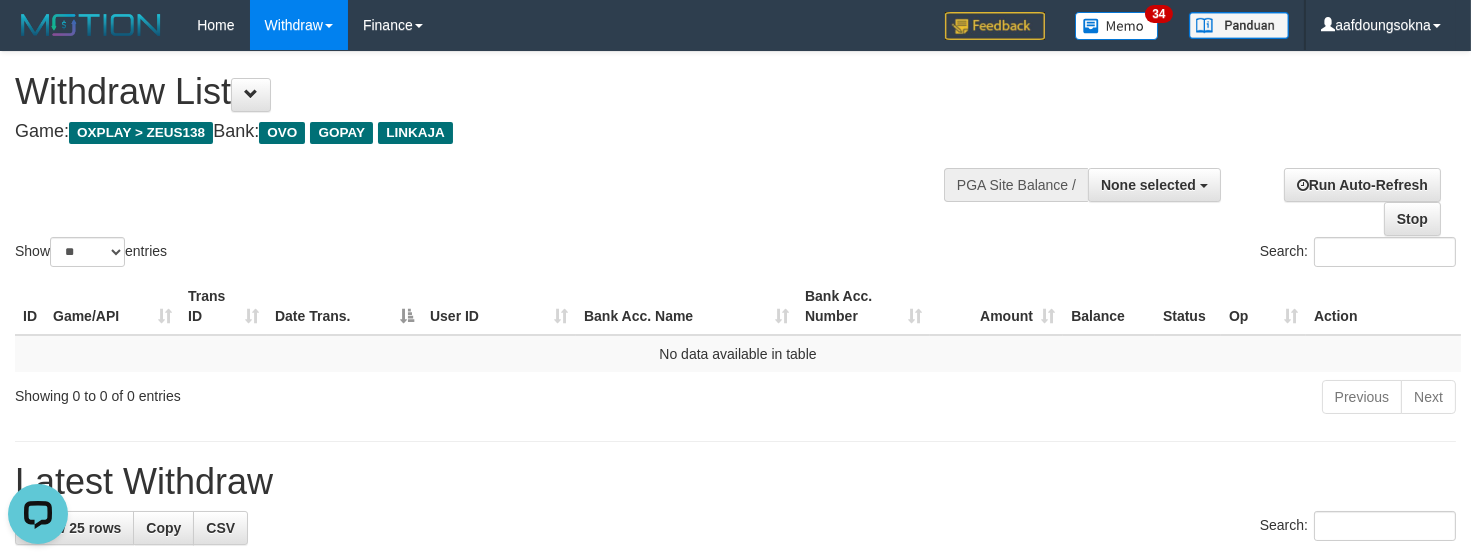 scroll, scrollTop: 0, scrollLeft: 0, axis: both 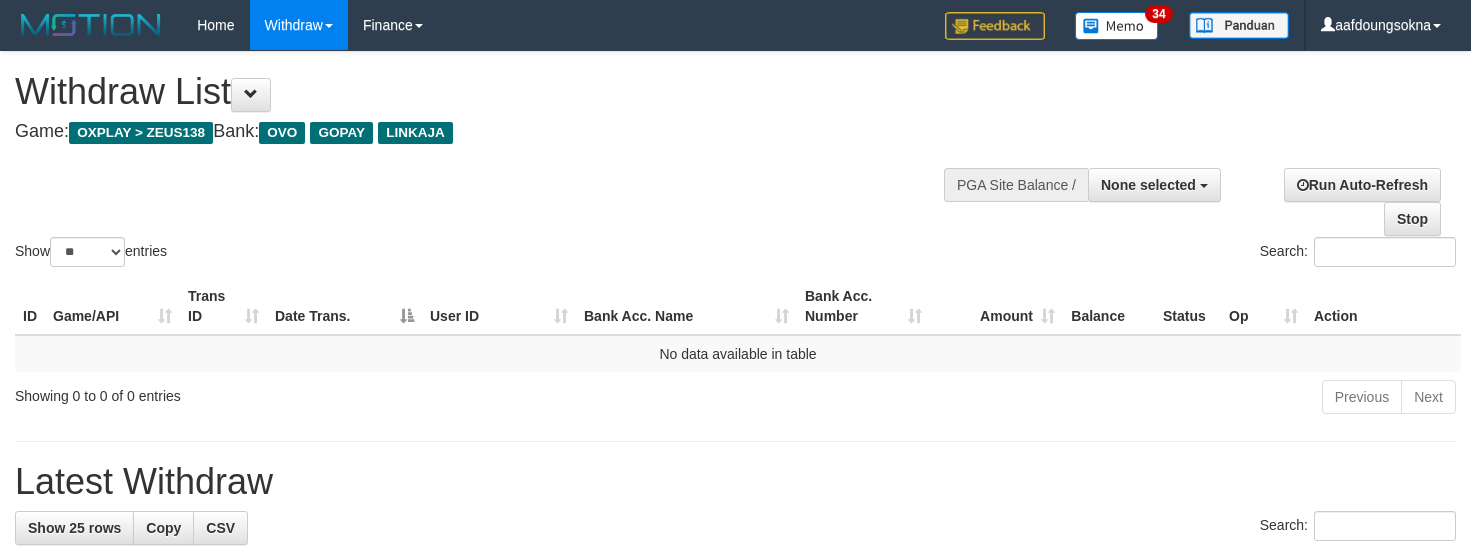 select 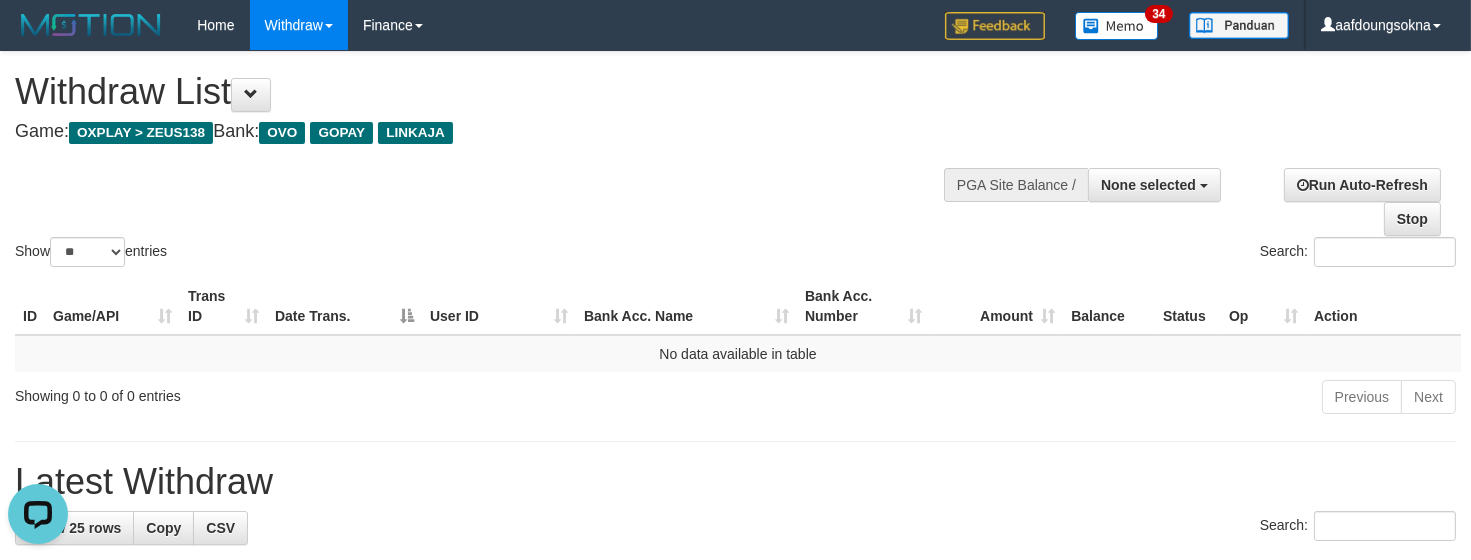scroll, scrollTop: 0, scrollLeft: 0, axis: both 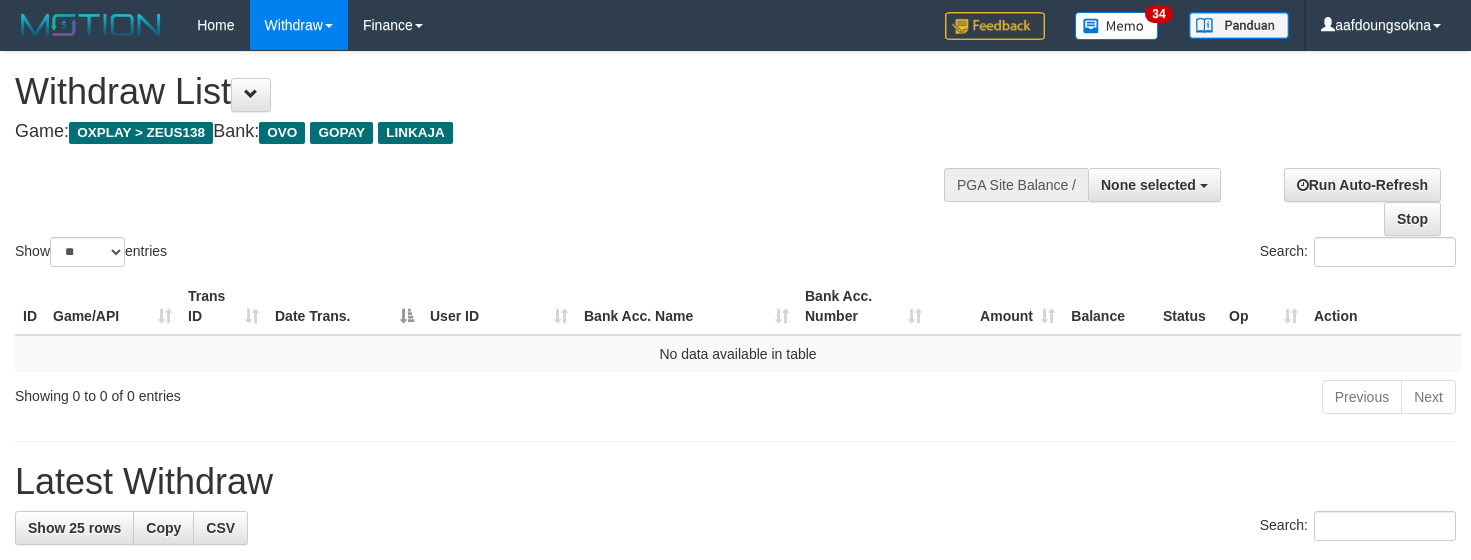 select 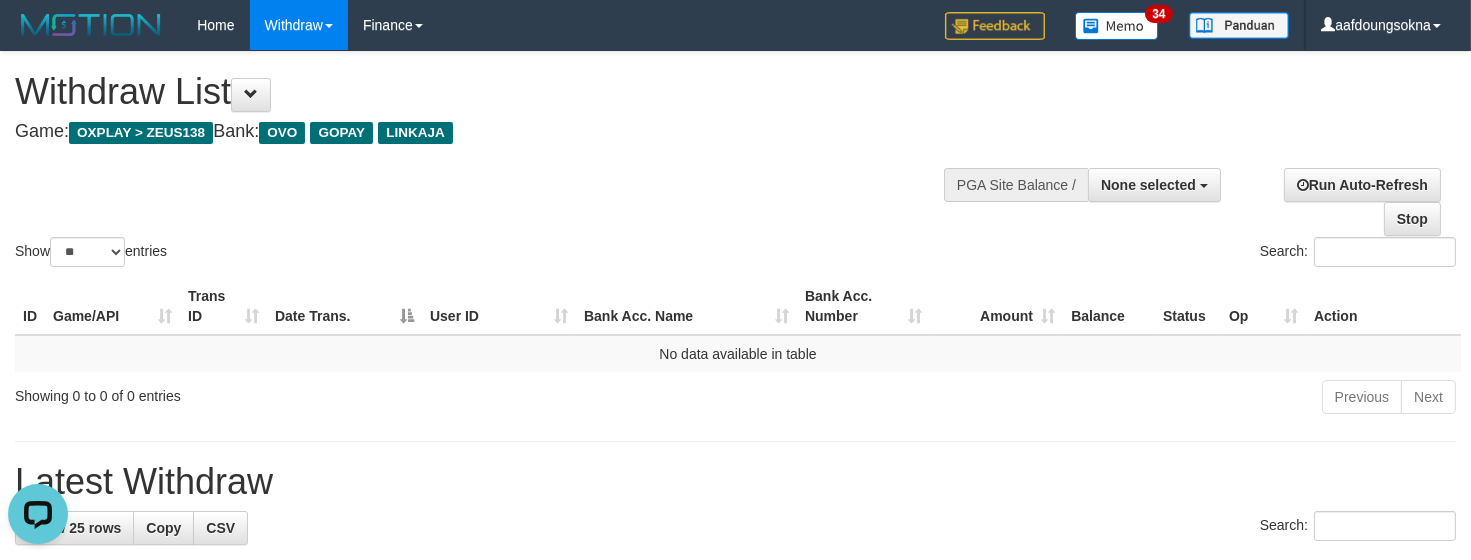 scroll, scrollTop: 0, scrollLeft: 0, axis: both 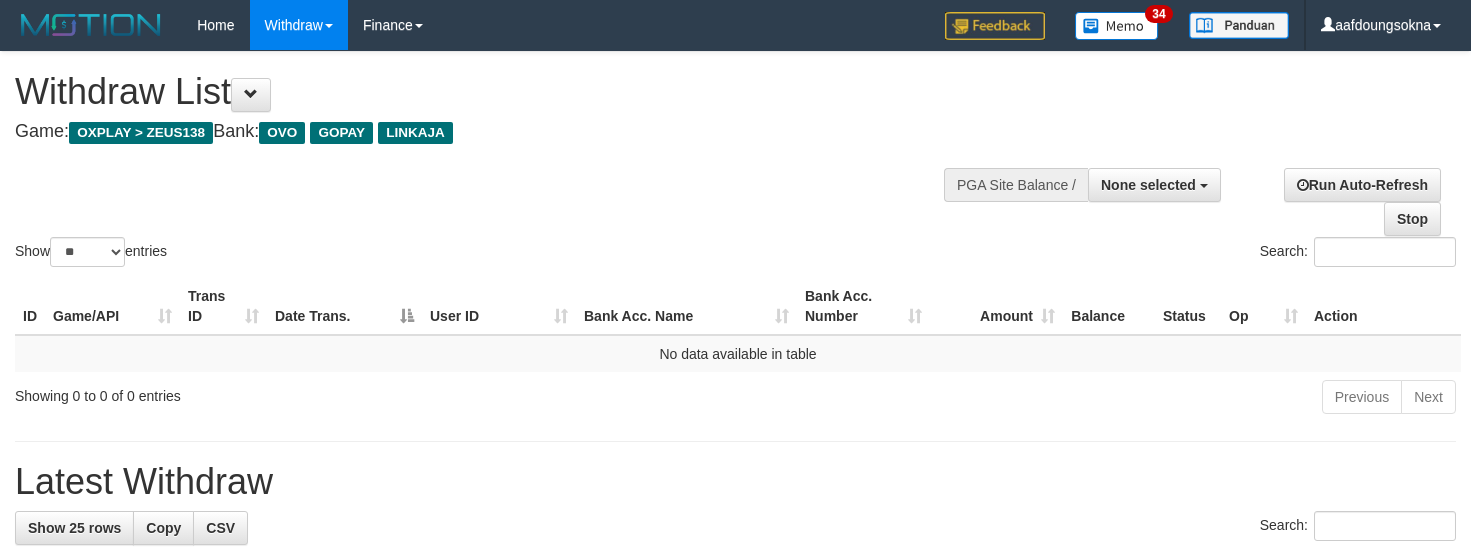 select 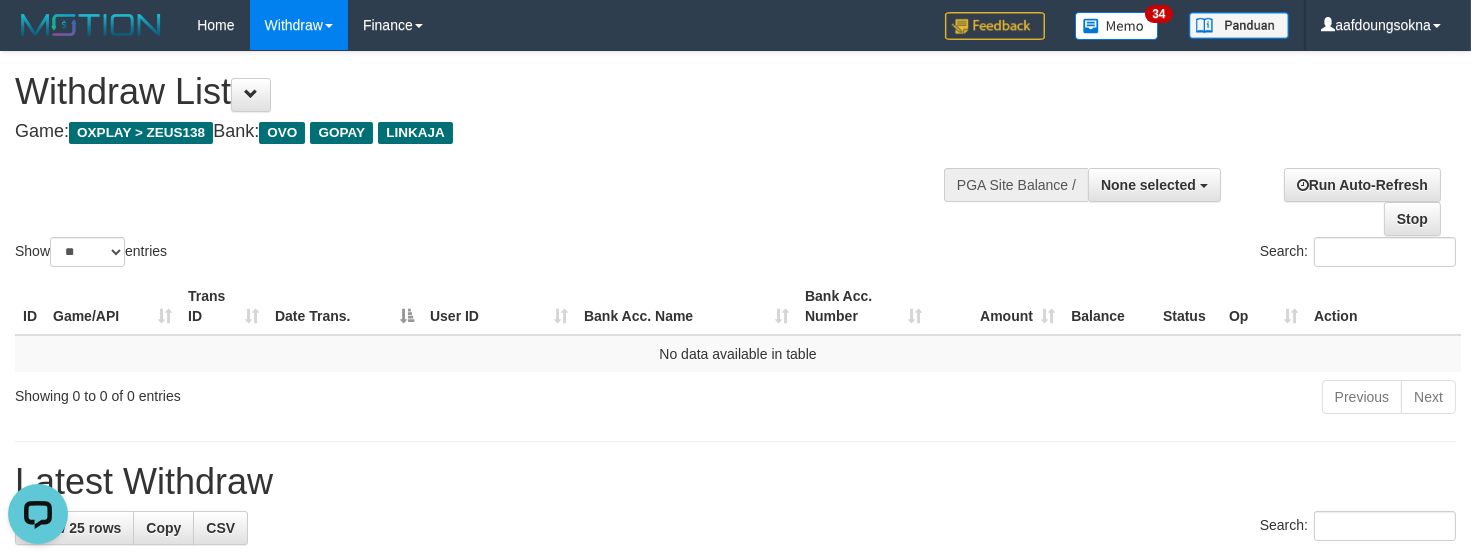scroll, scrollTop: 0, scrollLeft: 0, axis: both 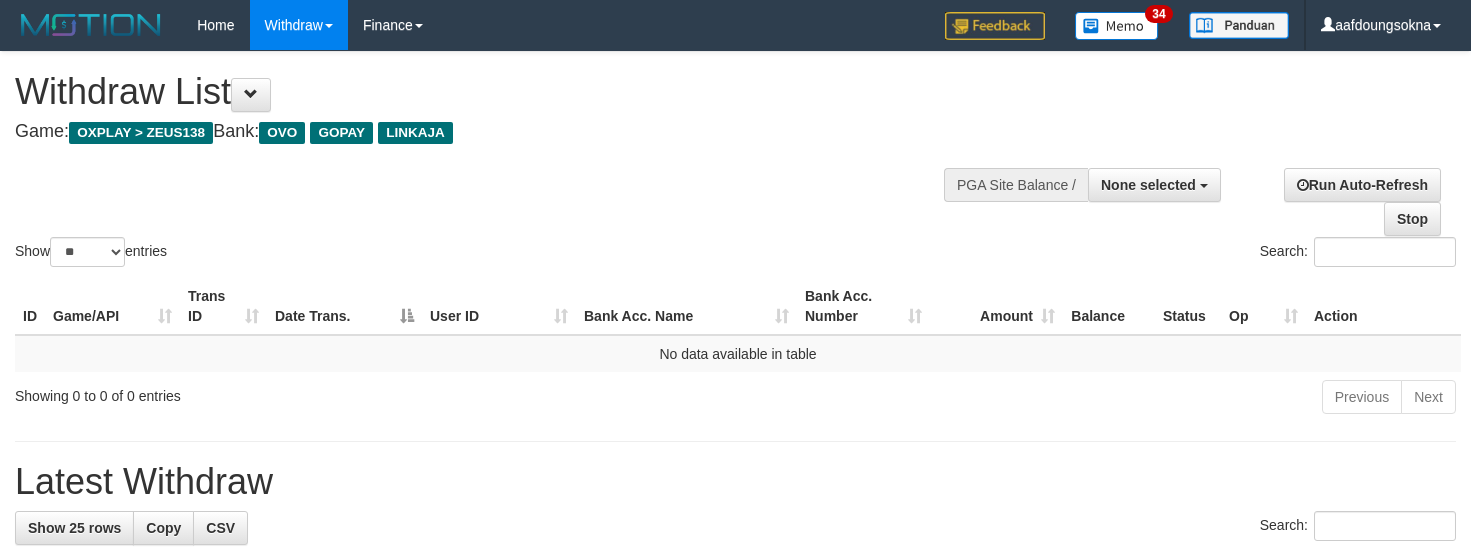 select 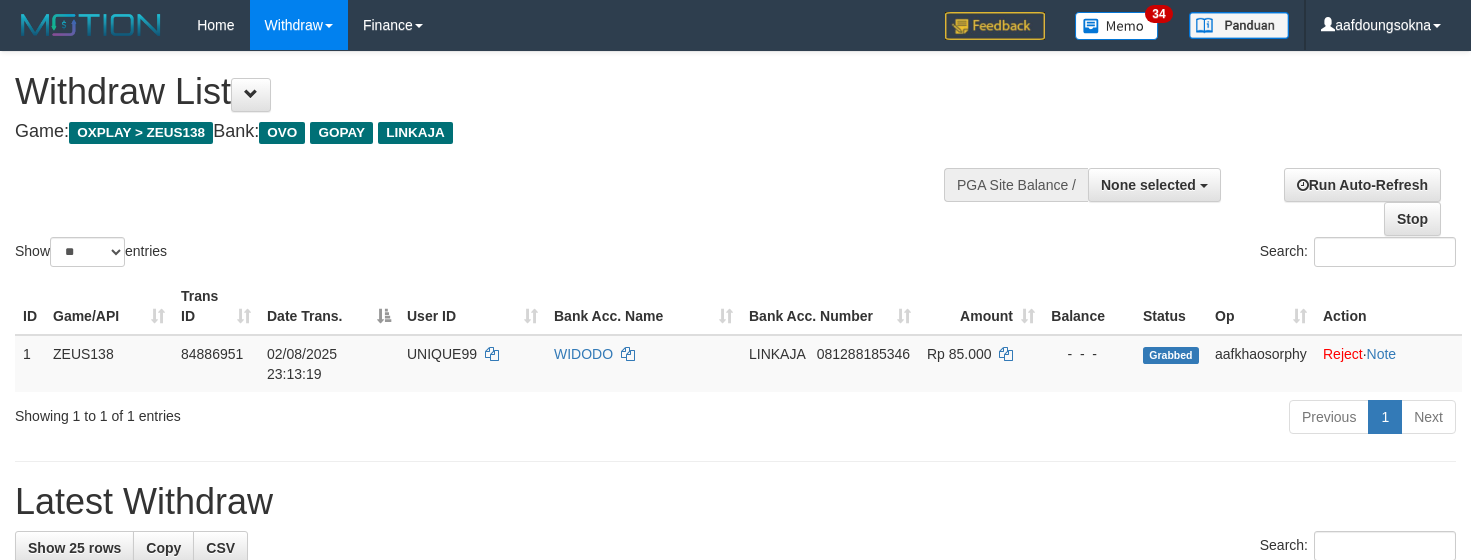 select 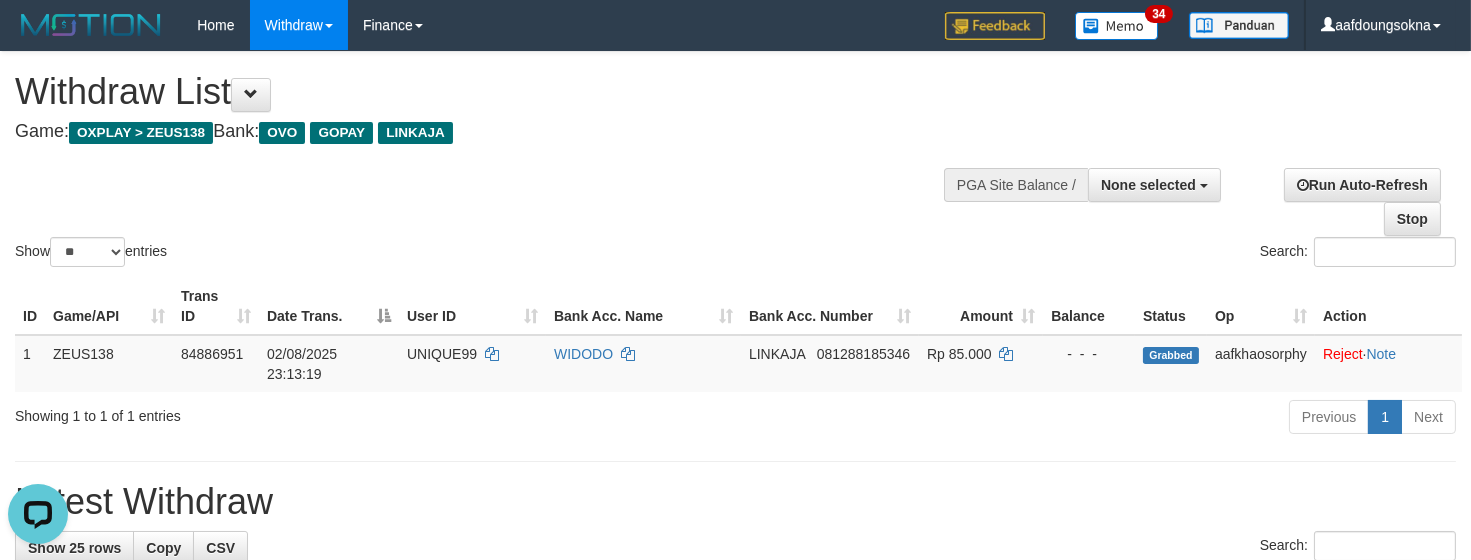 scroll, scrollTop: 0, scrollLeft: 0, axis: both 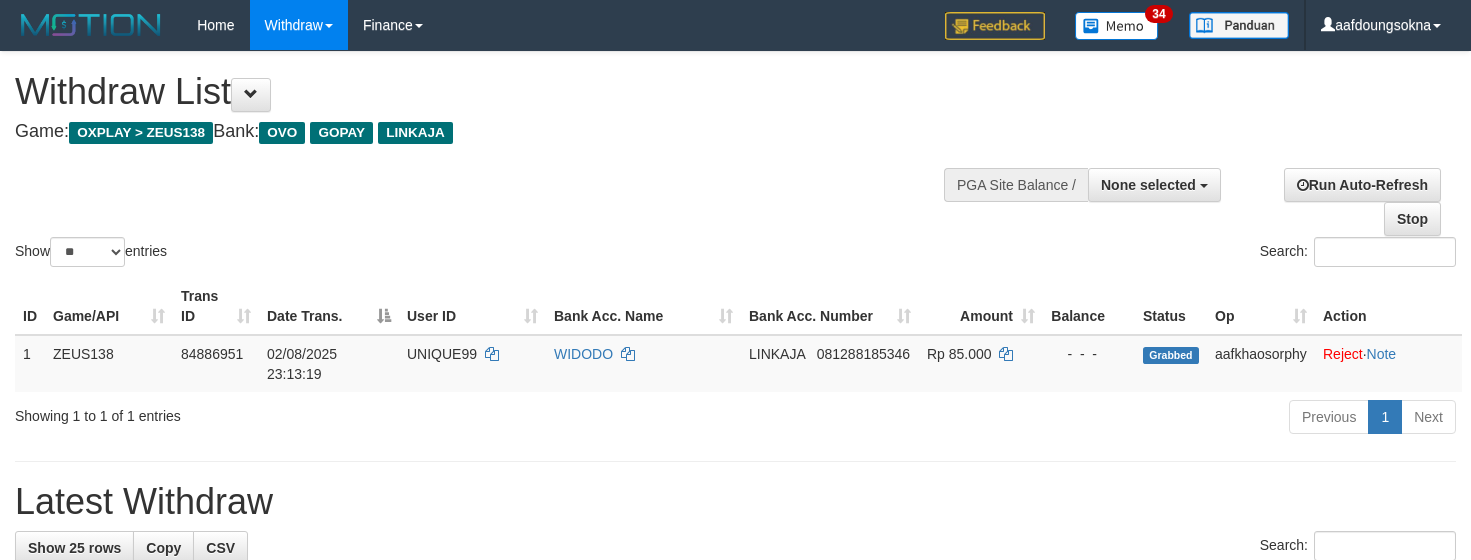 select 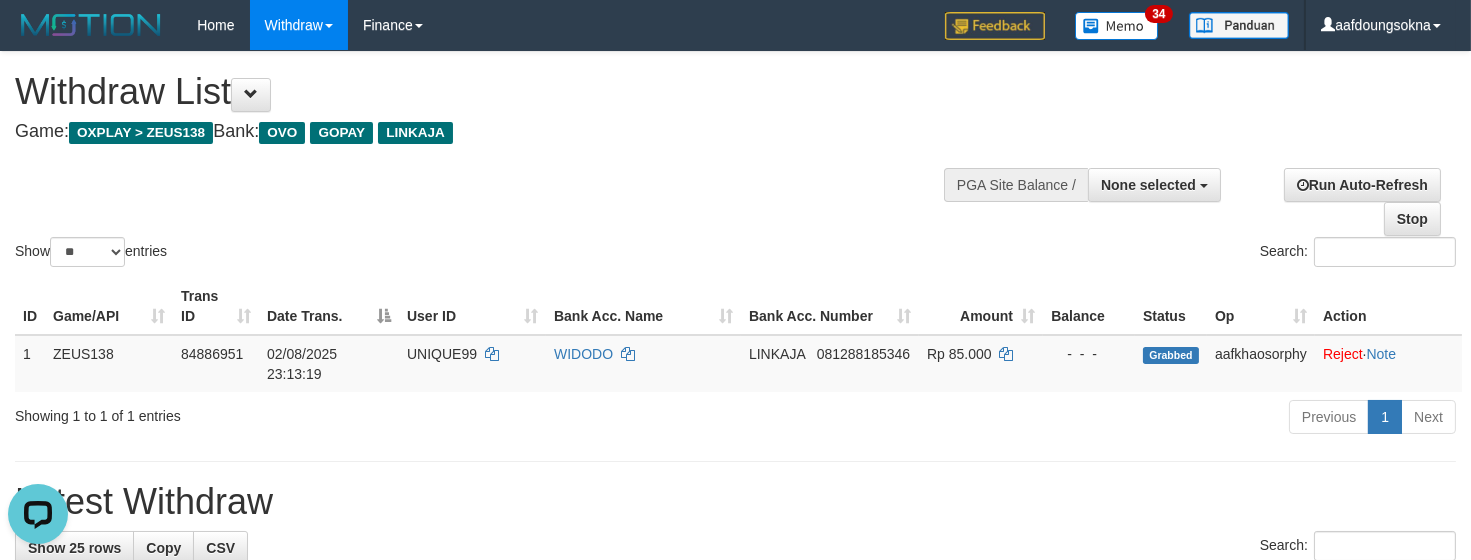 scroll, scrollTop: 0, scrollLeft: 0, axis: both 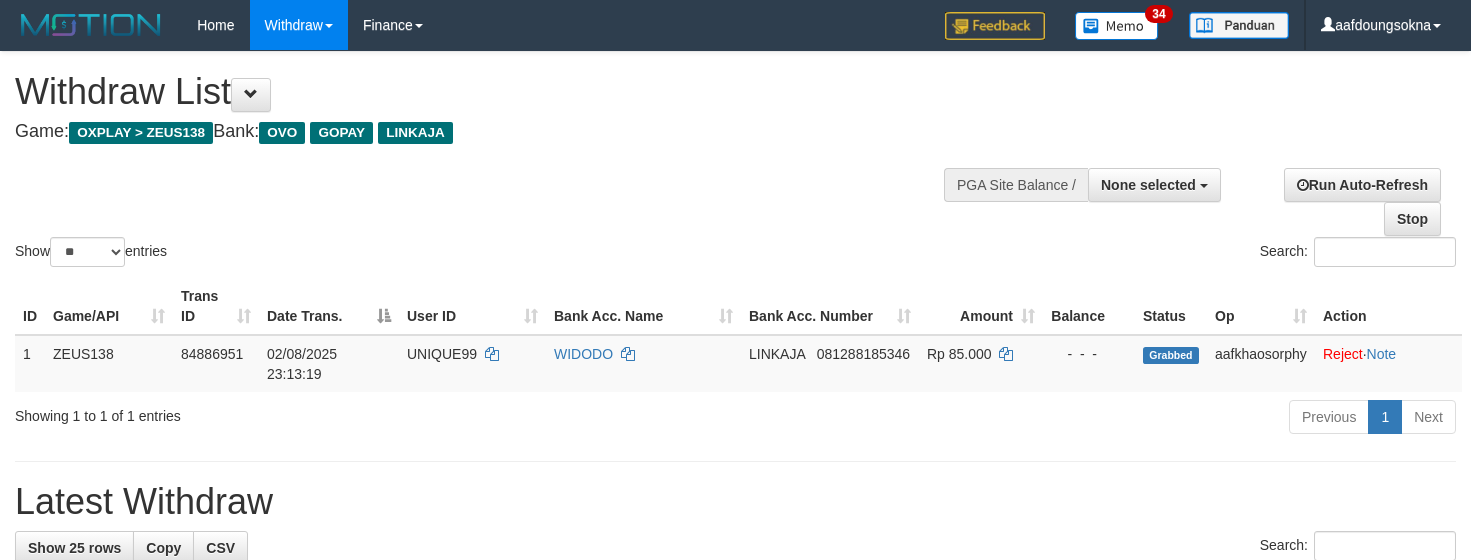 select 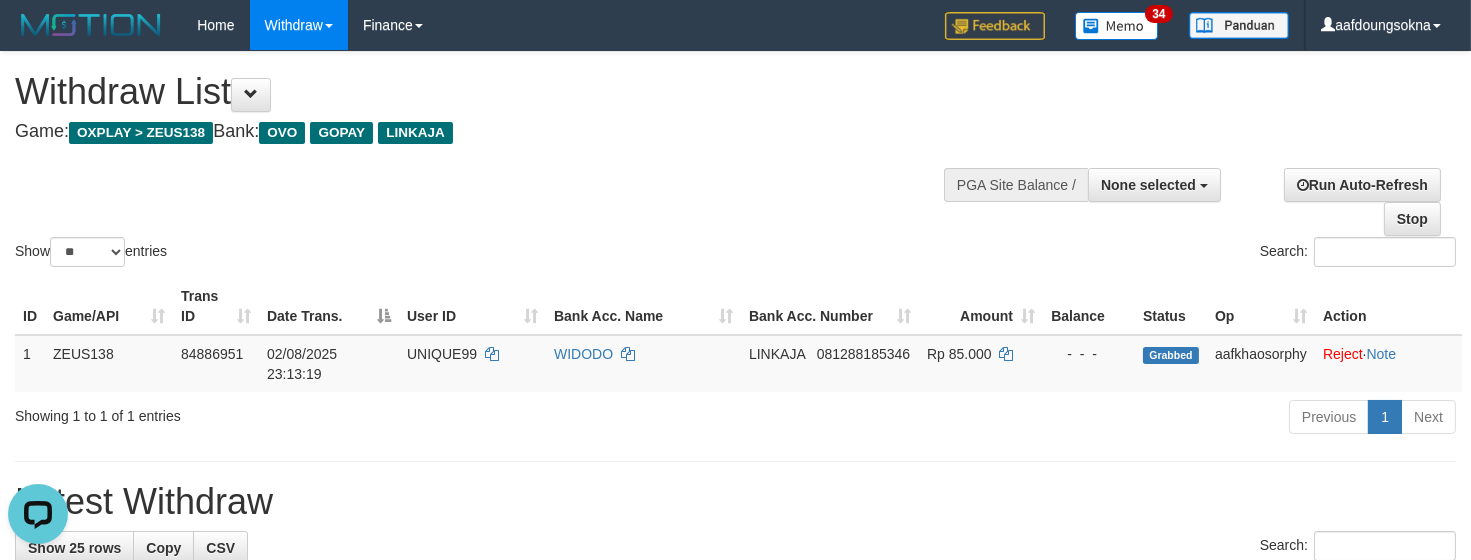 scroll, scrollTop: 0, scrollLeft: 0, axis: both 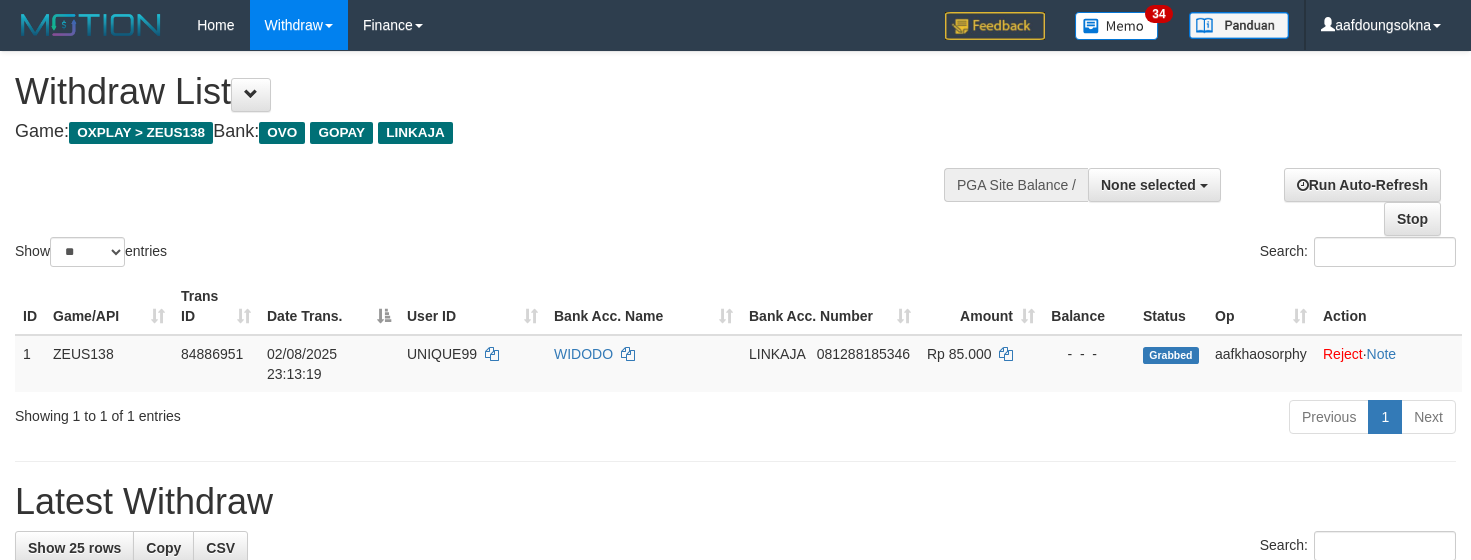 select 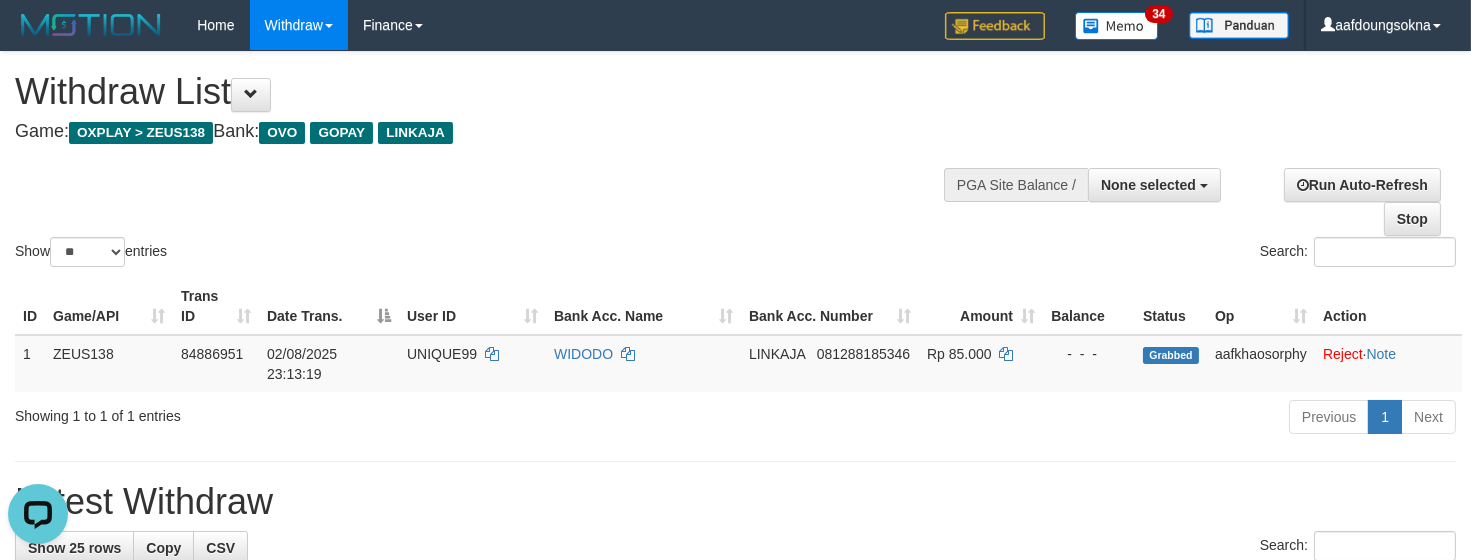 scroll, scrollTop: 0, scrollLeft: 0, axis: both 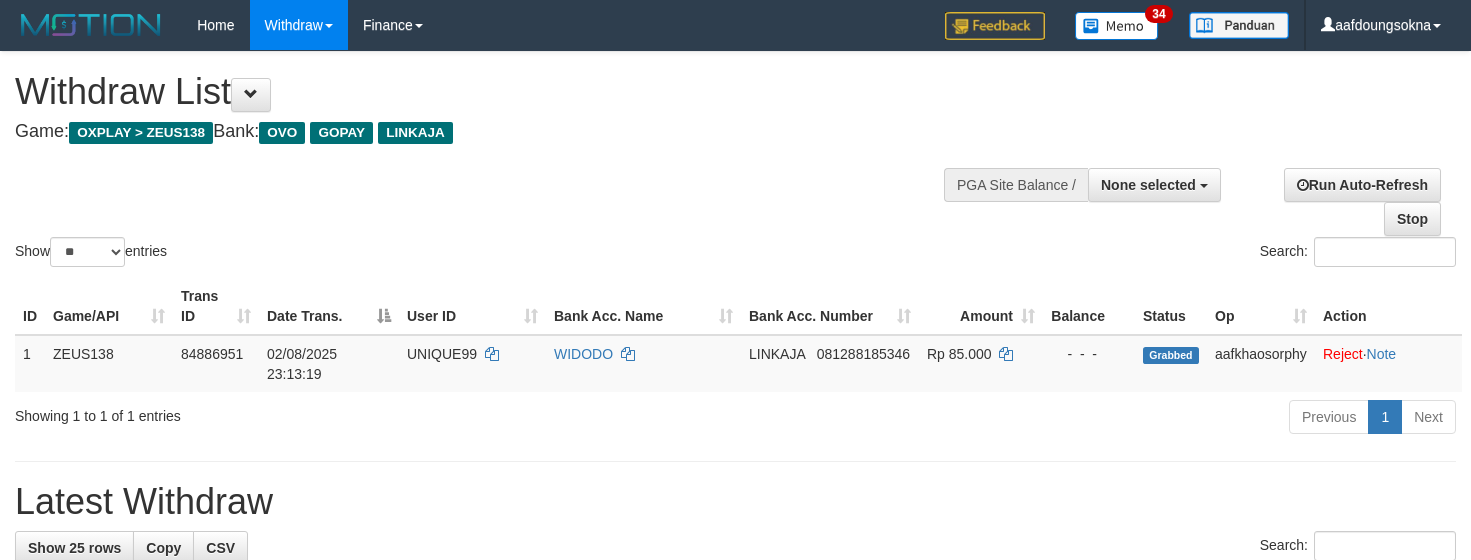 select 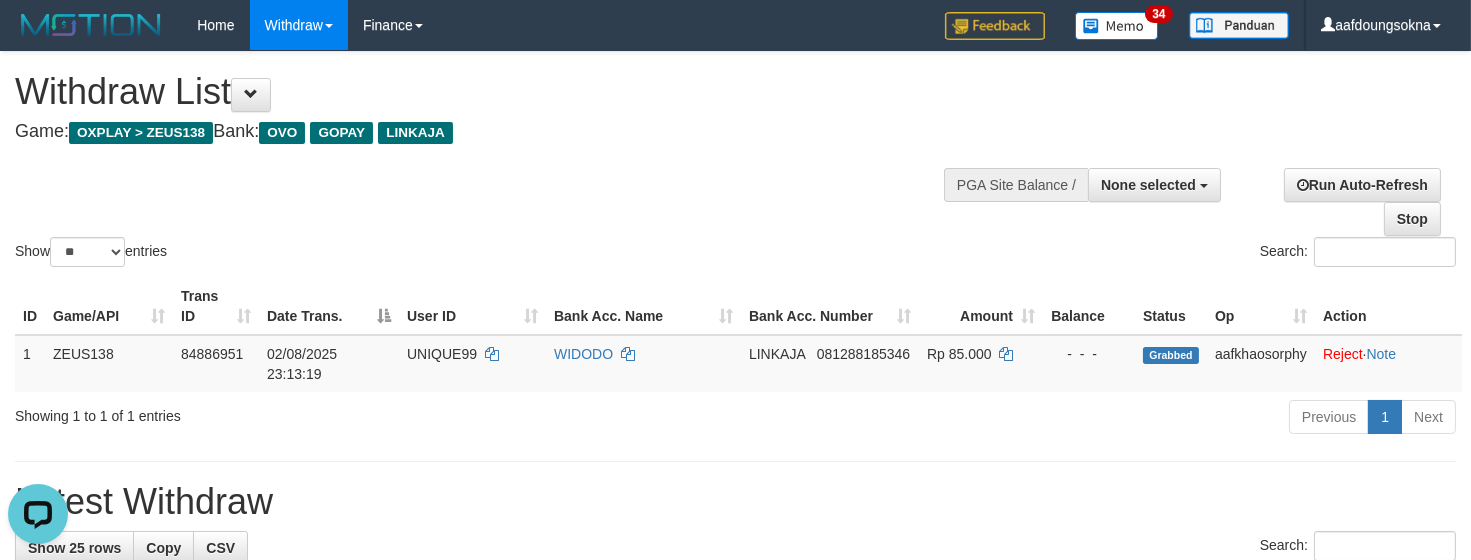 scroll, scrollTop: 0, scrollLeft: 0, axis: both 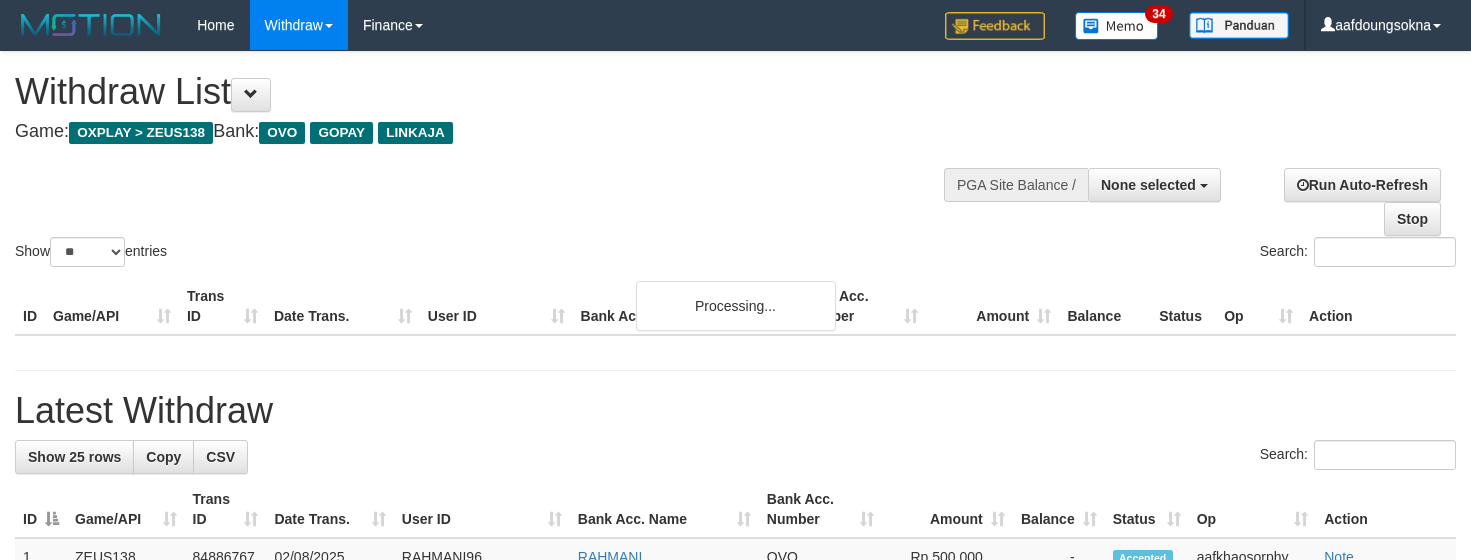 select 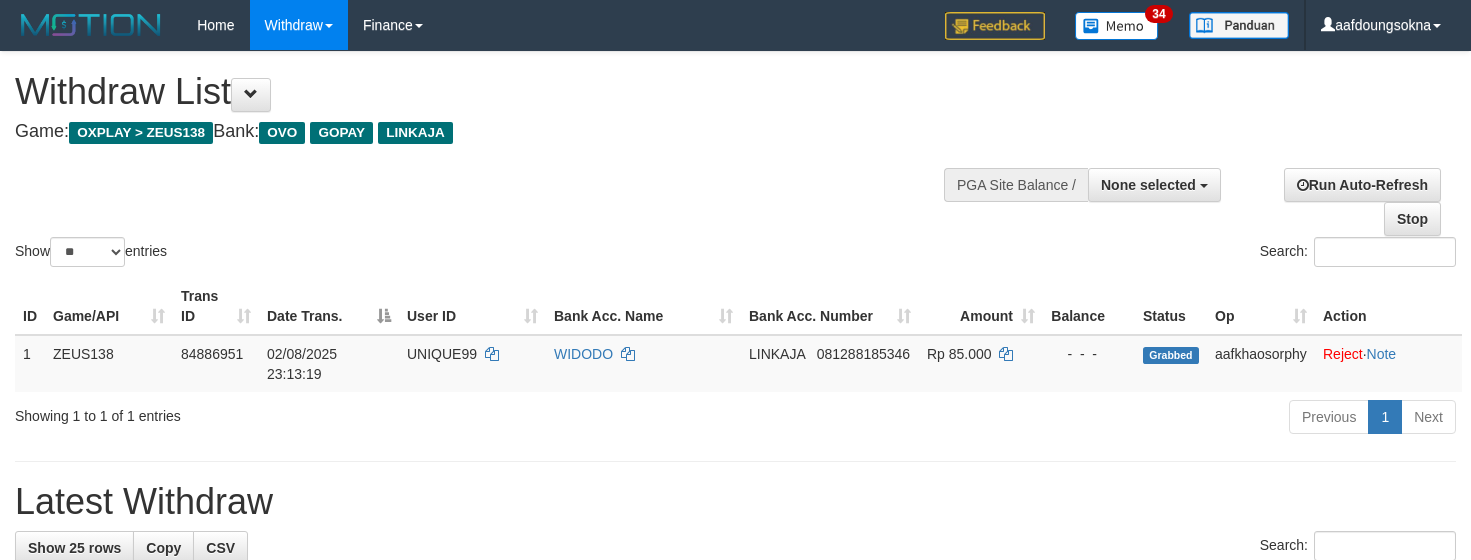 select 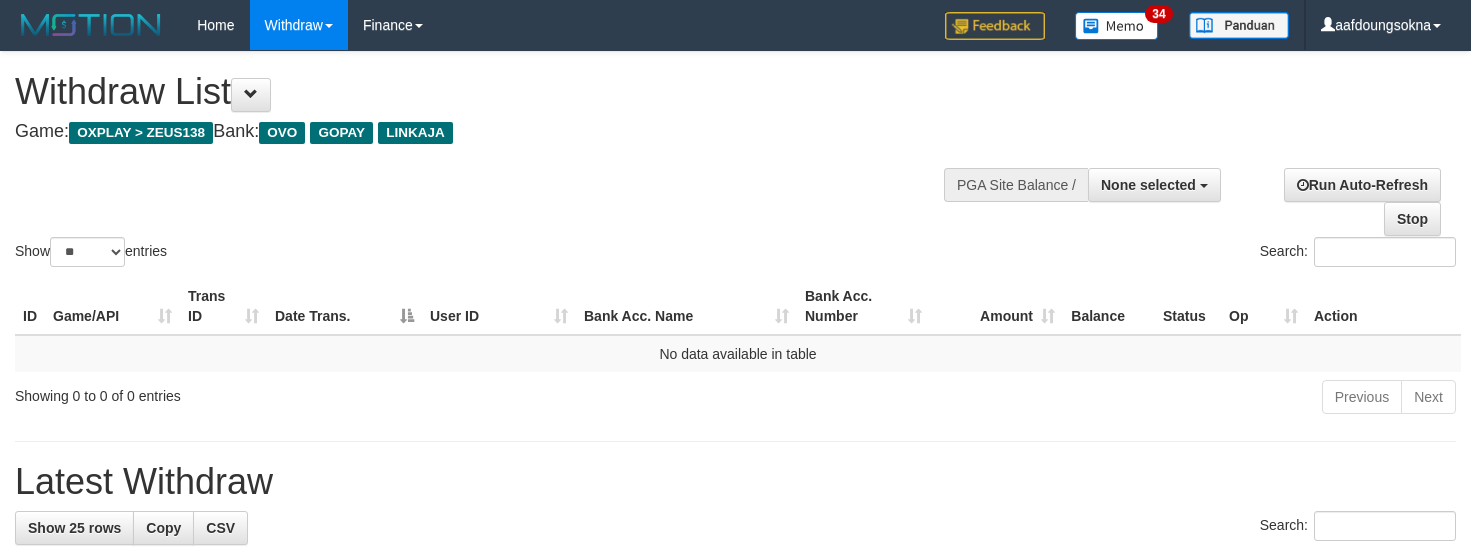 select 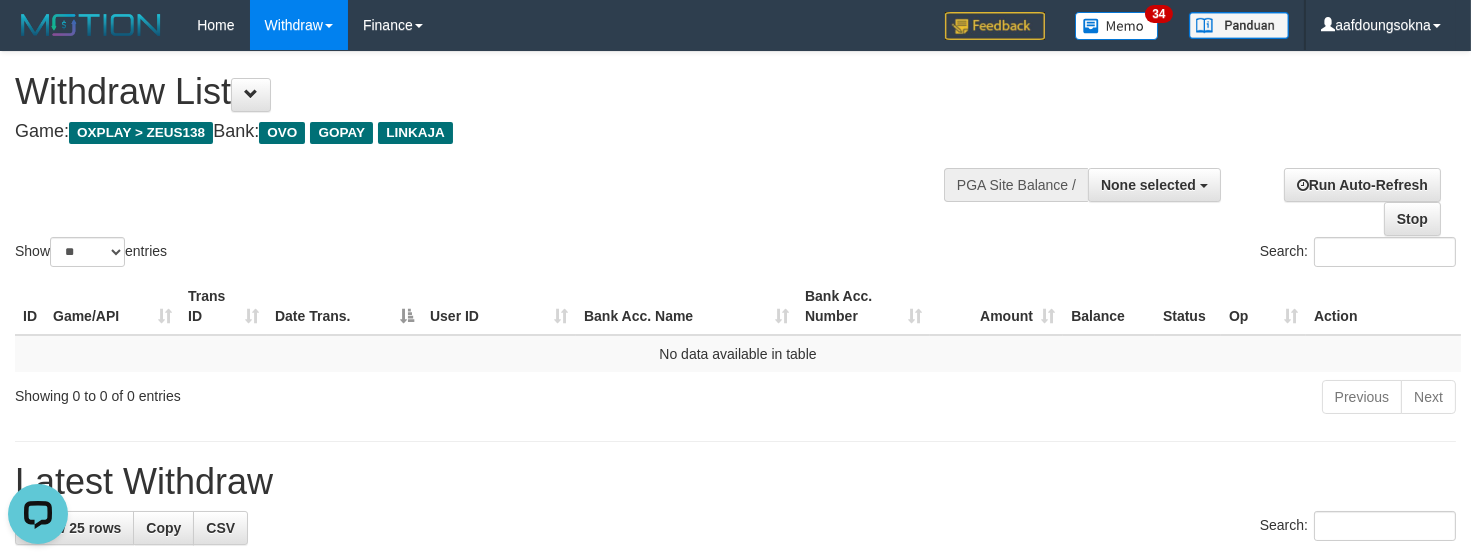 scroll, scrollTop: 0, scrollLeft: 0, axis: both 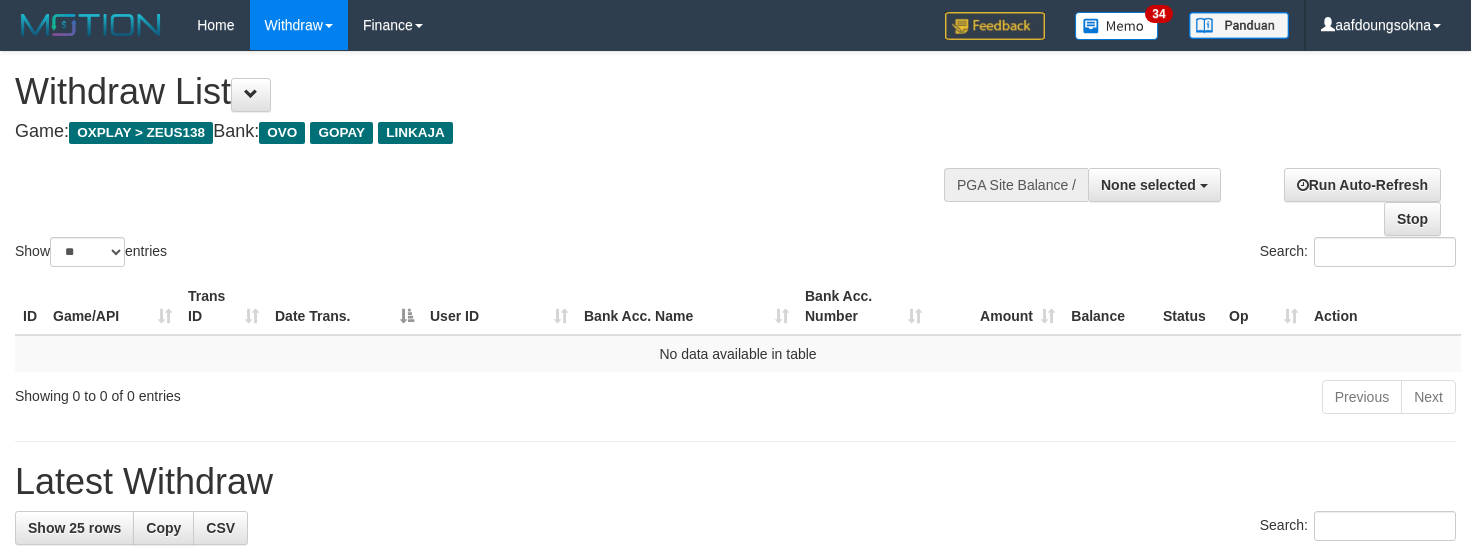 select 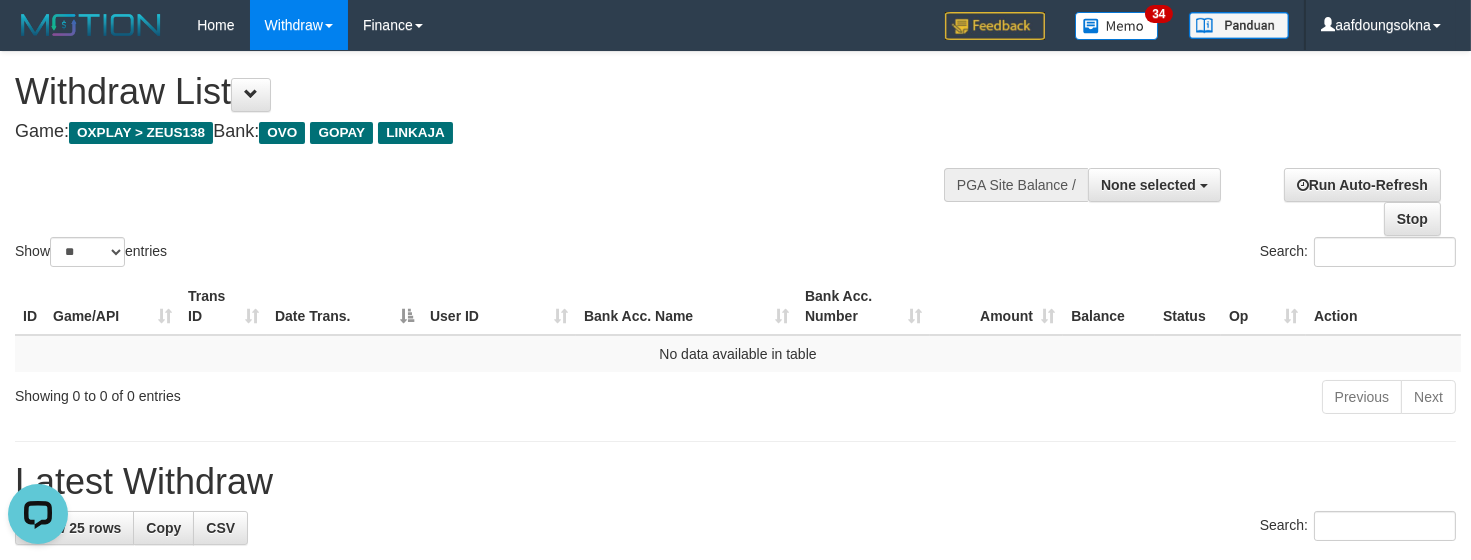 scroll, scrollTop: 0, scrollLeft: 0, axis: both 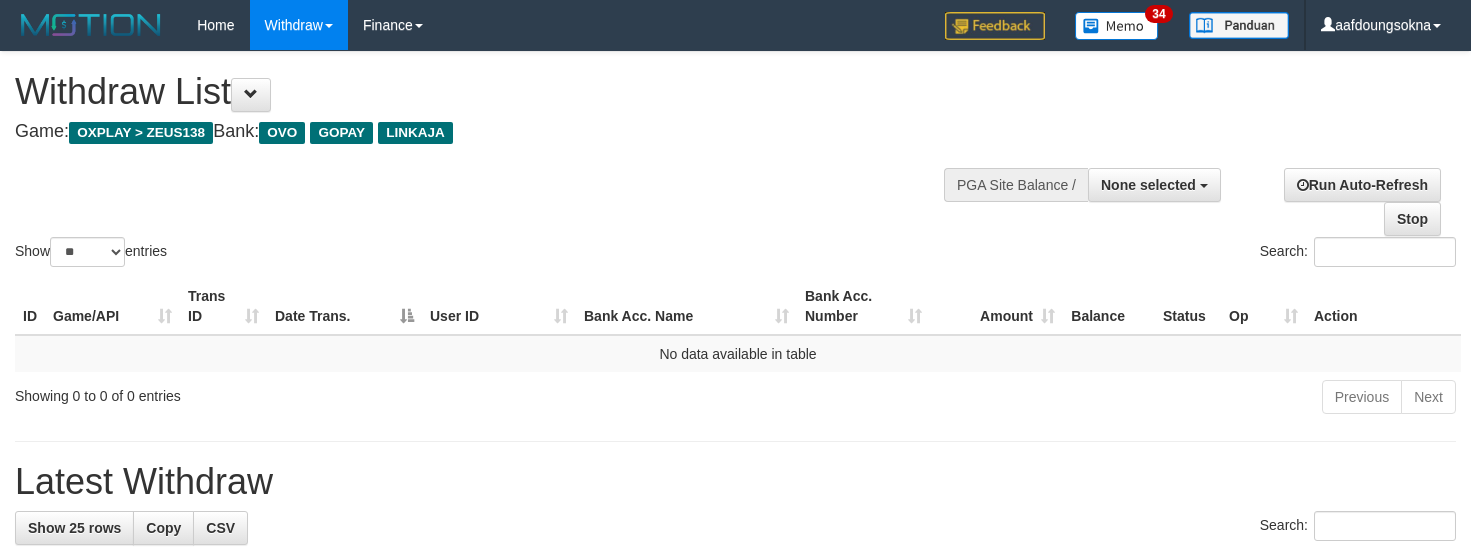 select 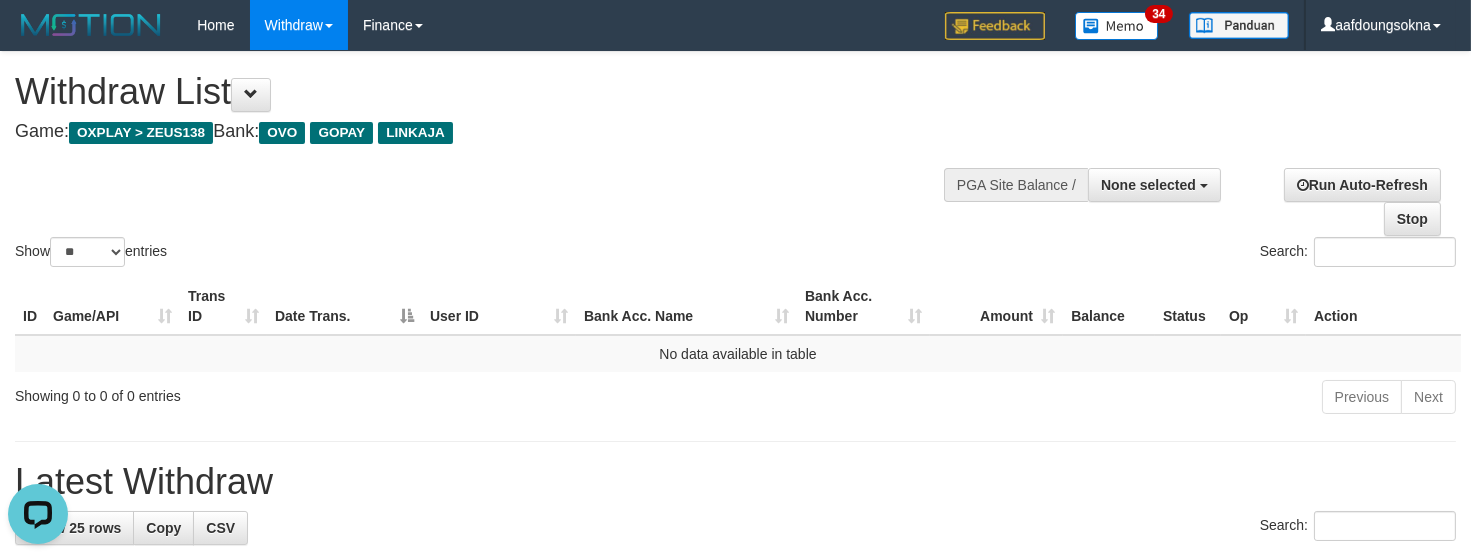 scroll, scrollTop: 0, scrollLeft: 0, axis: both 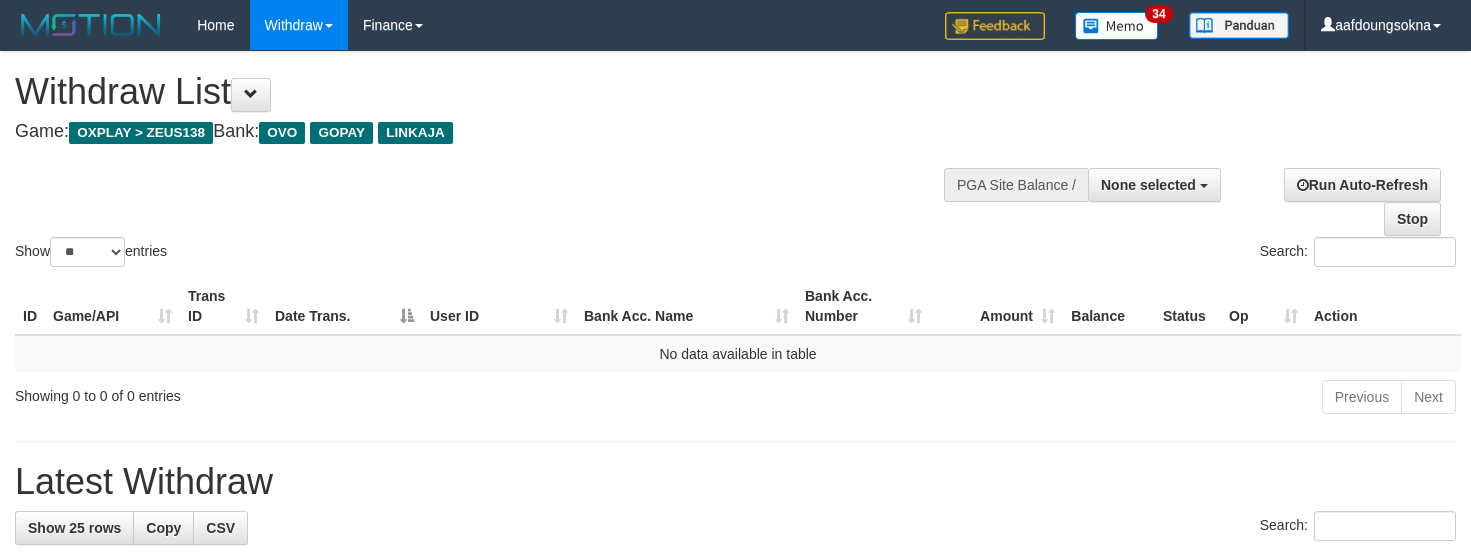 select 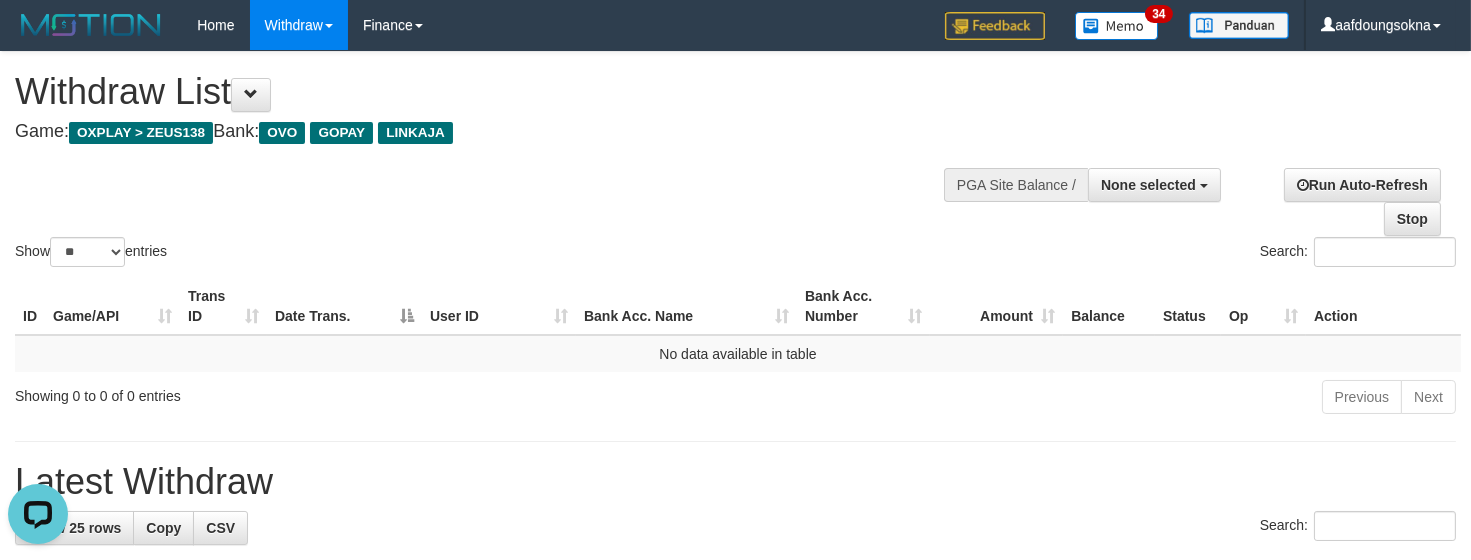 scroll, scrollTop: 0, scrollLeft: 0, axis: both 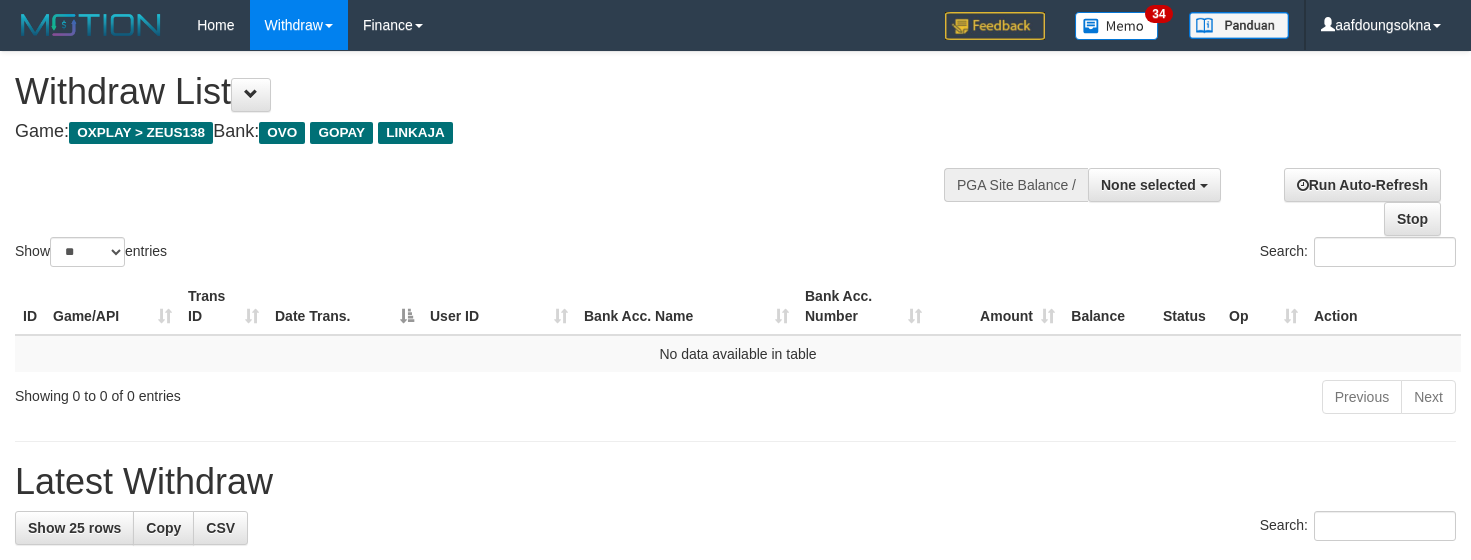 select 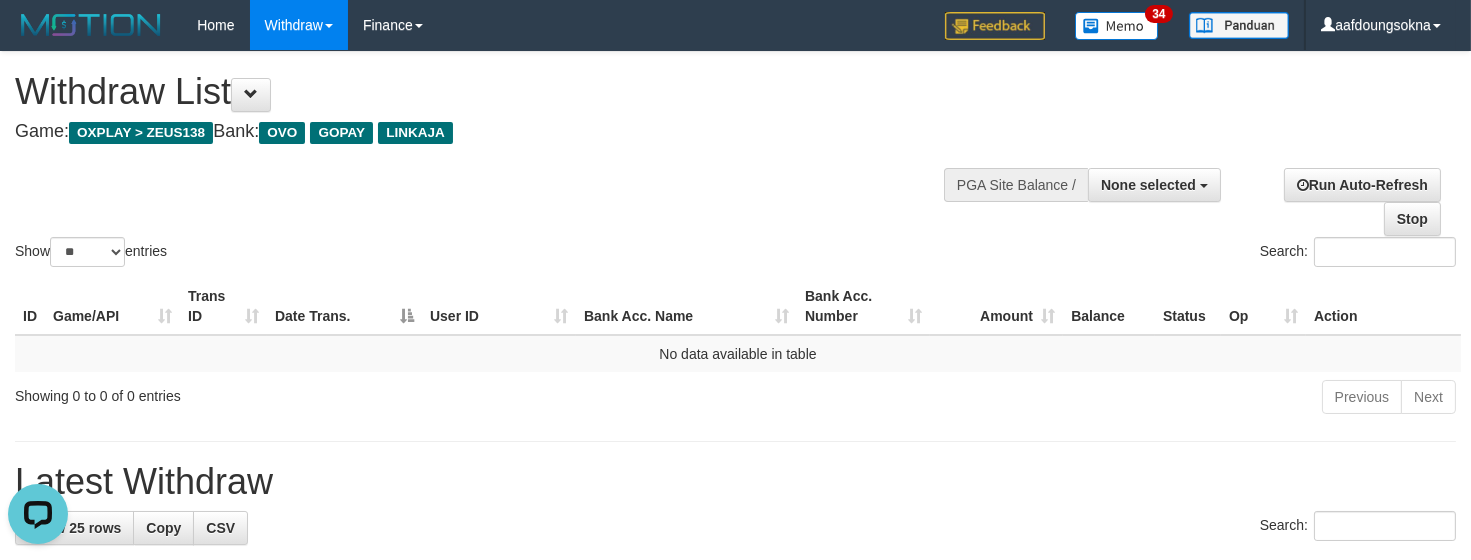 scroll, scrollTop: 0, scrollLeft: 0, axis: both 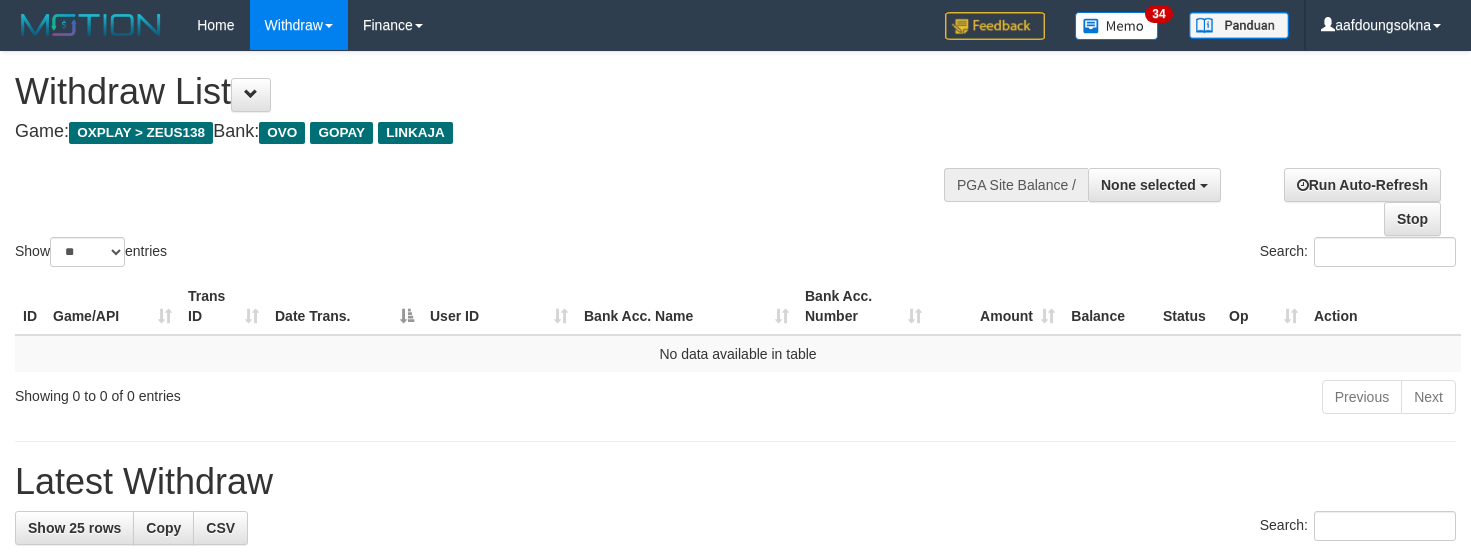 select 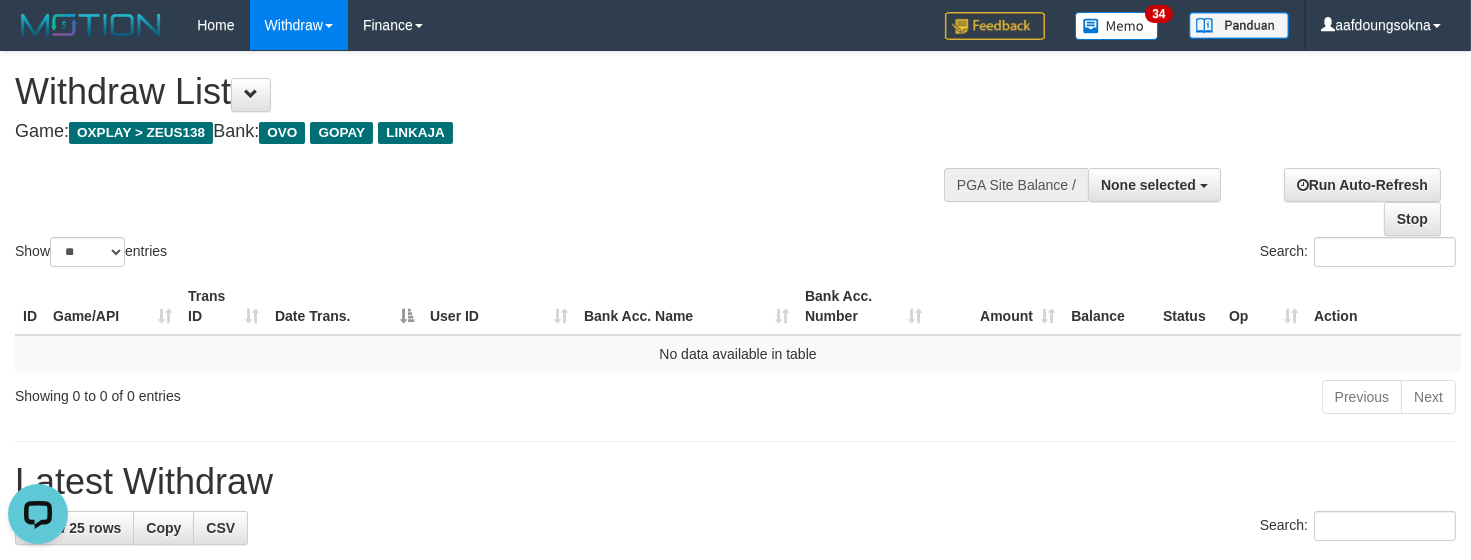 scroll, scrollTop: 0, scrollLeft: 0, axis: both 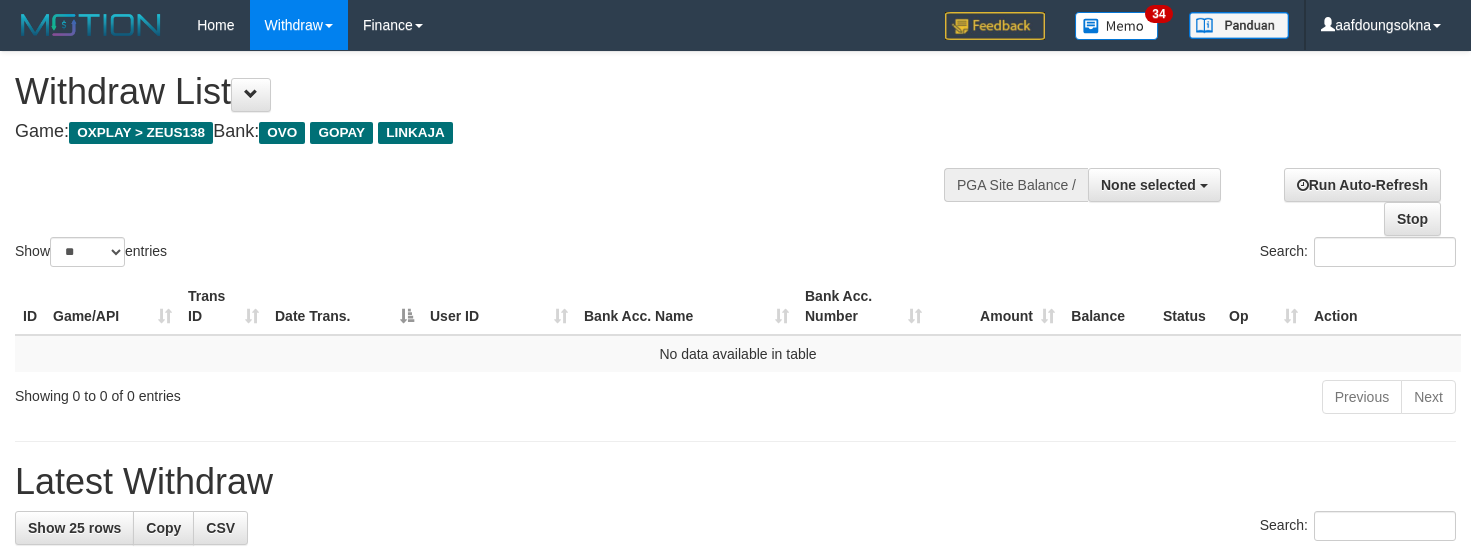 select 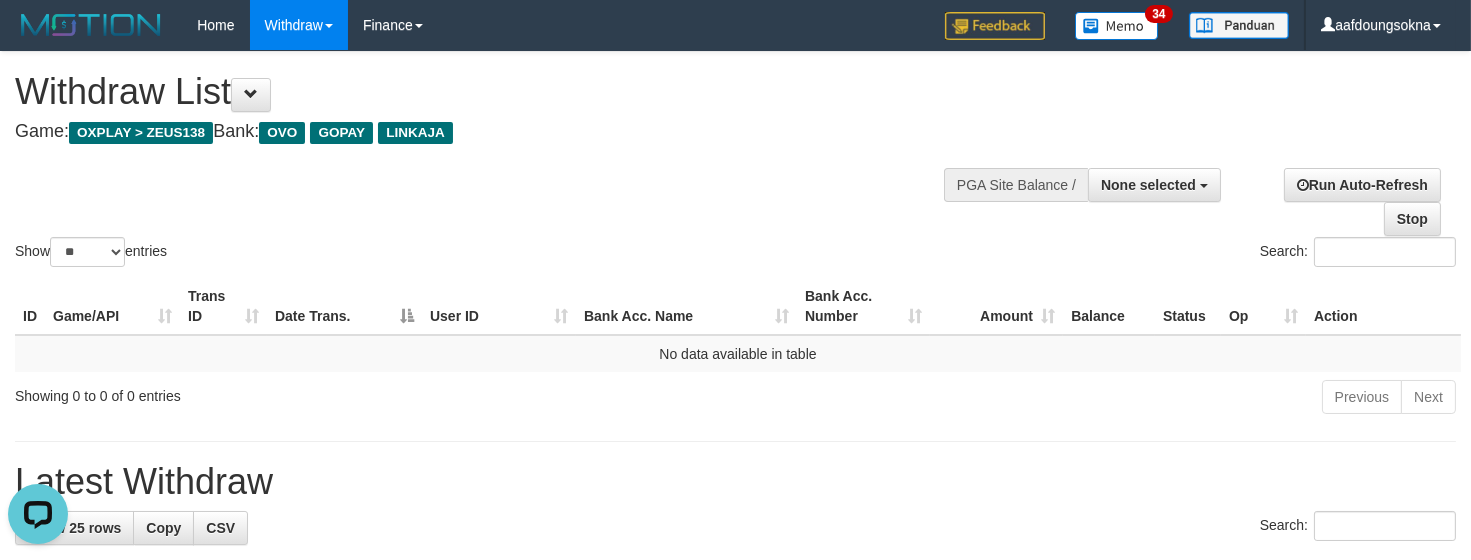 scroll, scrollTop: 0, scrollLeft: 0, axis: both 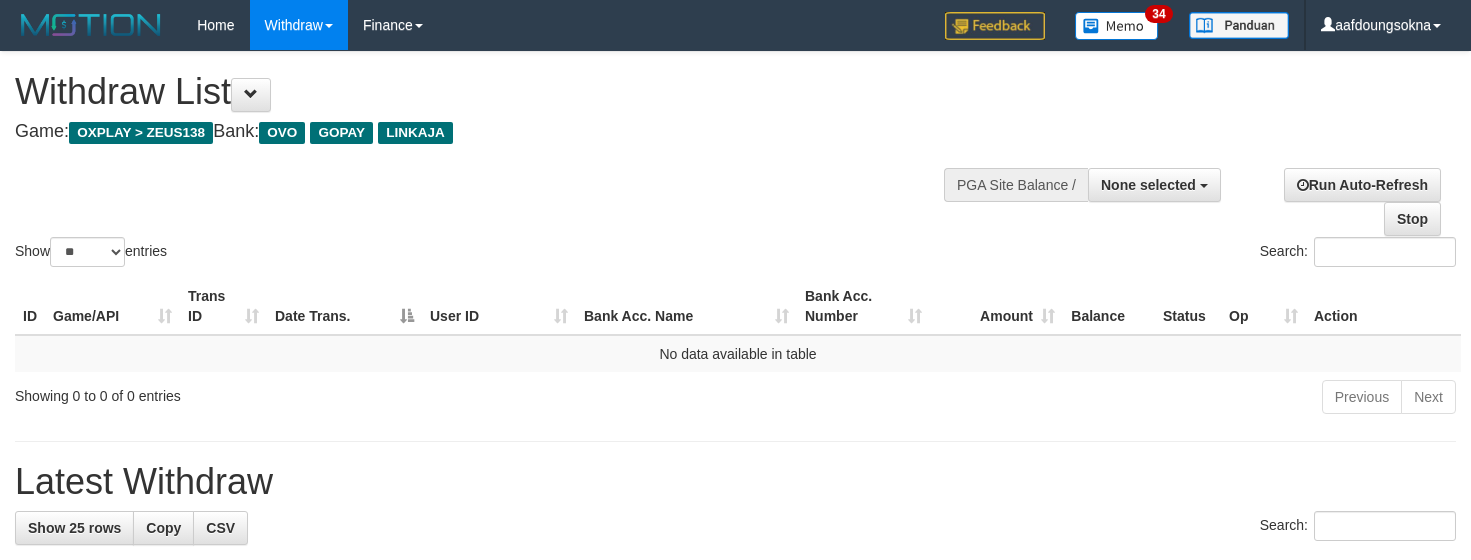 select 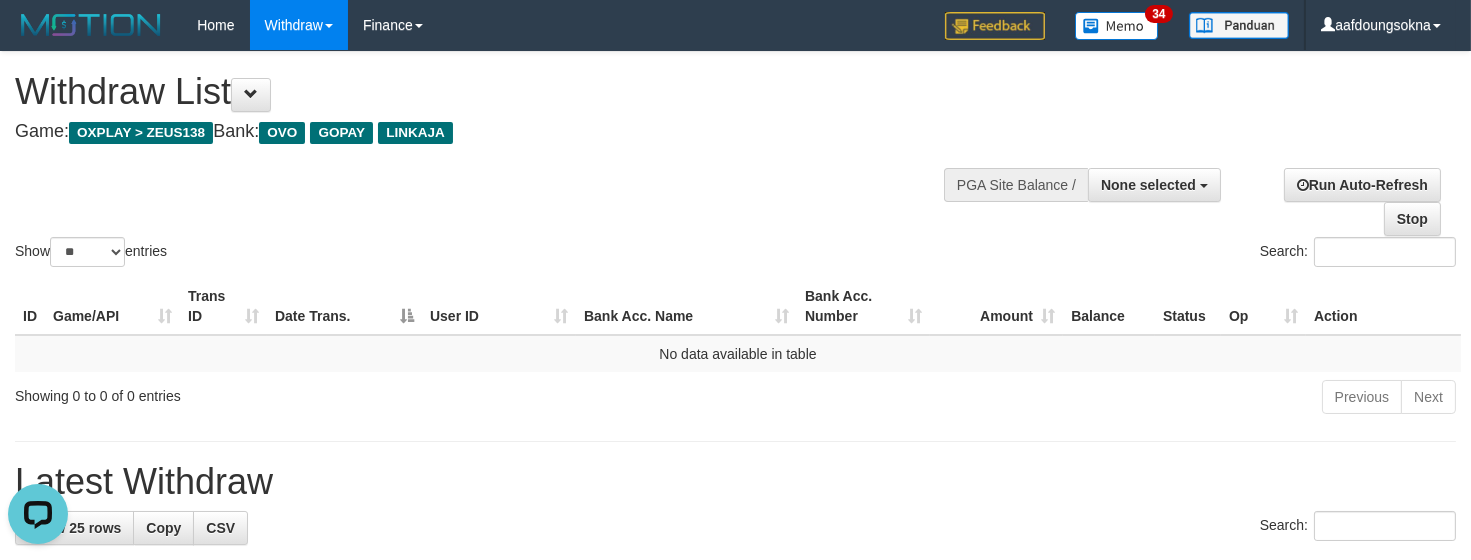 scroll, scrollTop: 0, scrollLeft: 0, axis: both 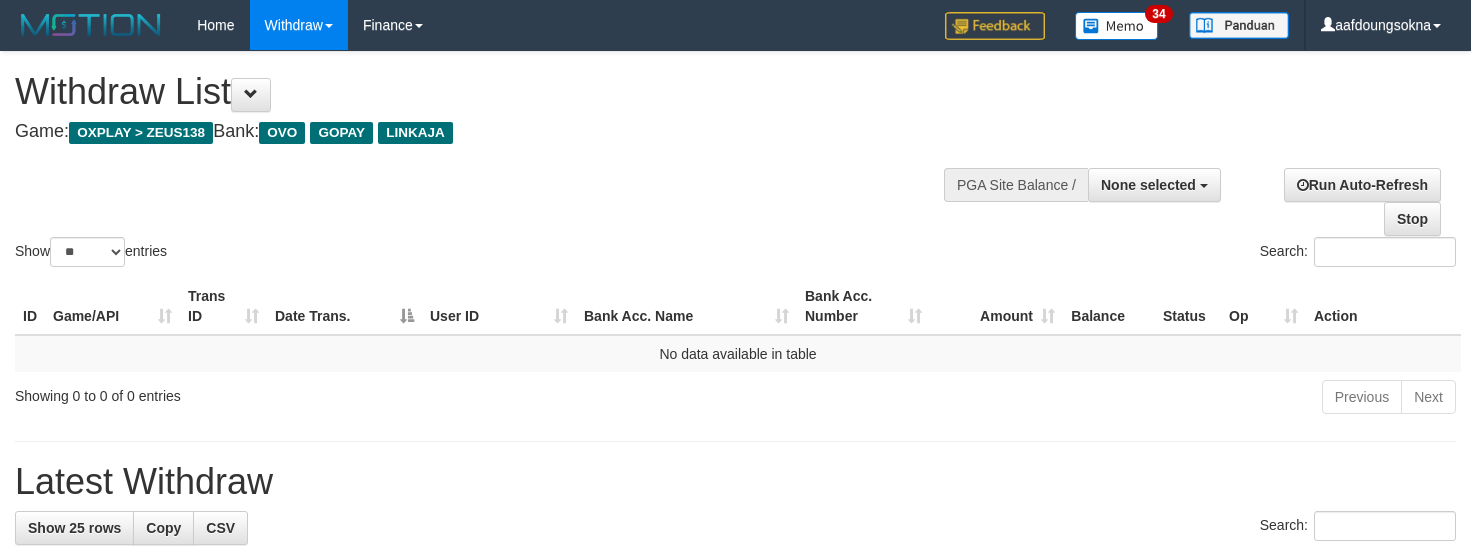 select 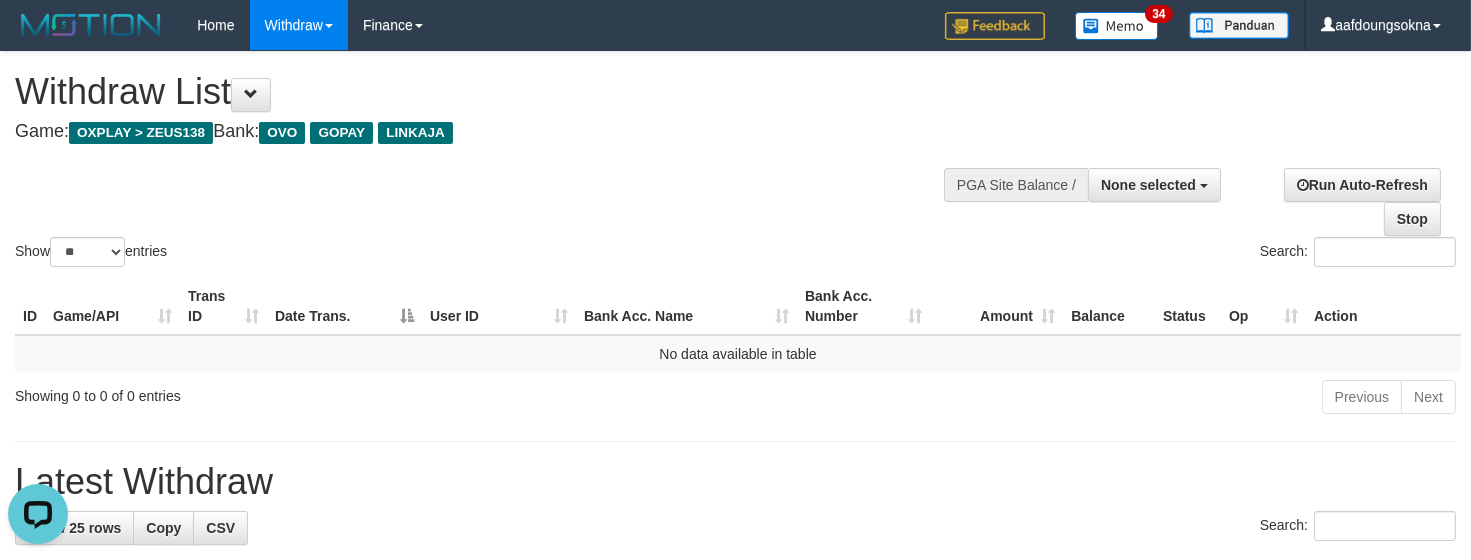 scroll, scrollTop: 0, scrollLeft: 0, axis: both 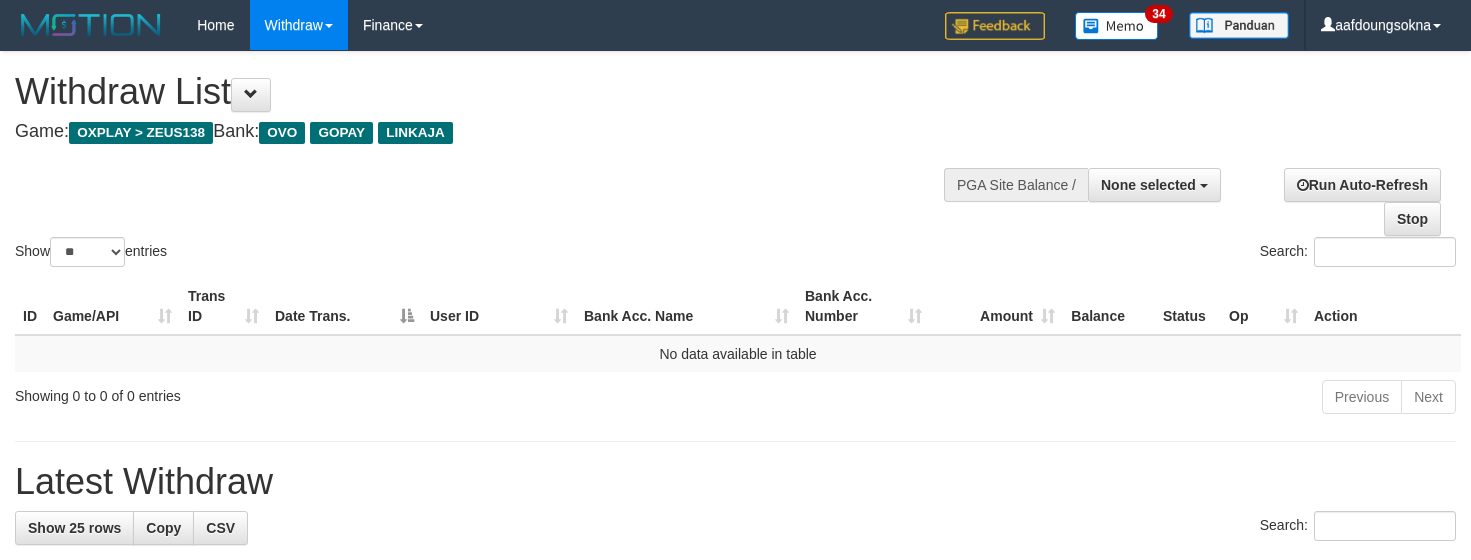 select 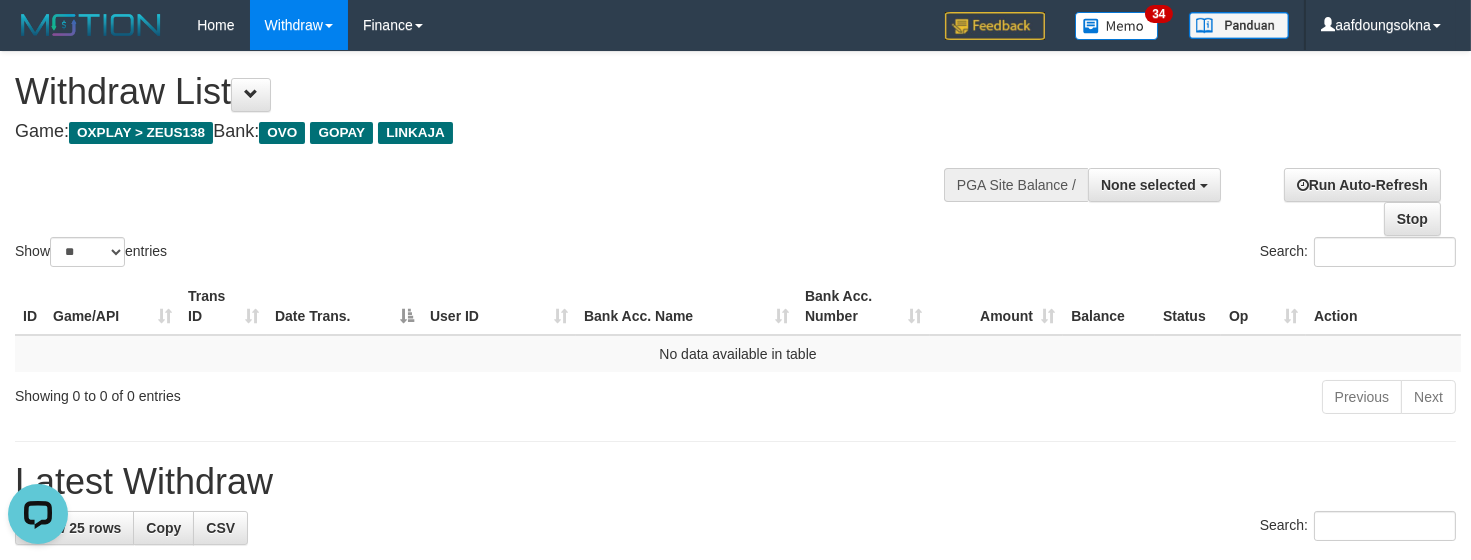 scroll, scrollTop: 0, scrollLeft: 0, axis: both 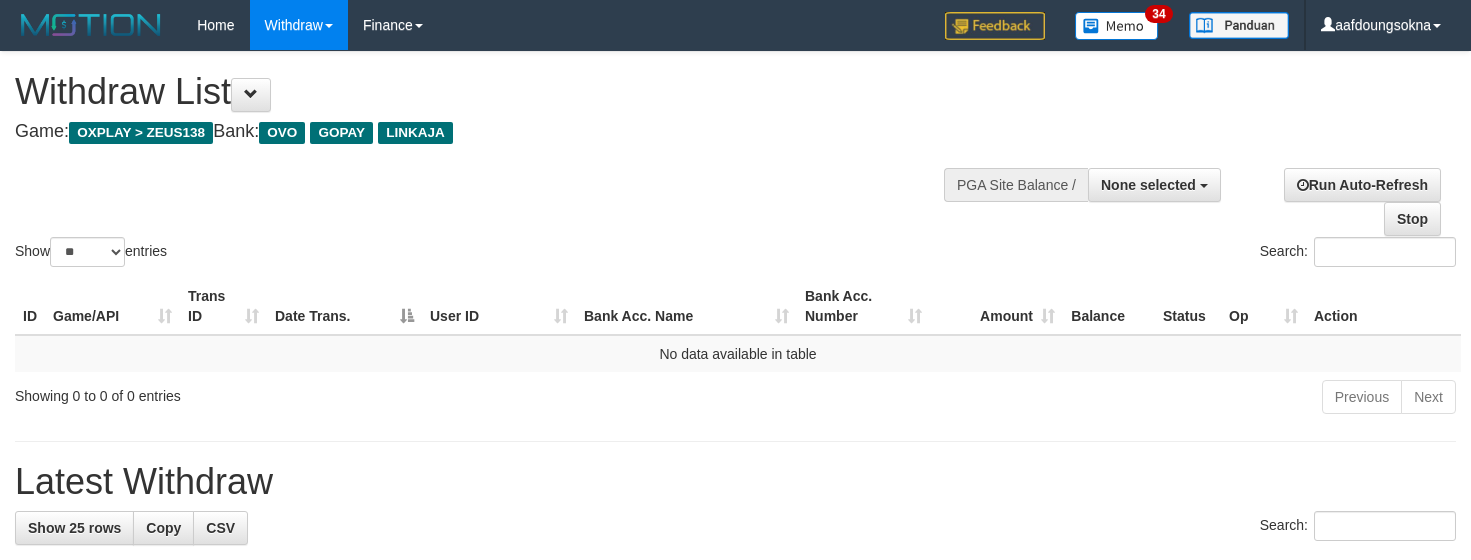 select 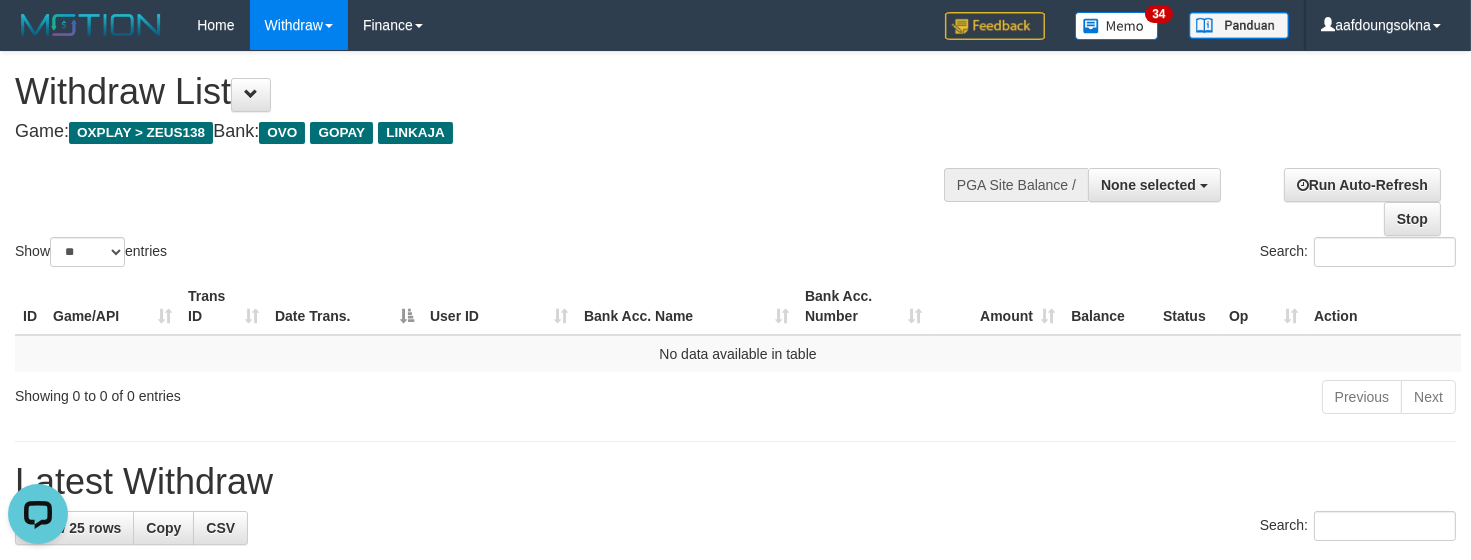 scroll, scrollTop: 0, scrollLeft: 0, axis: both 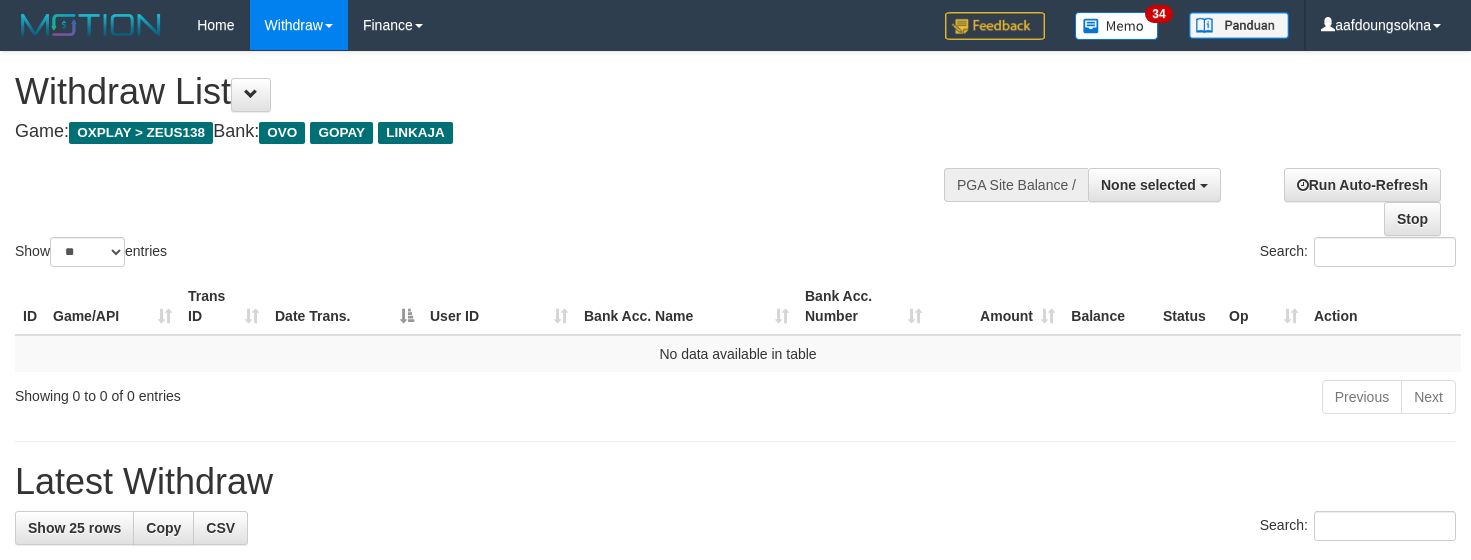 select 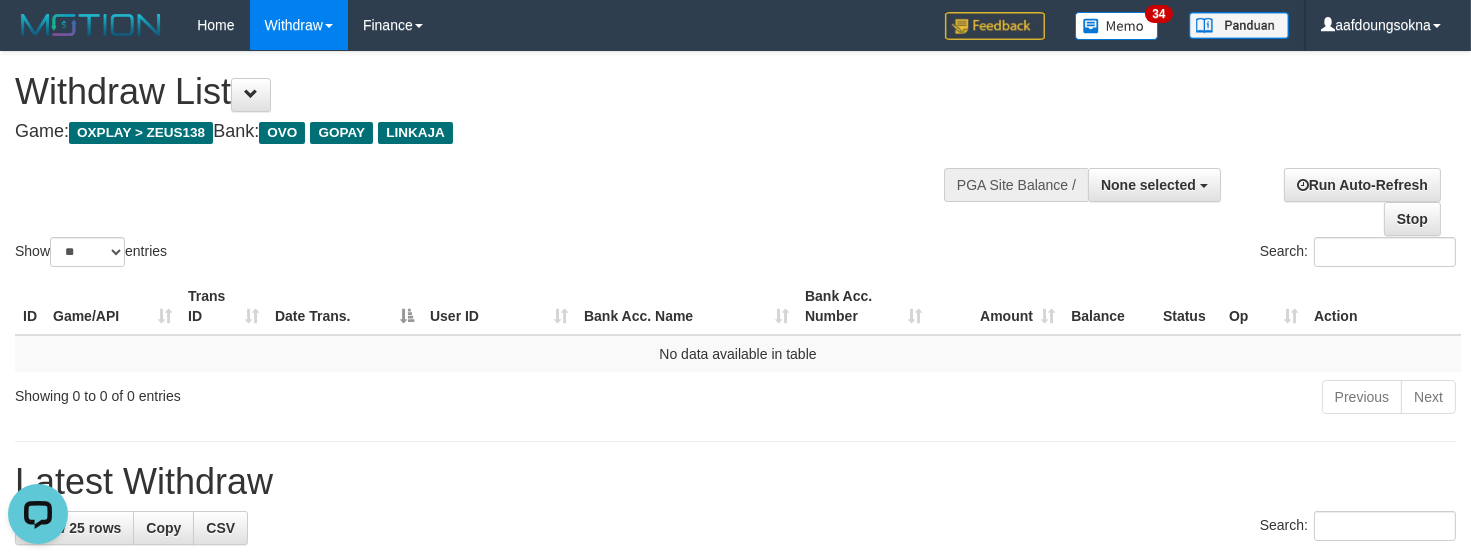 scroll, scrollTop: 0, scrollLeft: 0, axis: both 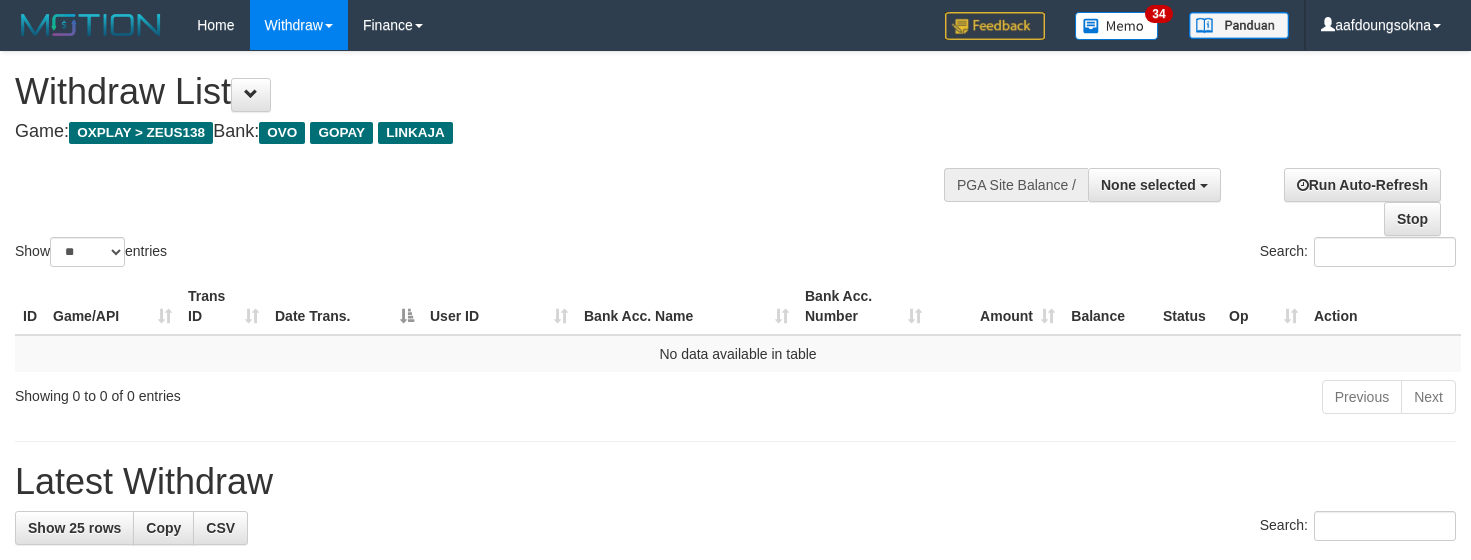 select 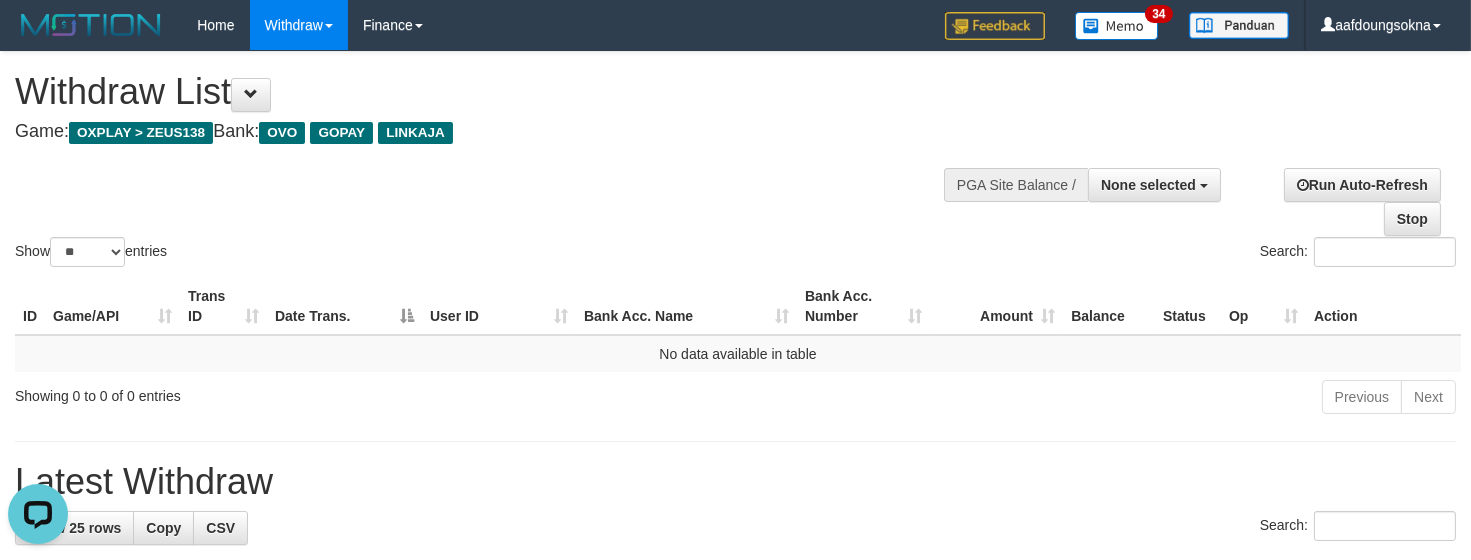 scroll, scrollTop: 0, scrollLeft: 0, axis: both 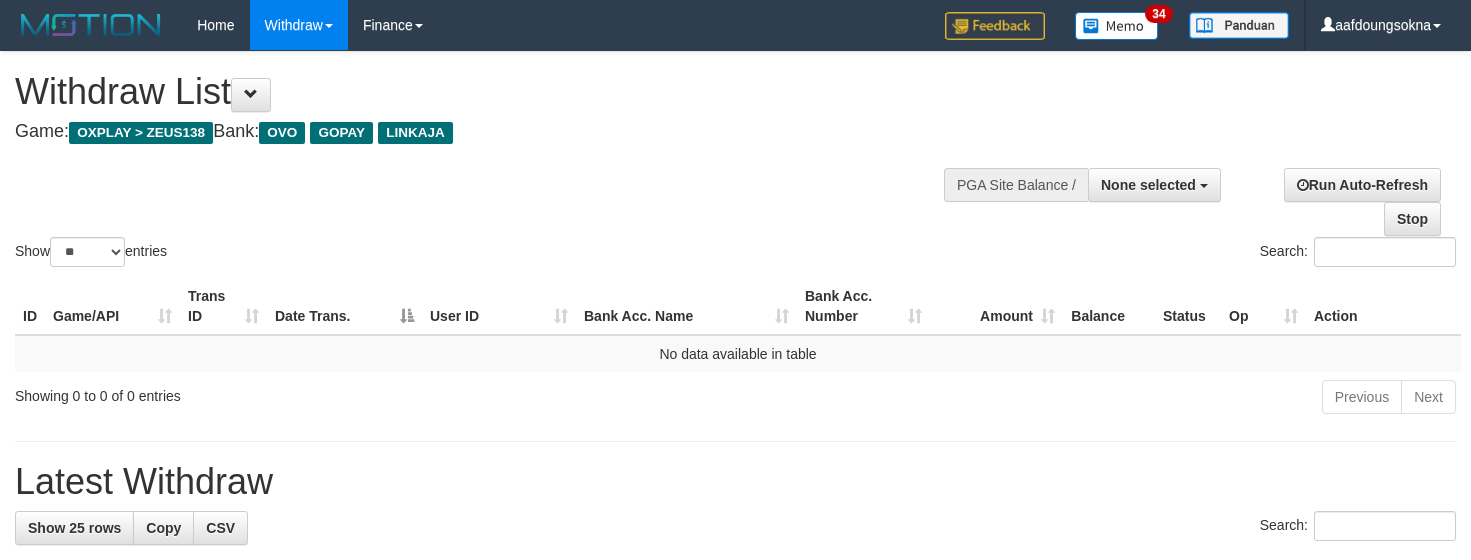 select 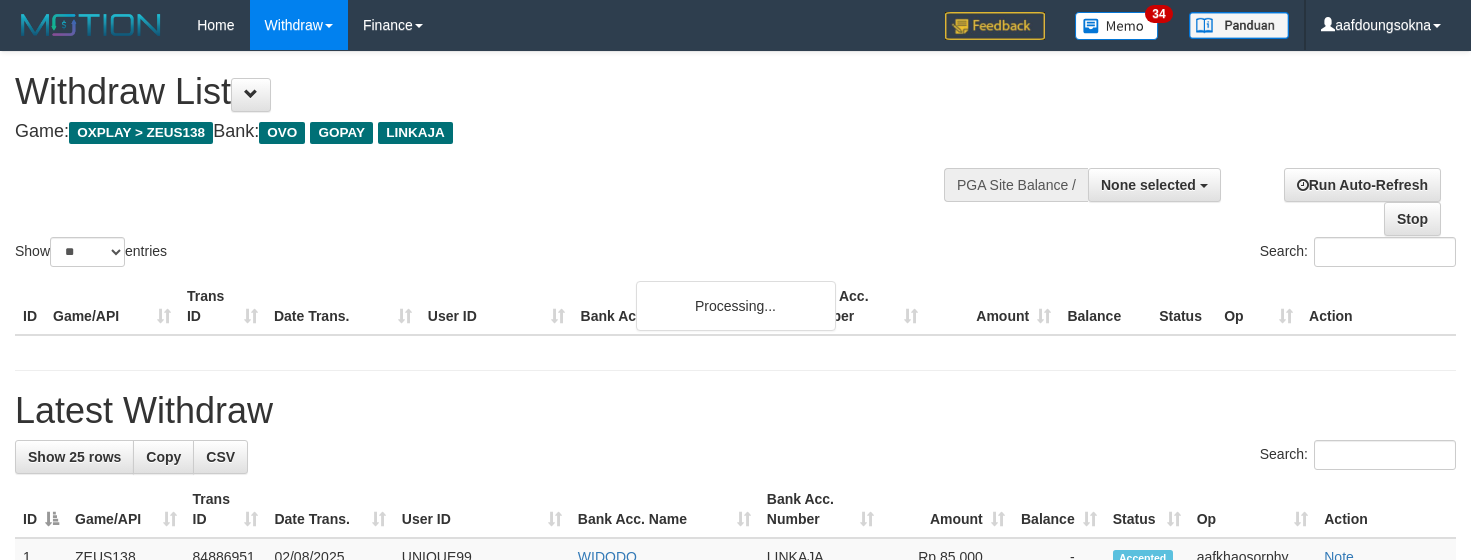 select 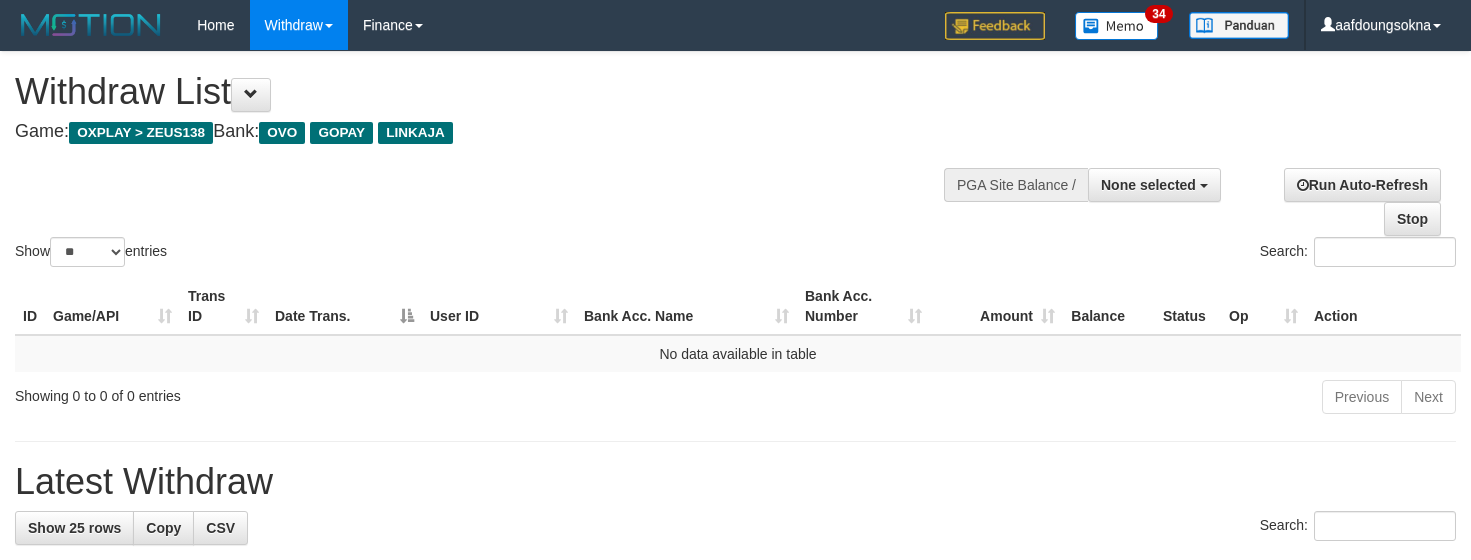 select 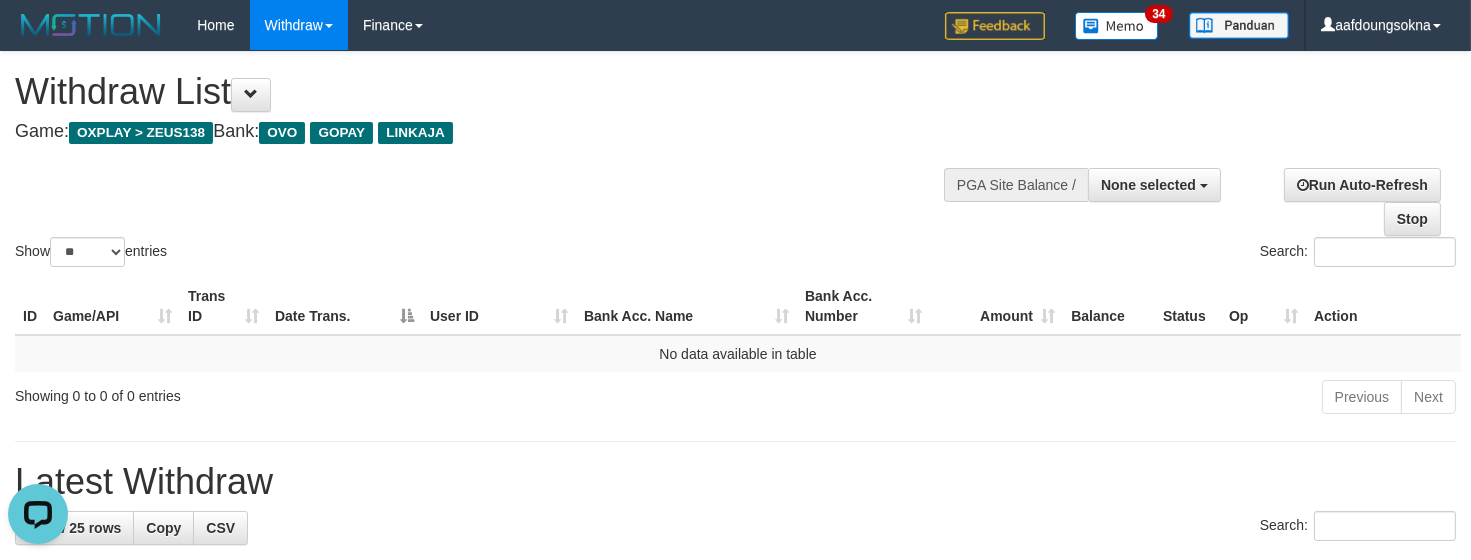 scroll, scrollTop: 0, scrollLeft: 0, axis: both 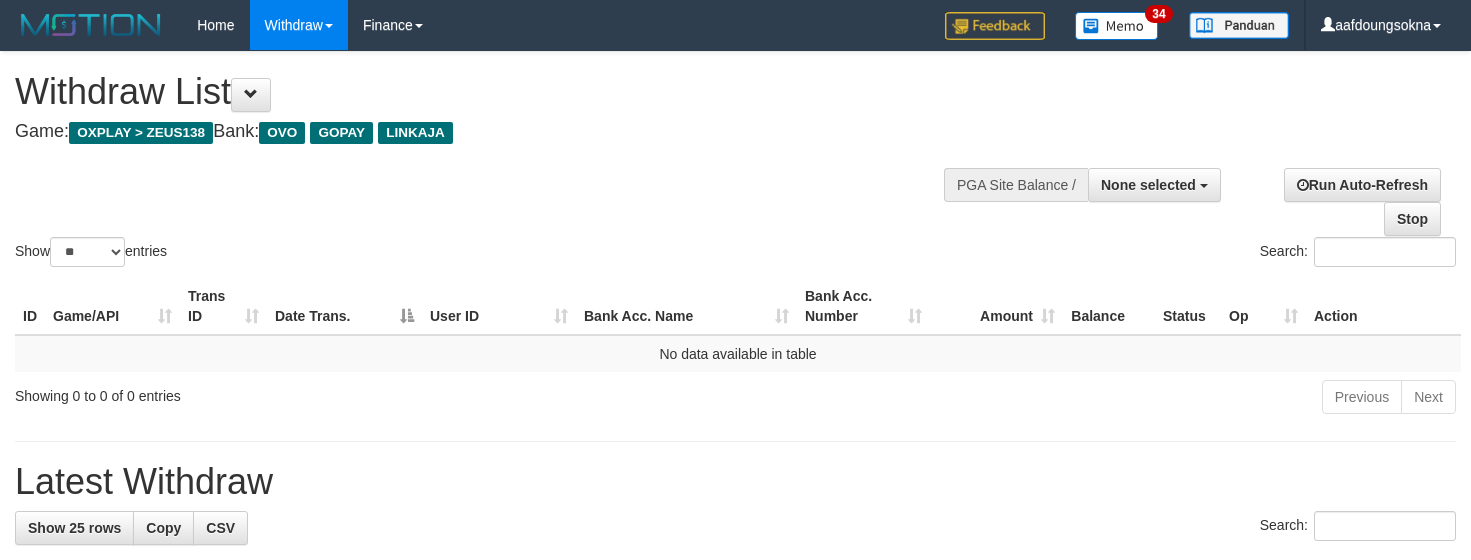 select 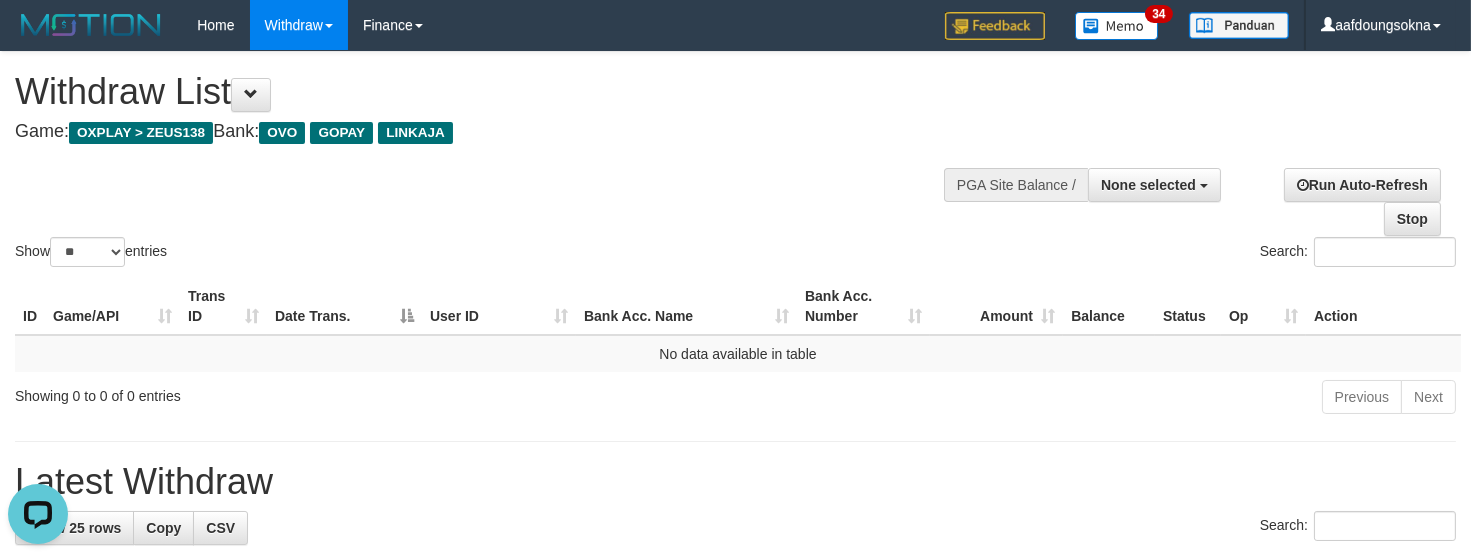 scroll, scrollTop: 0, scrollLeft: 0, axis: both 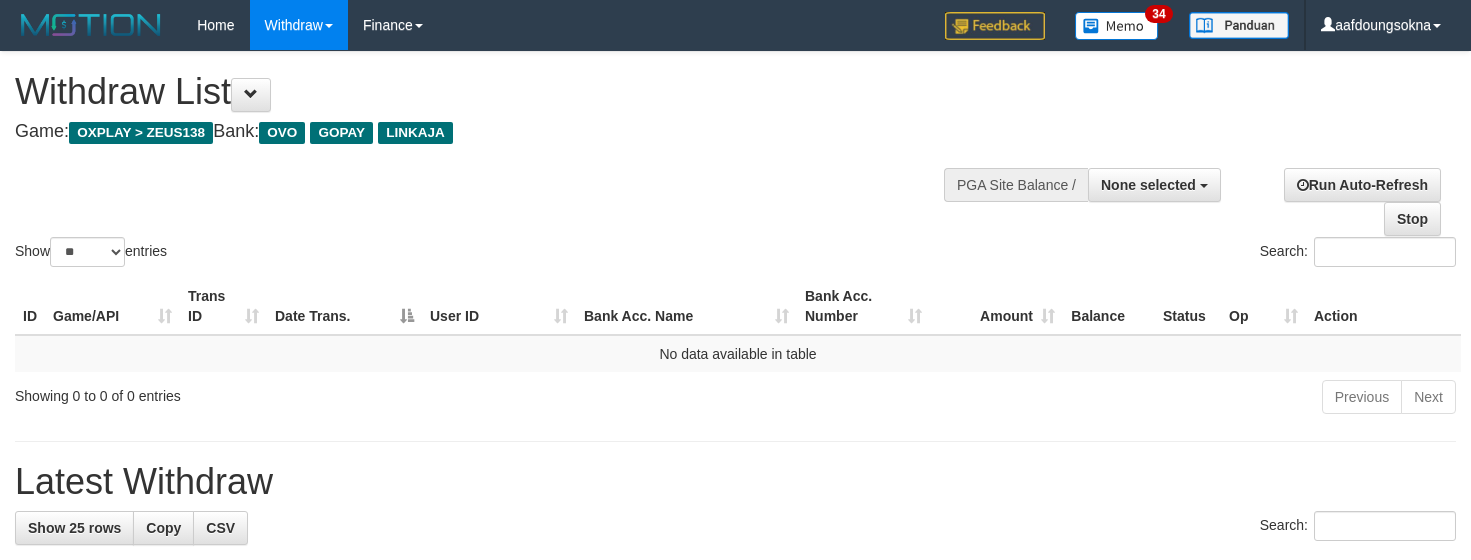 select 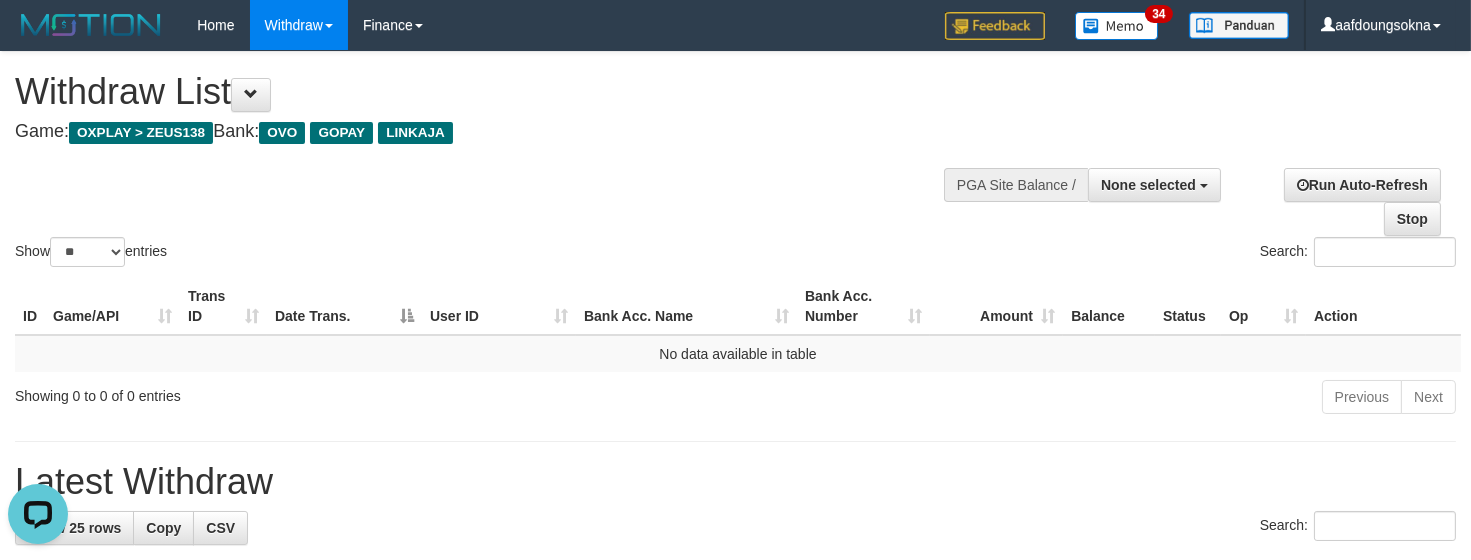 scroll, scrollTop: 0, scrollLeft: 0, axis: both 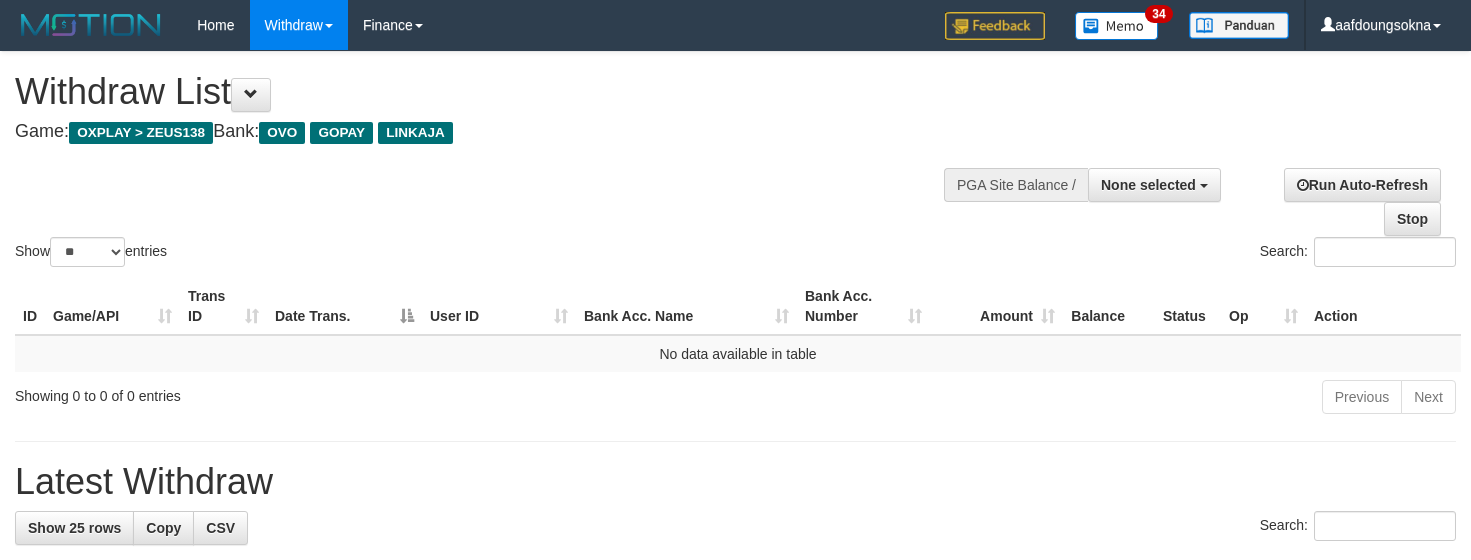 select 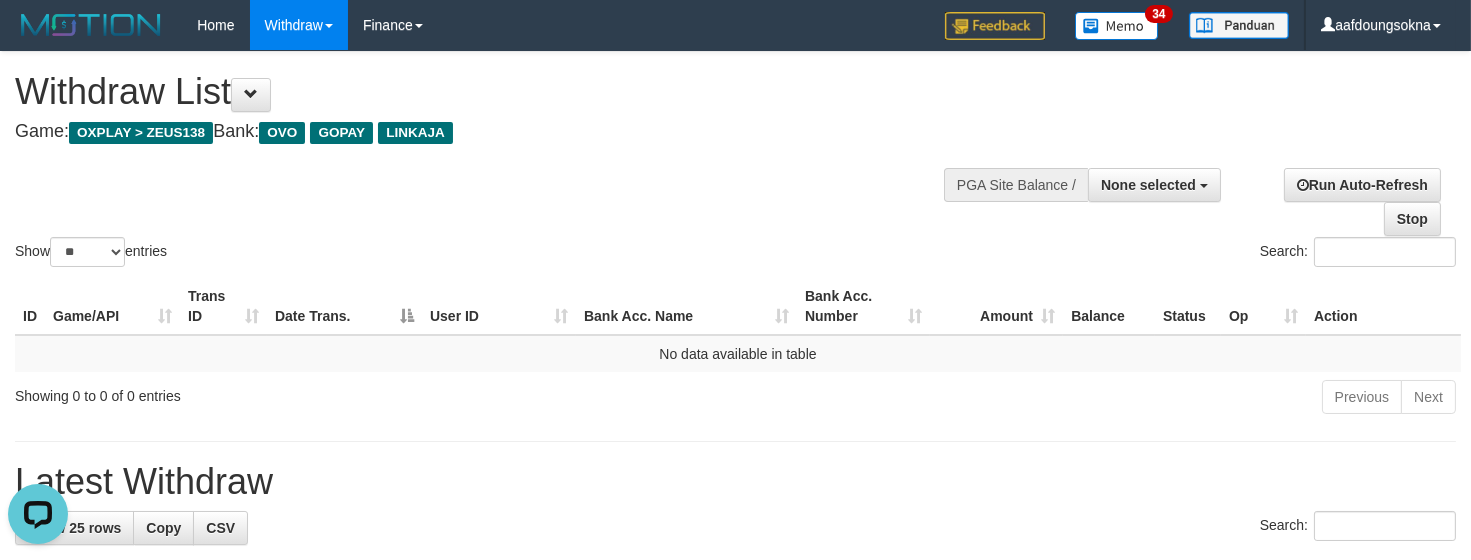 scroll, scrollTop: 0, scrollLeft: 0, axis: both 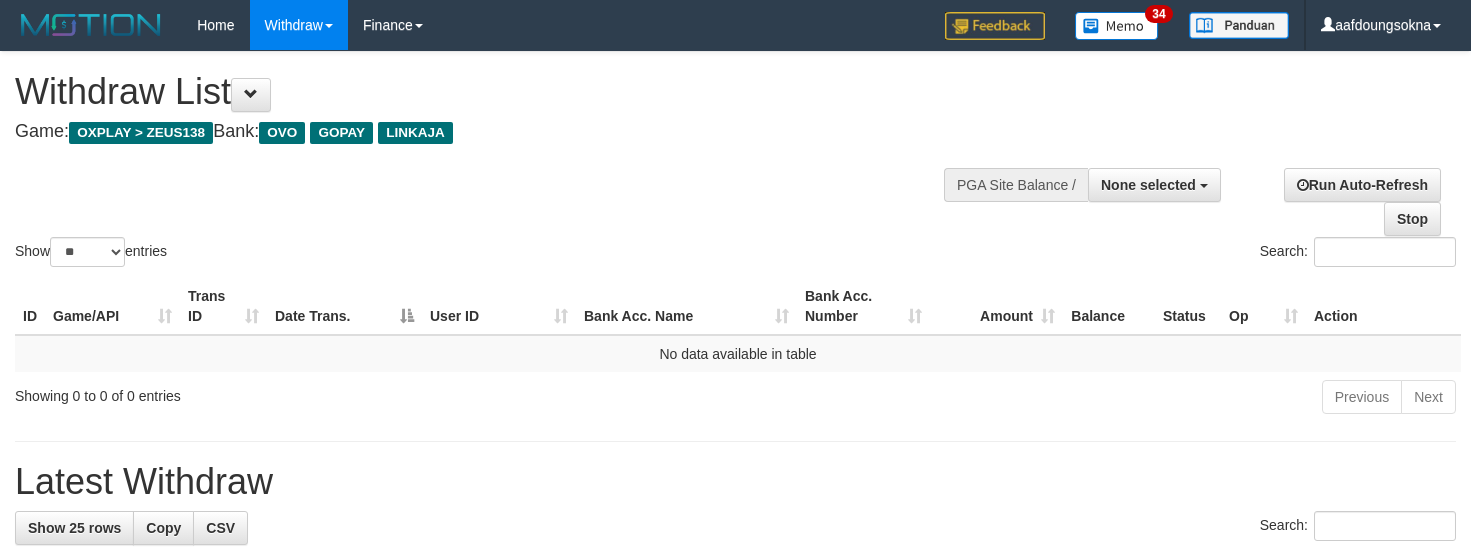select 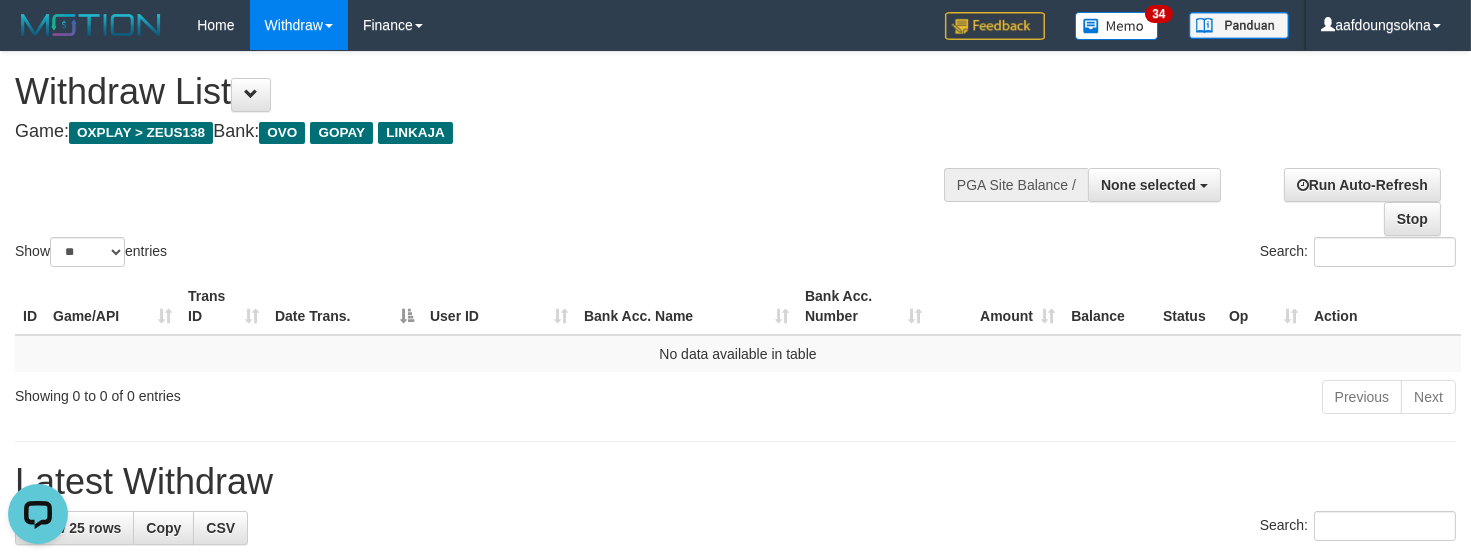 scroll, scrollTop: 0, scrollLeft: 0, axis: both 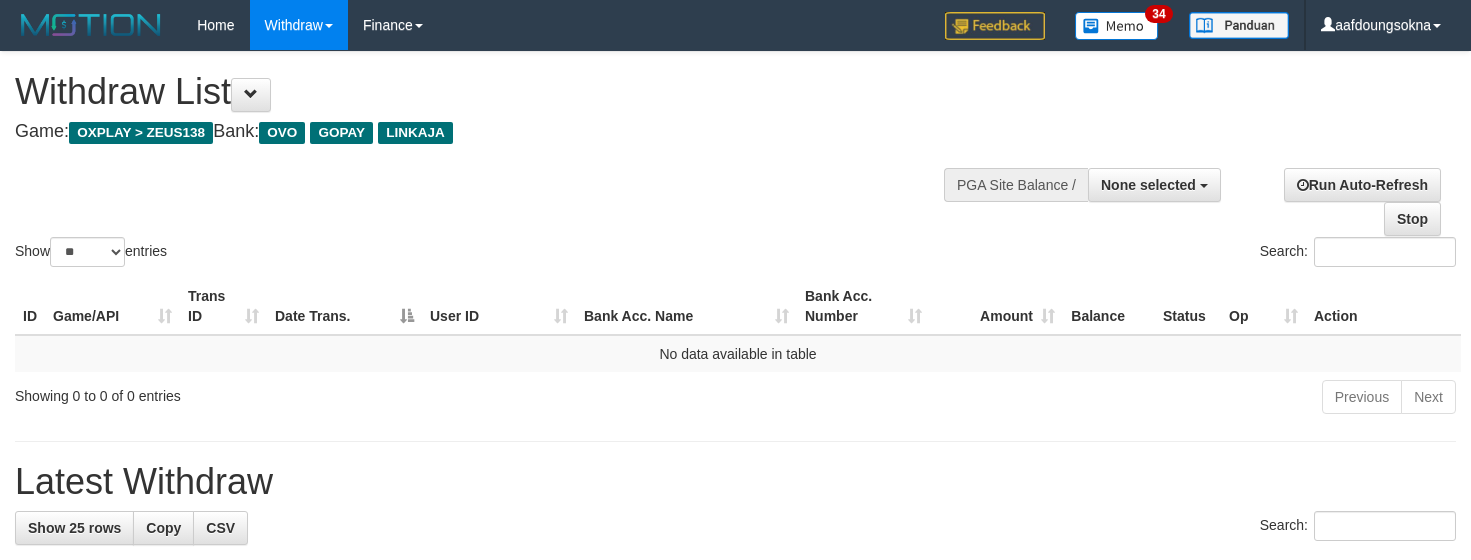select 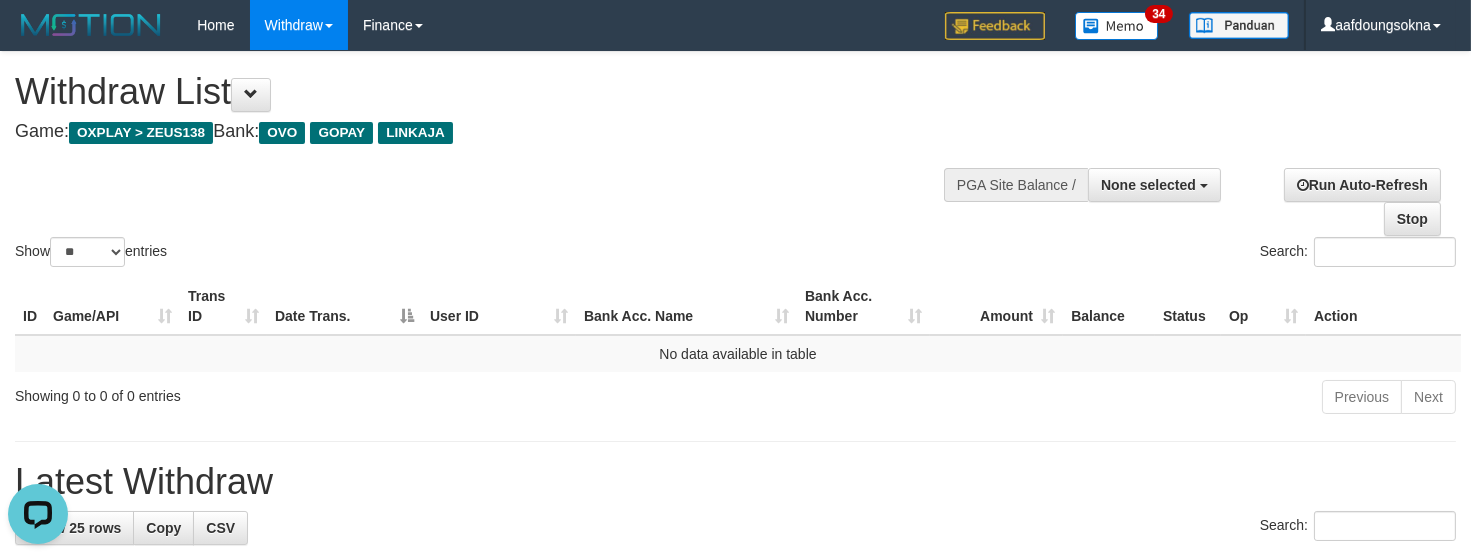 scroll, scrollTop: 0, scrollLeft: 0, axis: both 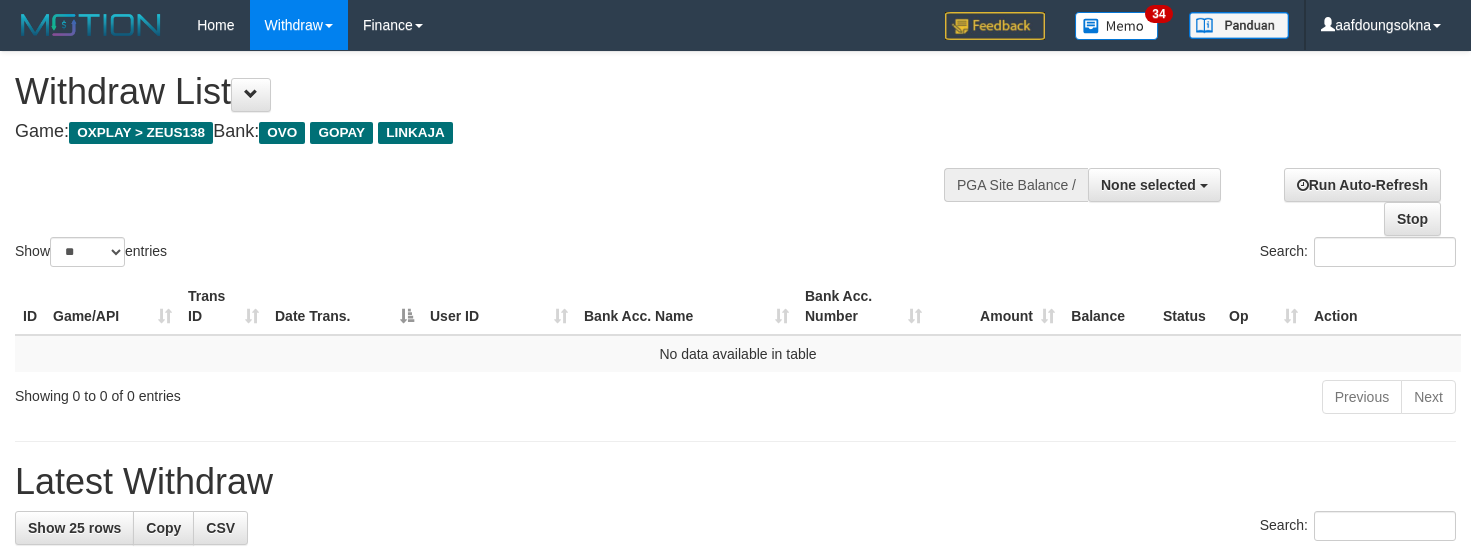 select 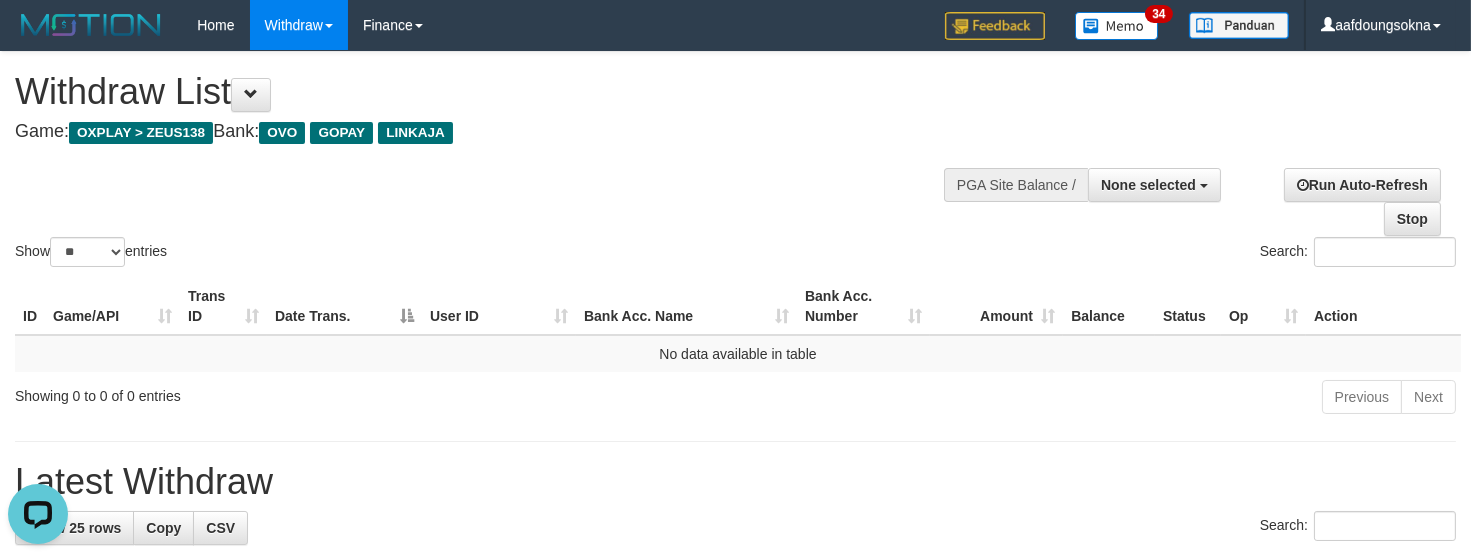 scroll, scrollTop: 0, scrollLeft: 0, axis: both 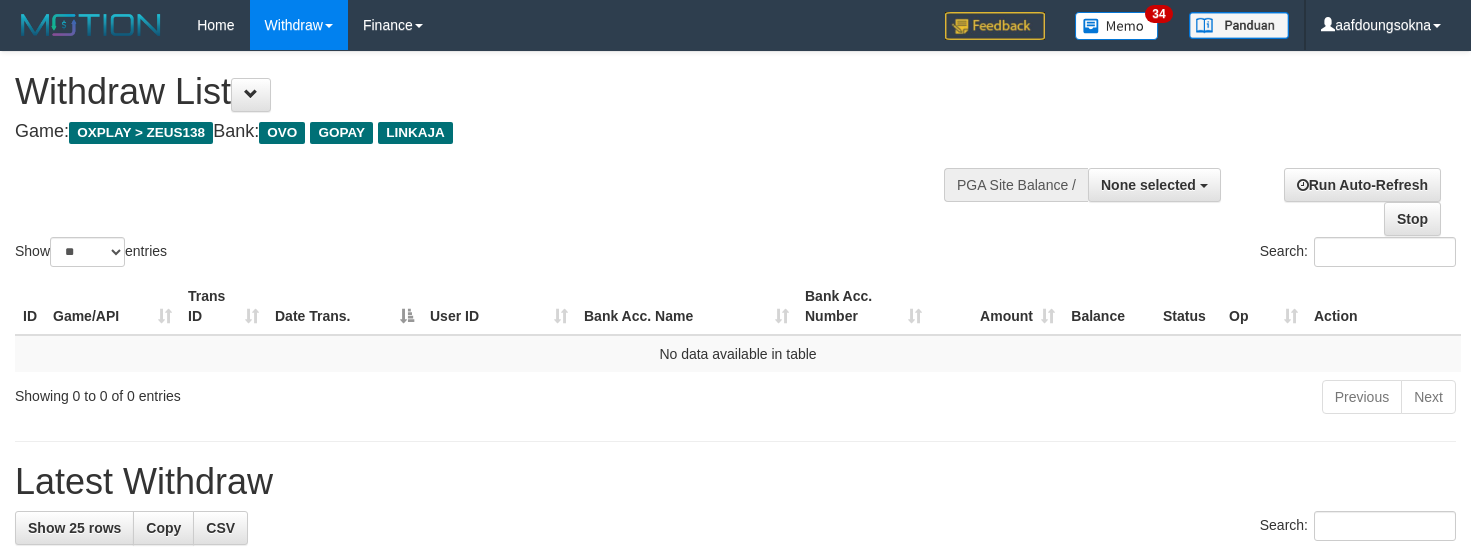 select 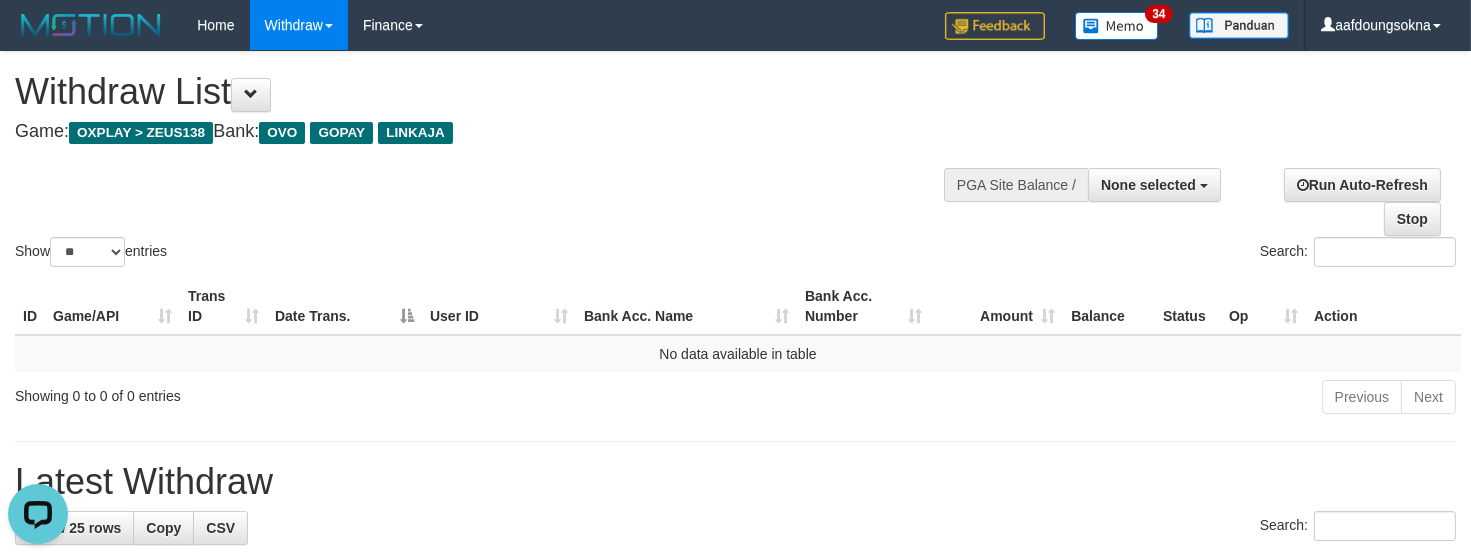 scroll, scrollTop: 0, scrollLeft: 0, axis: both 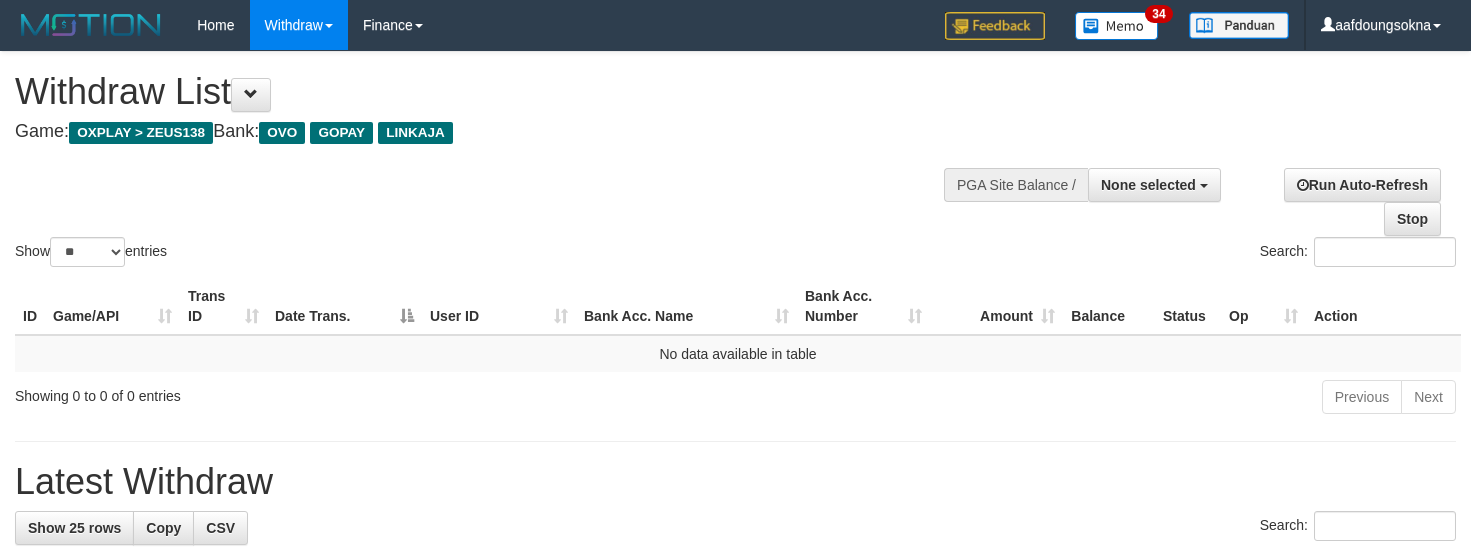 select 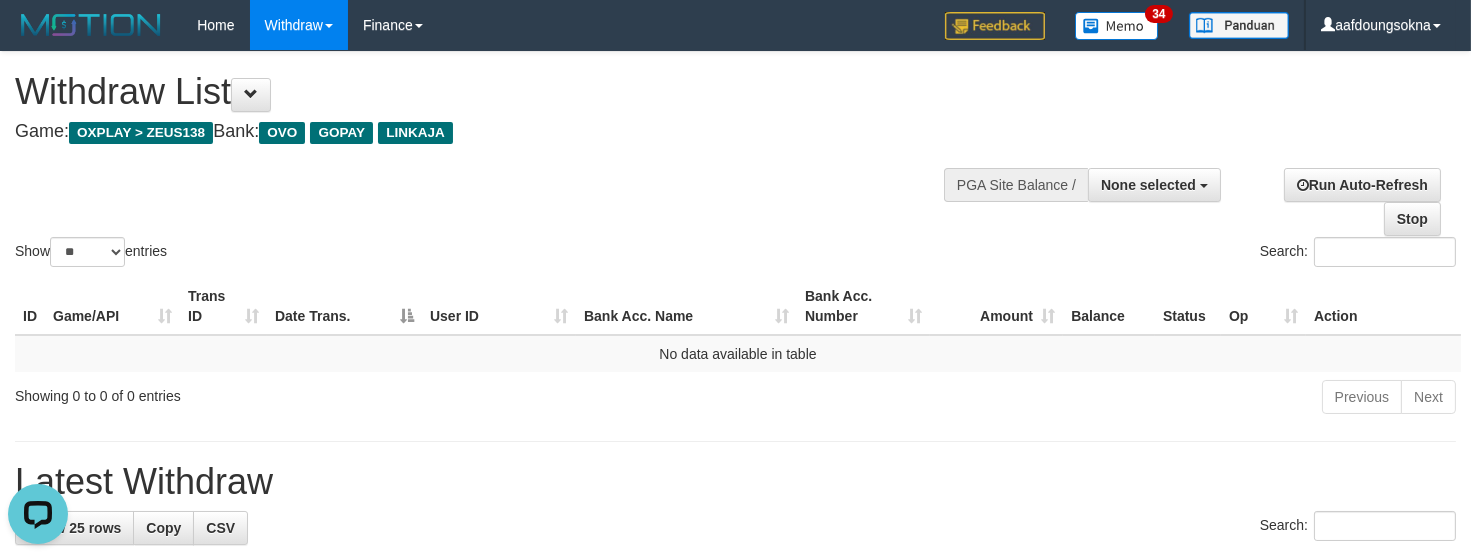 scroll, scrollTop: 0, scrollLeft: 0, axis: both 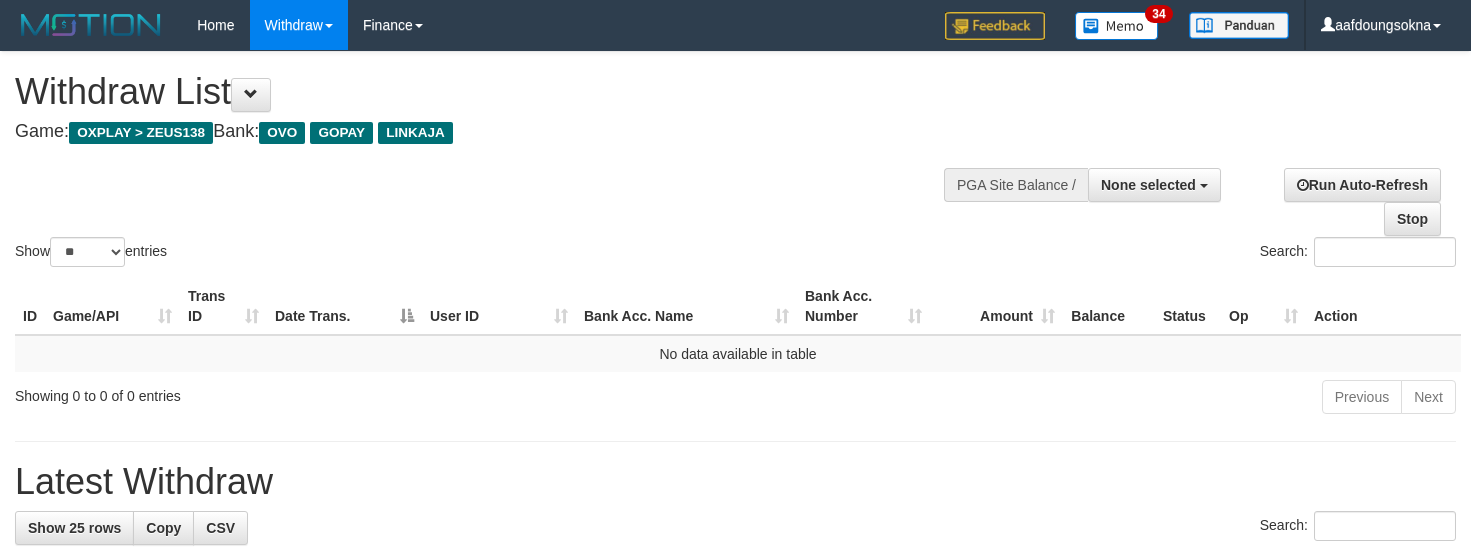 select 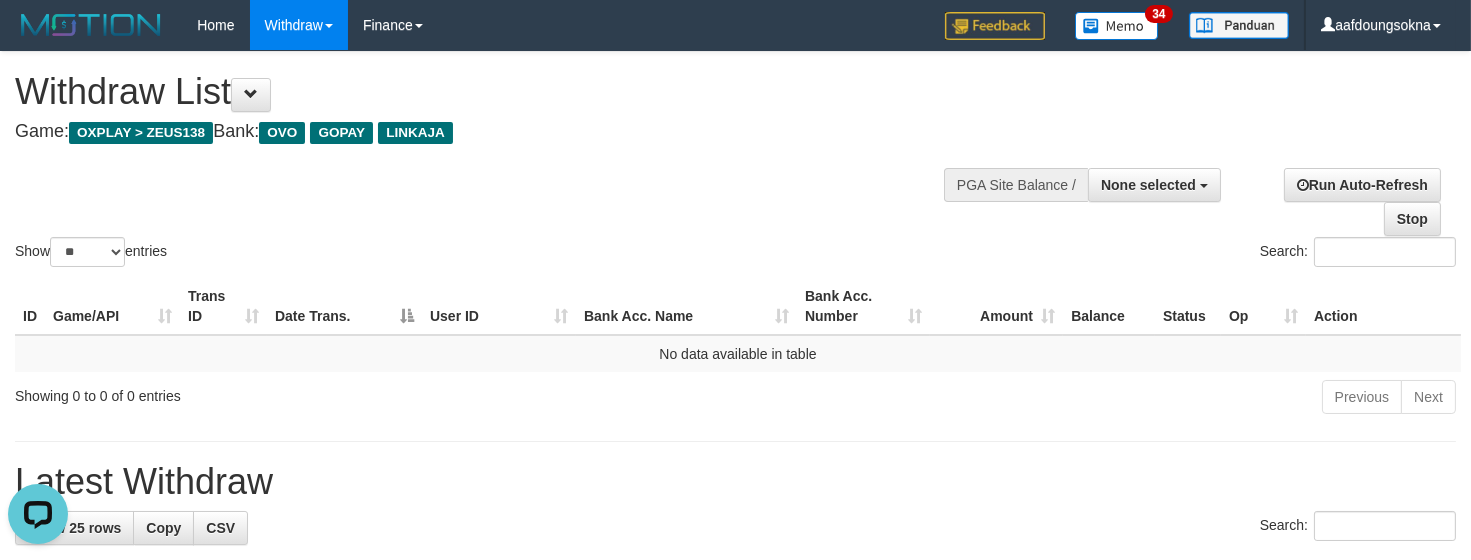 scroll, scrollTop: 0, scrollLeft: 0, axis: both 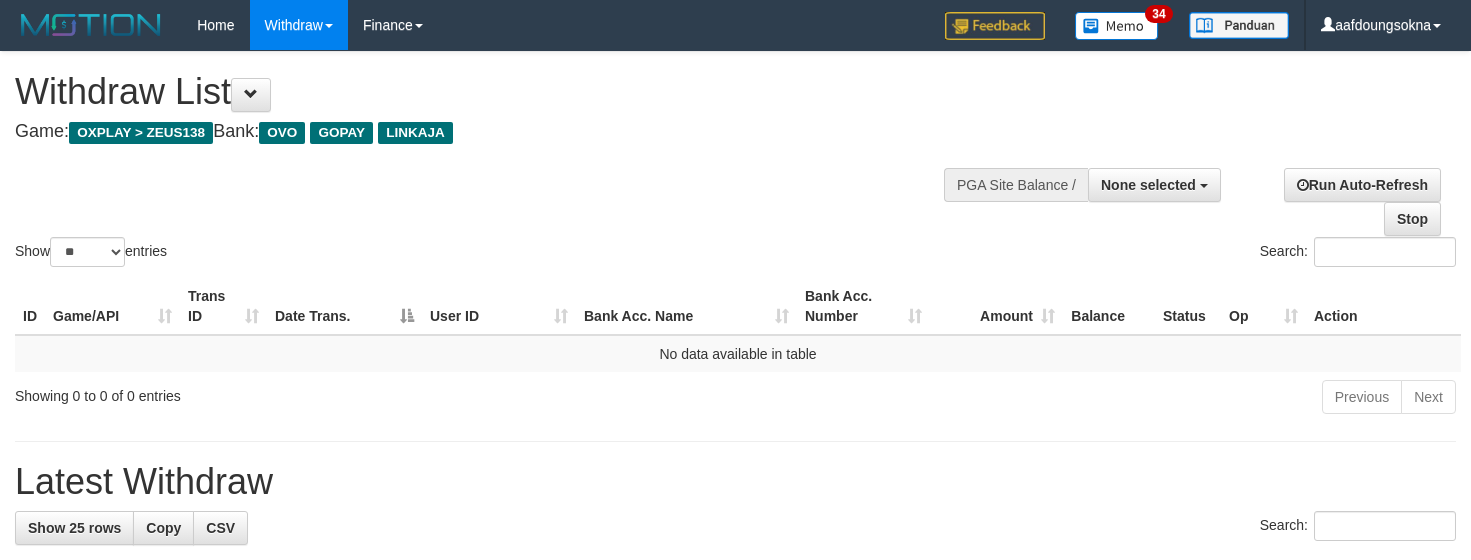 select 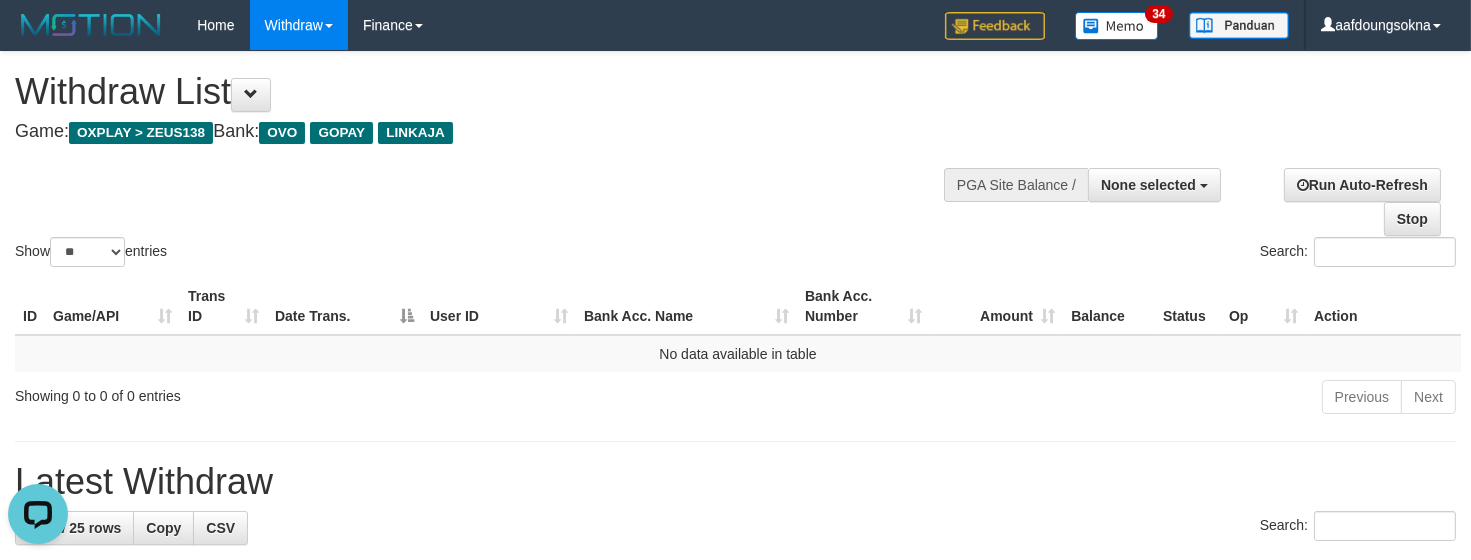 scroll, scrollTop: 0, scrollLeft: 0, axis: both 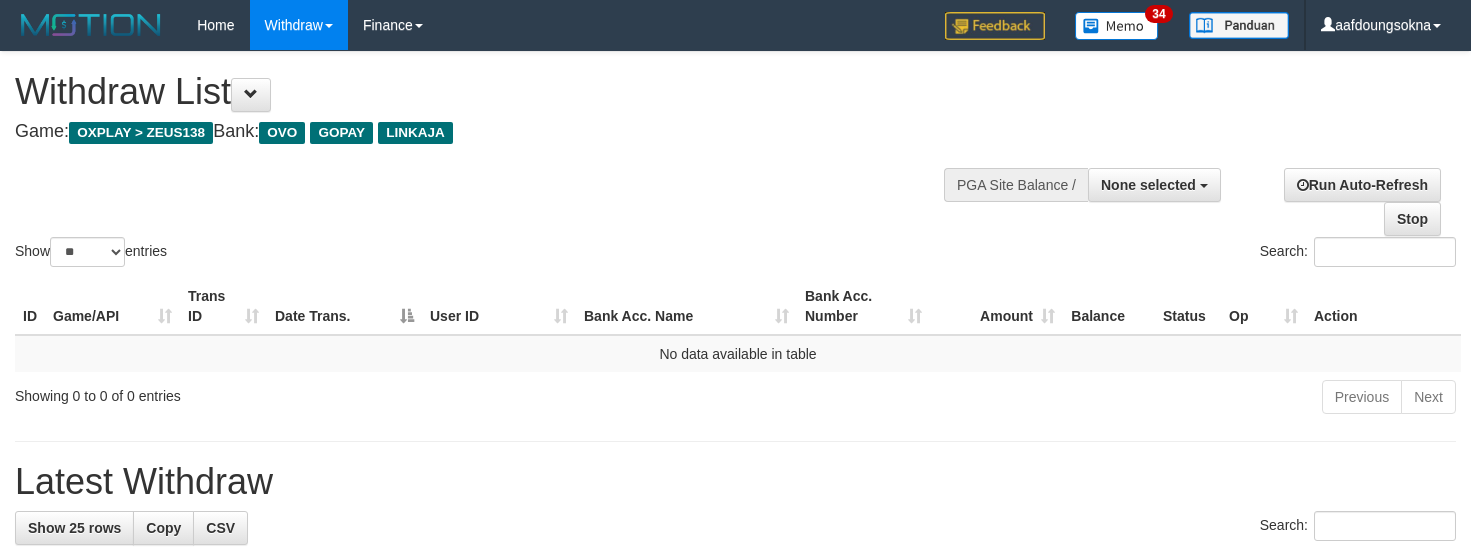 select 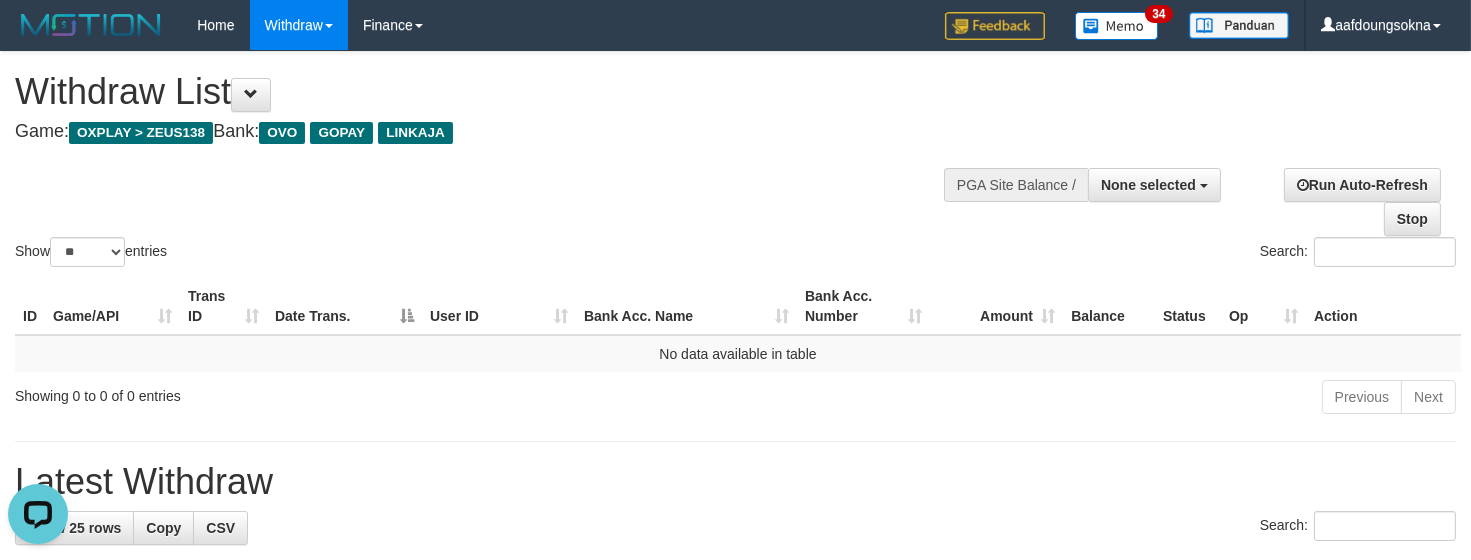 scroll, scrollTop: 0, scrollLeft: 0, axis: both 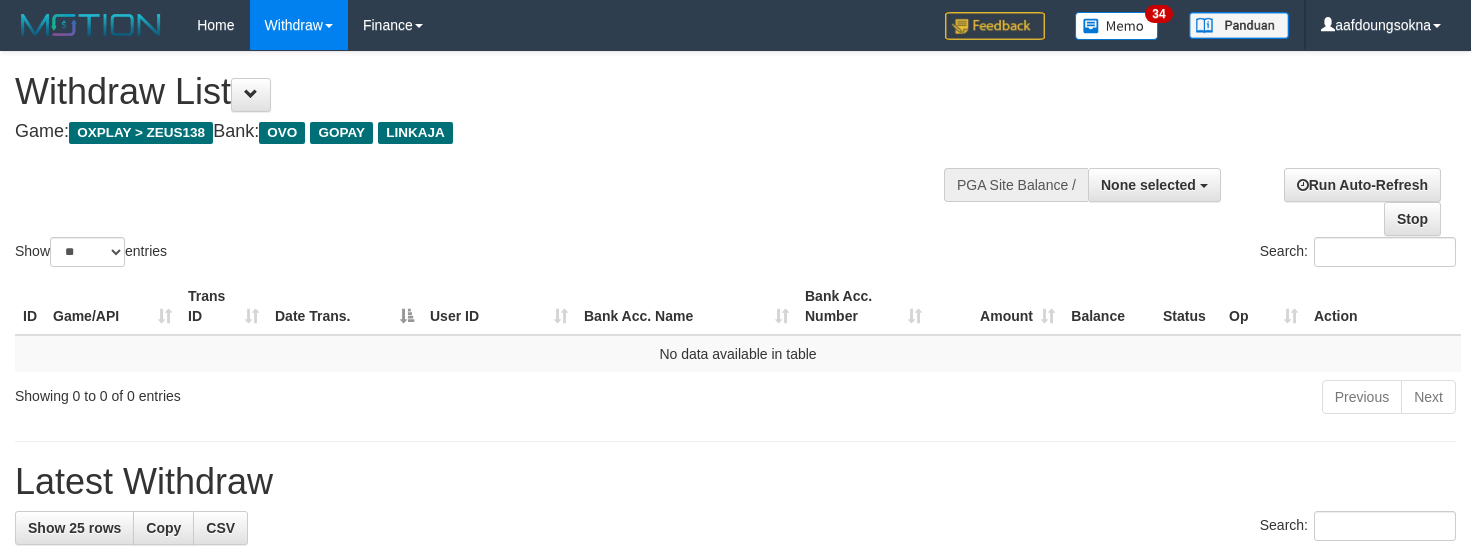 select 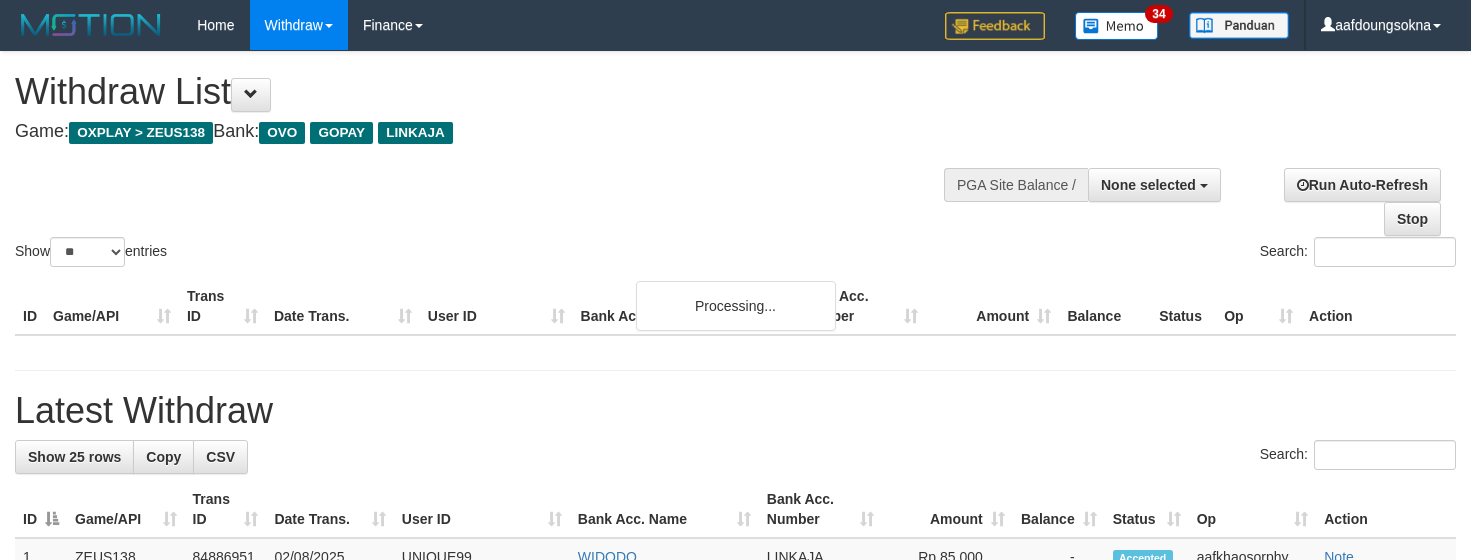 select 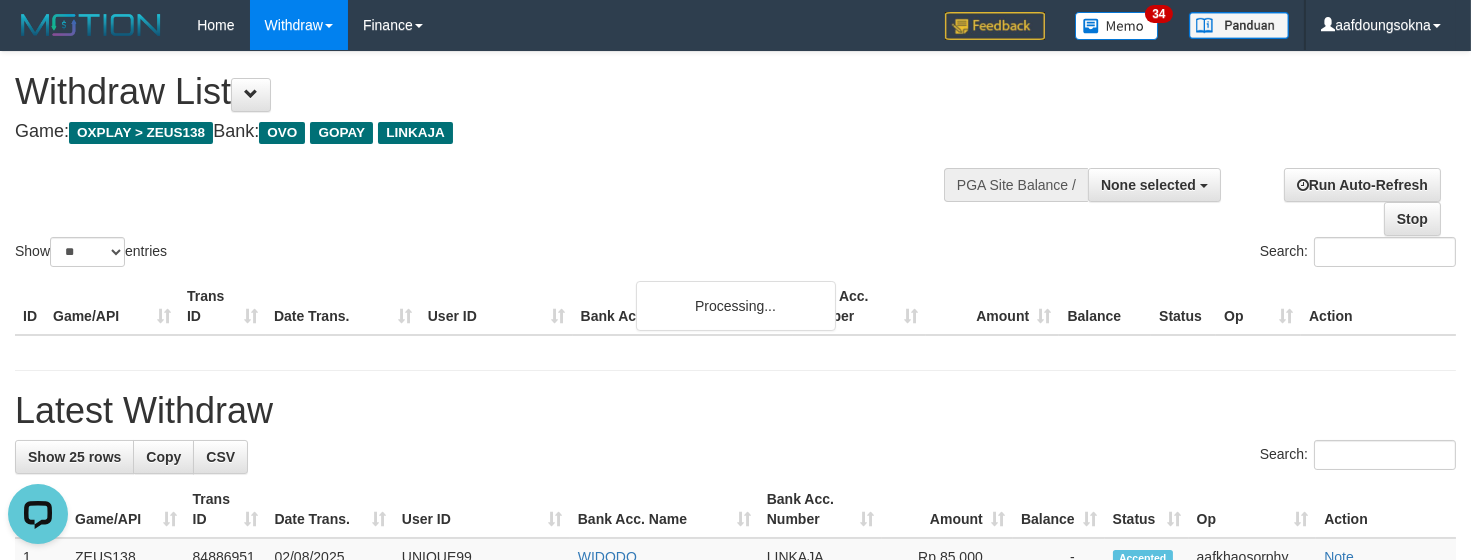 scroll, scrollTop: 0, scrollLeft: 0, axis: both 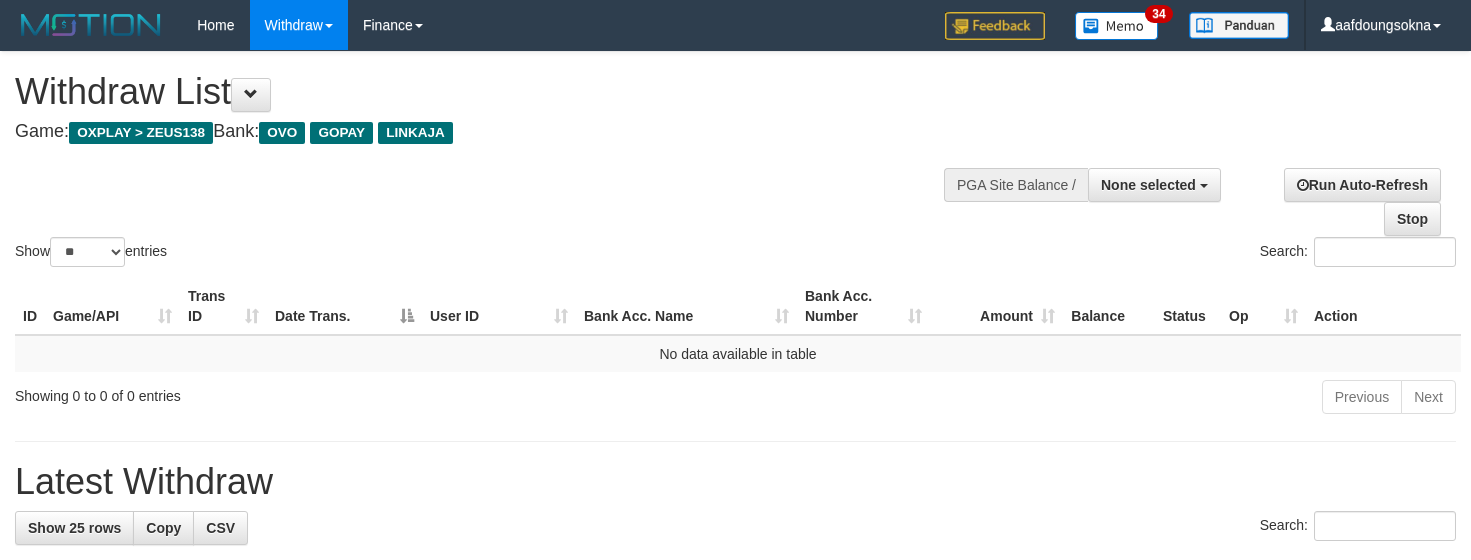 select 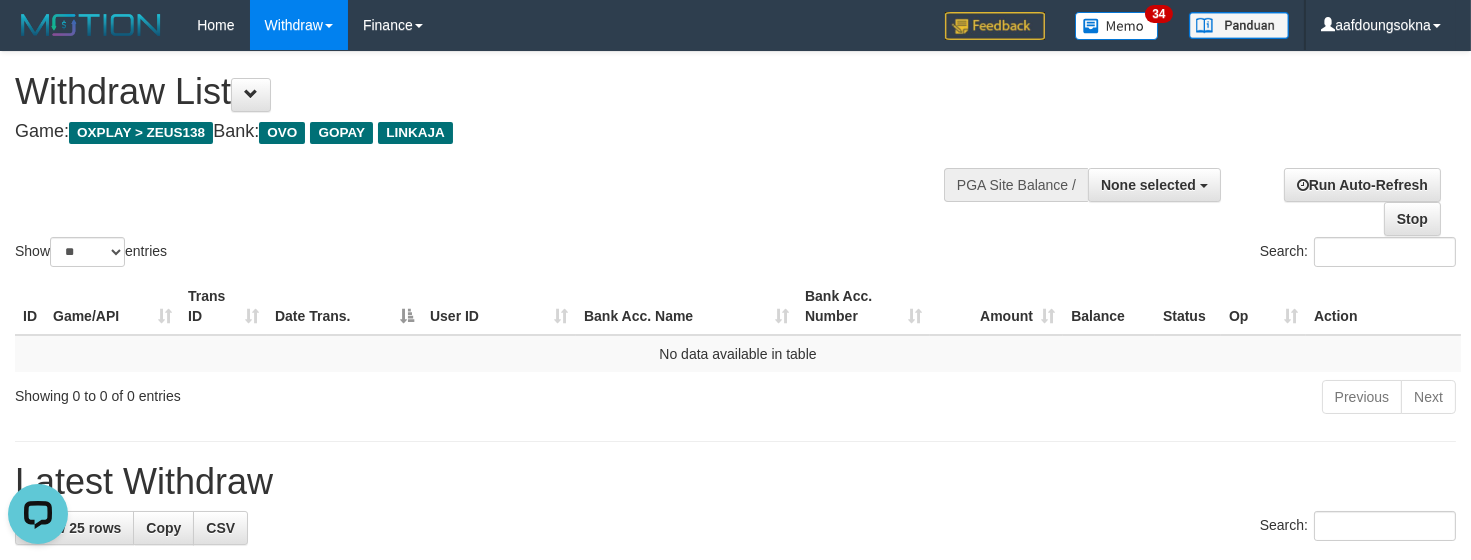 scroll, scrollTop: 0, scrollLeft: 0, axis: both 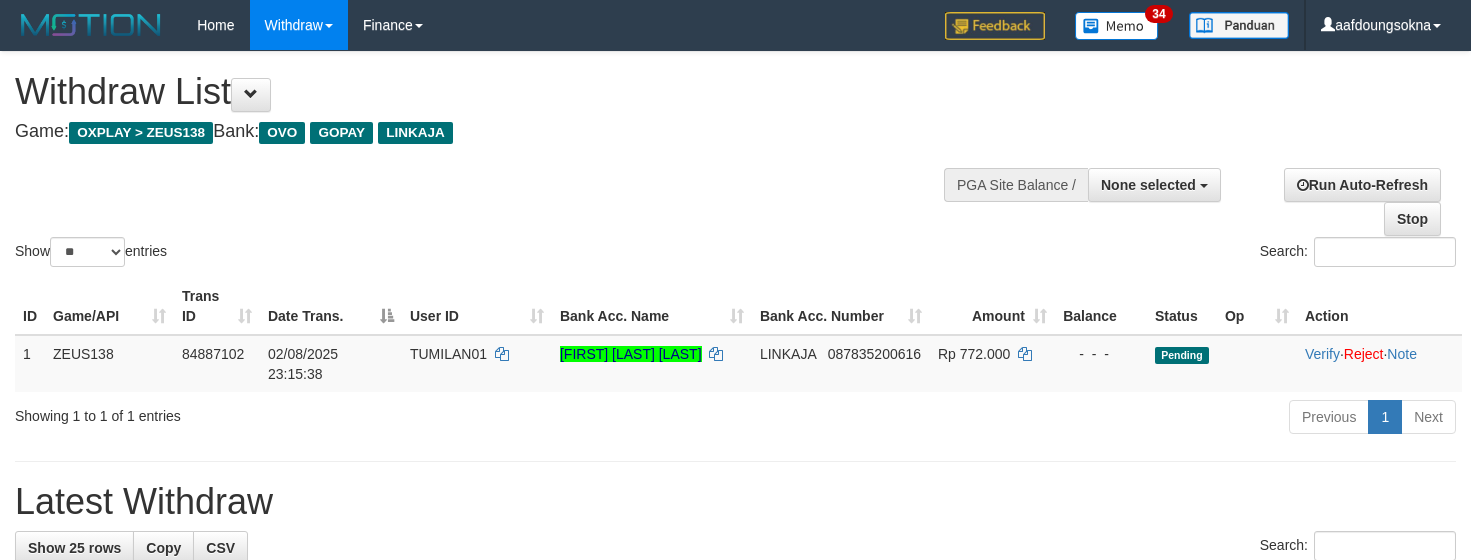 select 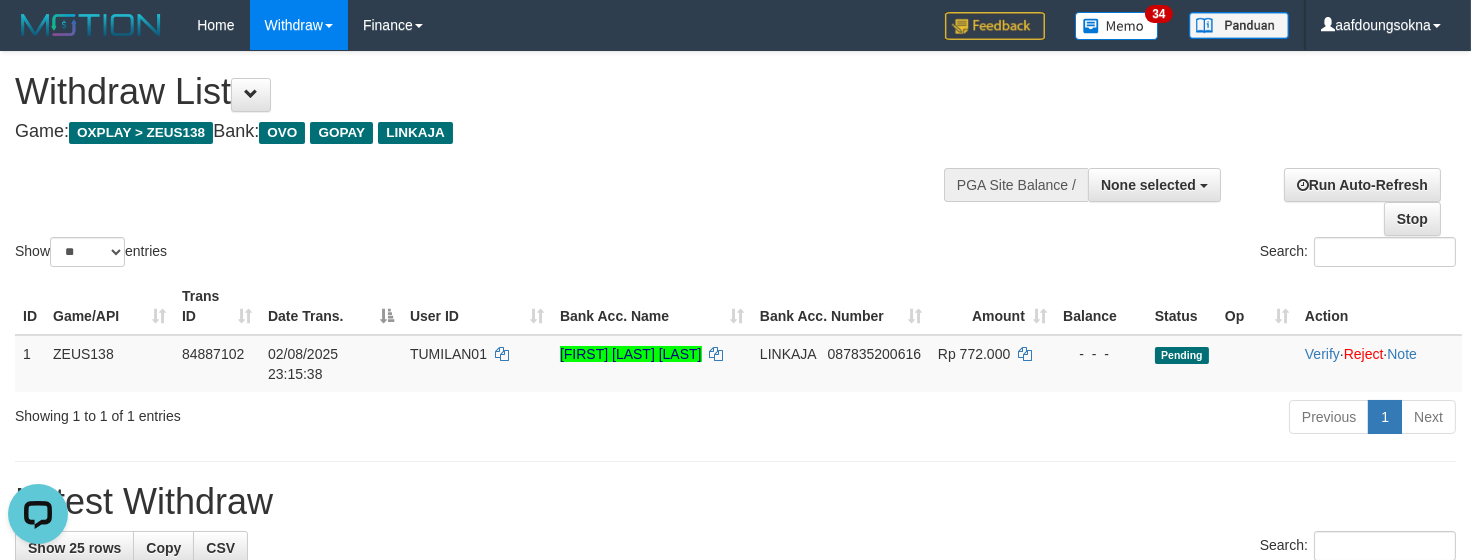 scroll, scrollTop: 0, scrollLeft: 0, axis: both 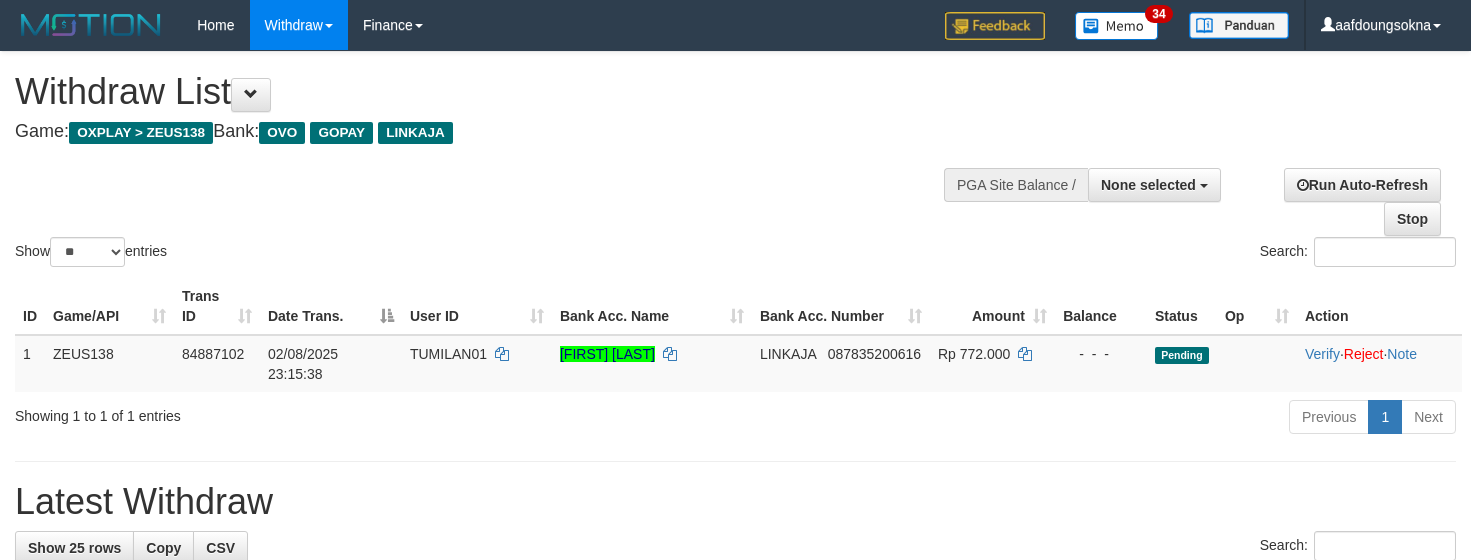 select 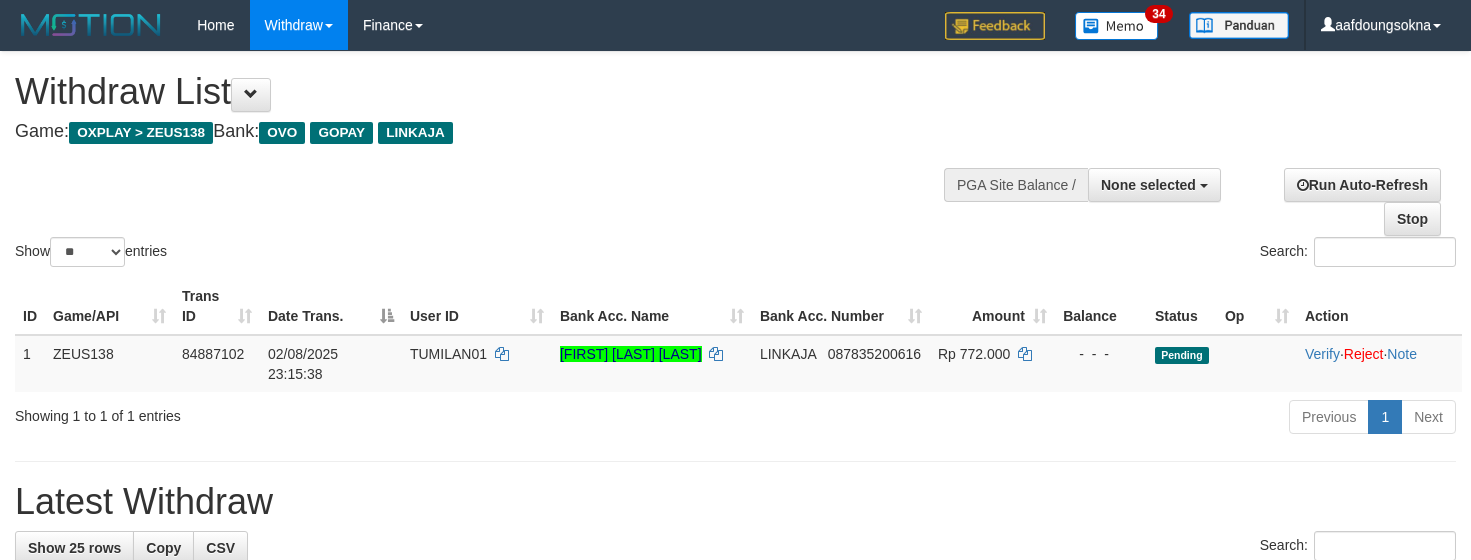 select 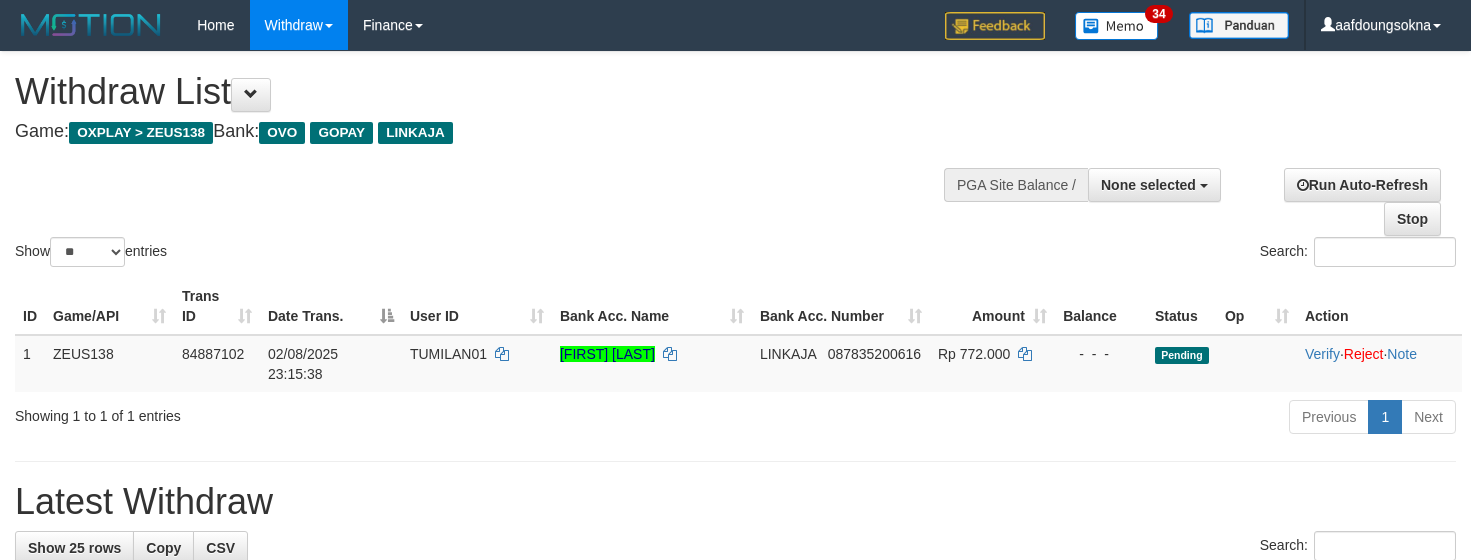 select 